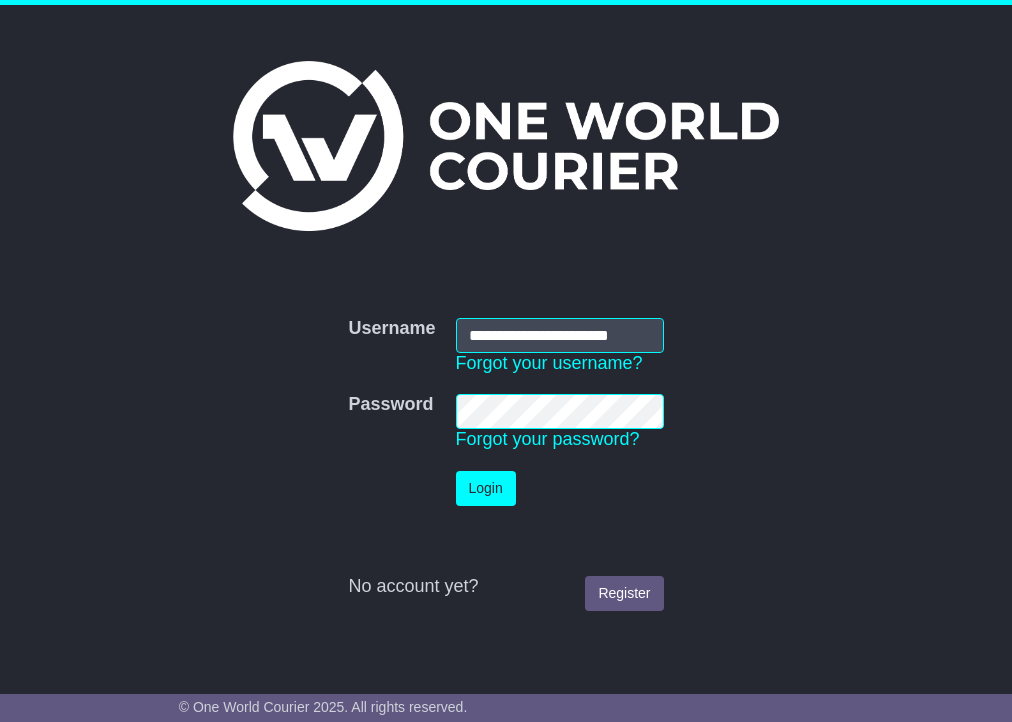 scroll, scrollTop: 0, scrollLeft: 0, axis: both 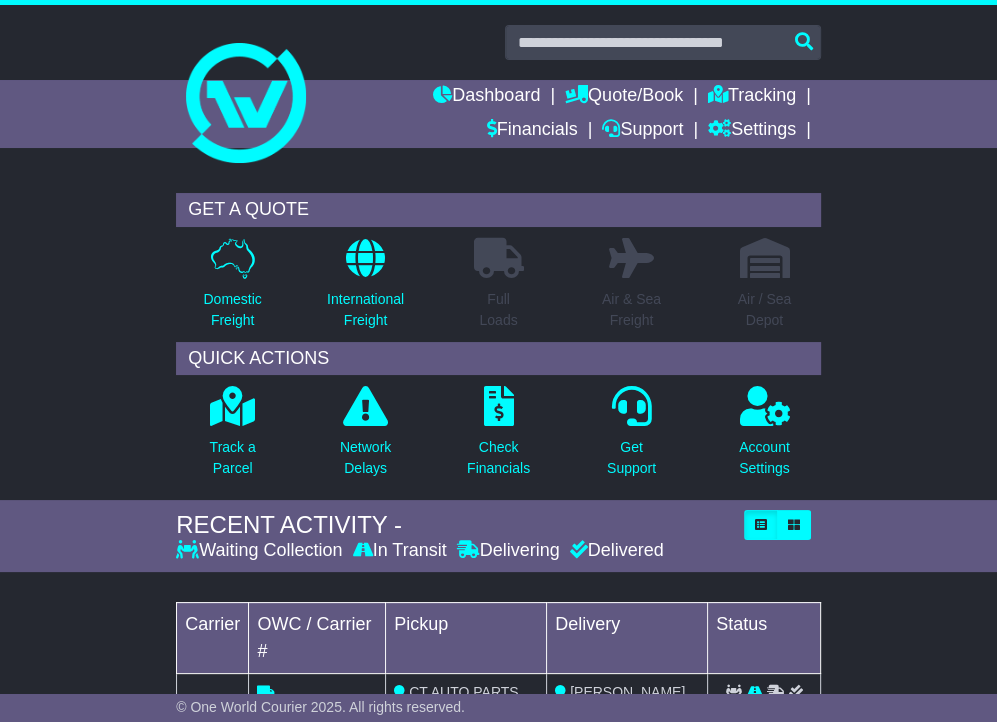 click at bounding box center [498, 94] 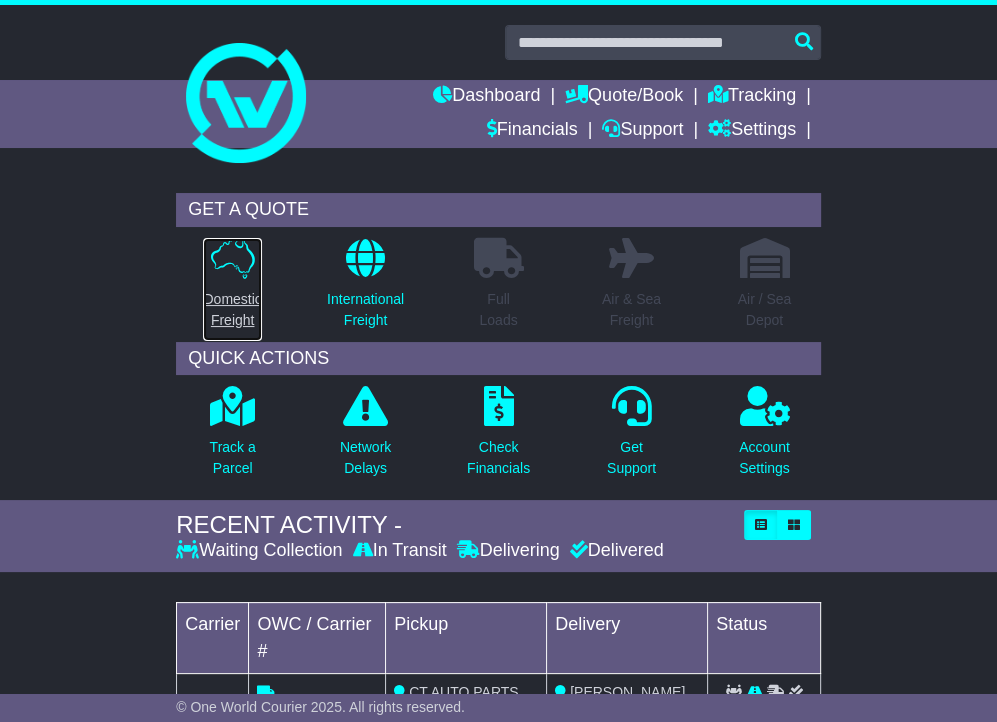click at bounding box center [233, 258] 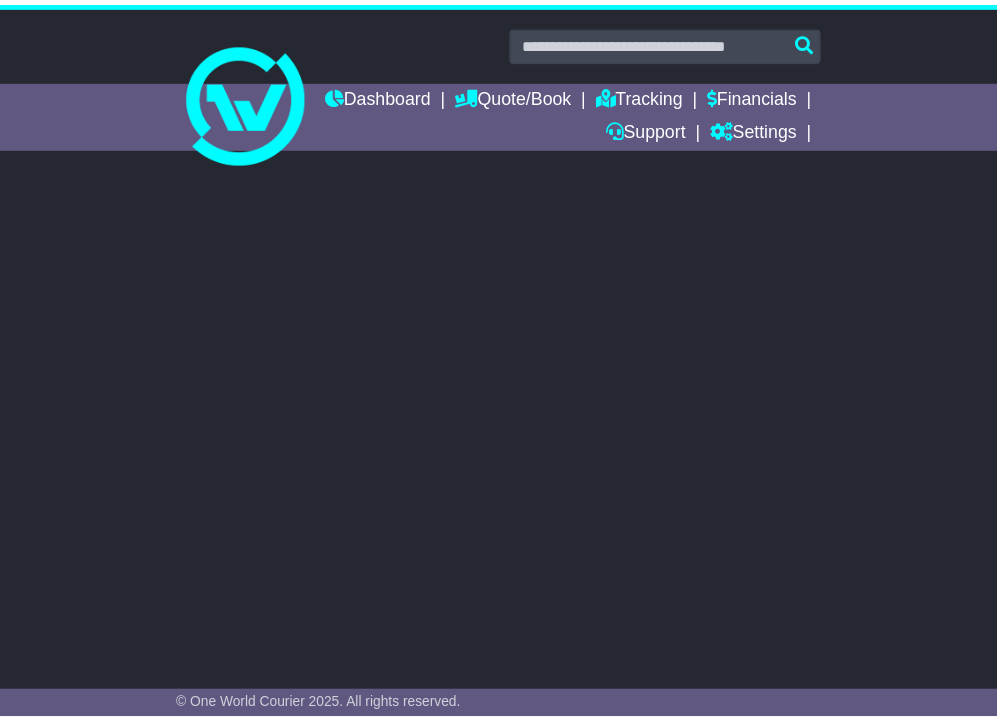 scroll, scrollTop: 0, scrollLeft: 0, axis: both 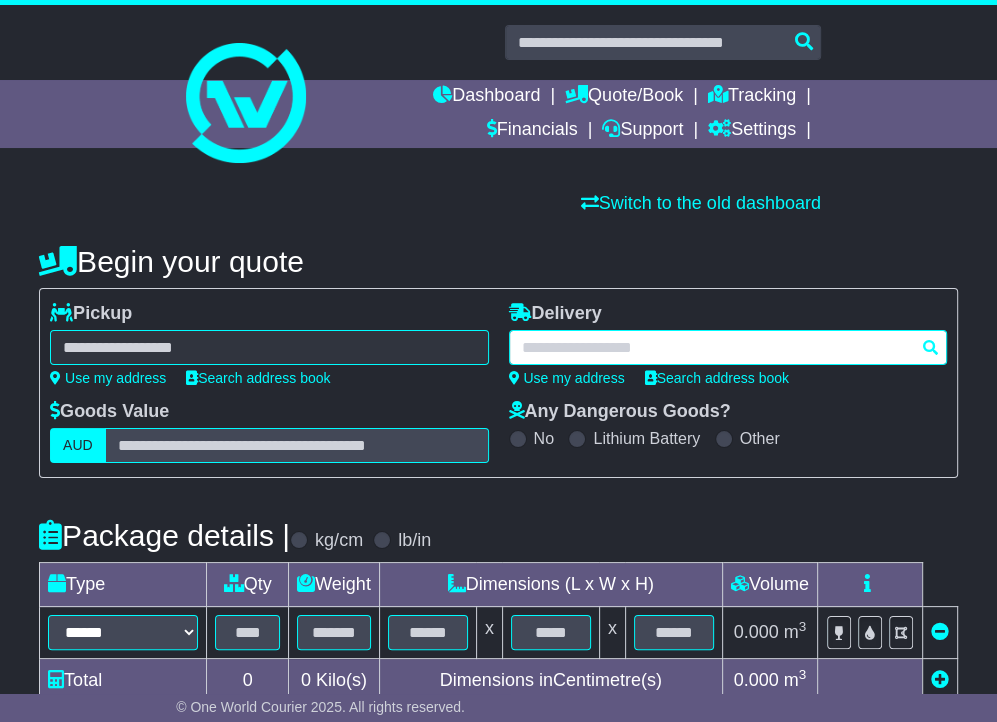 click at bounding box center (728, 347) 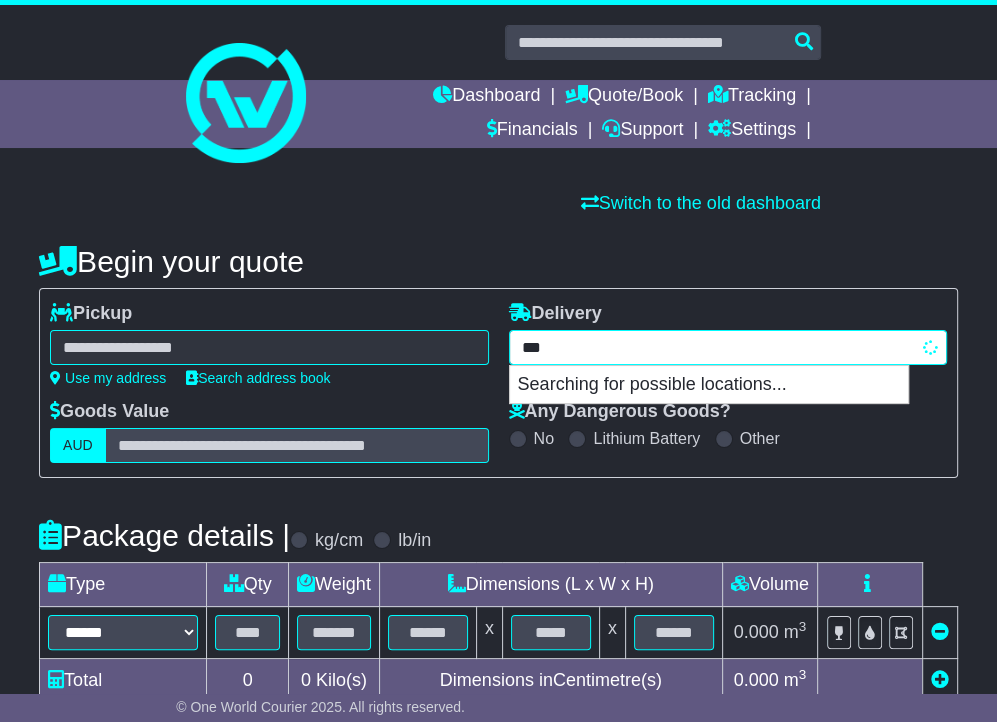 type on "****" 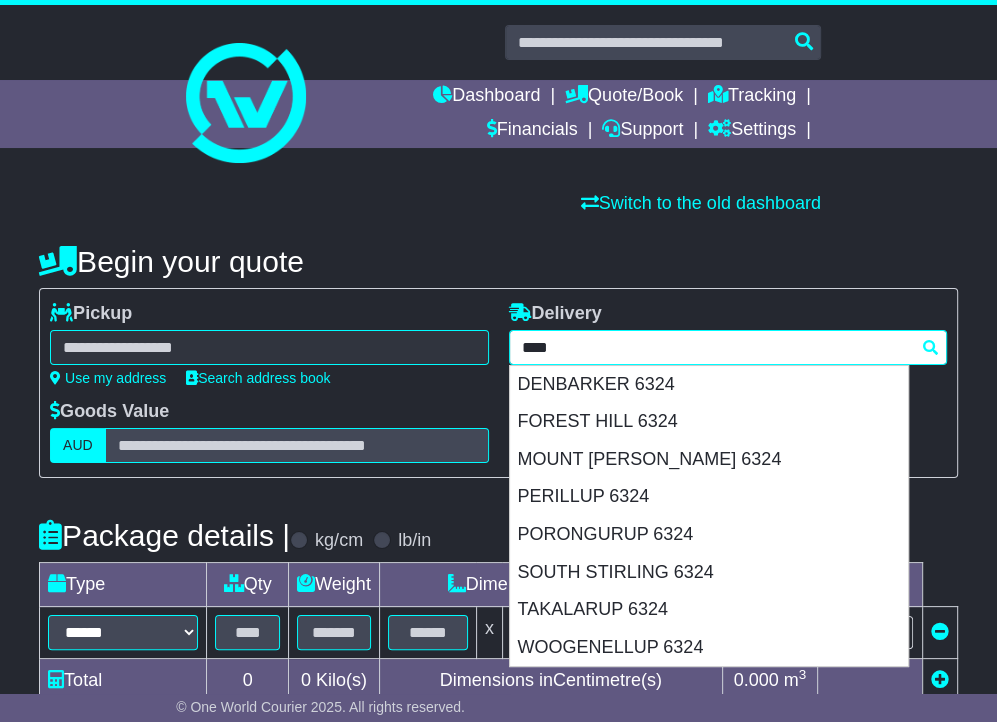 drag, startPoint x: 613, startPoint y: 420, endPoint x: 170, endPoint y: 451, distance: 444.0833 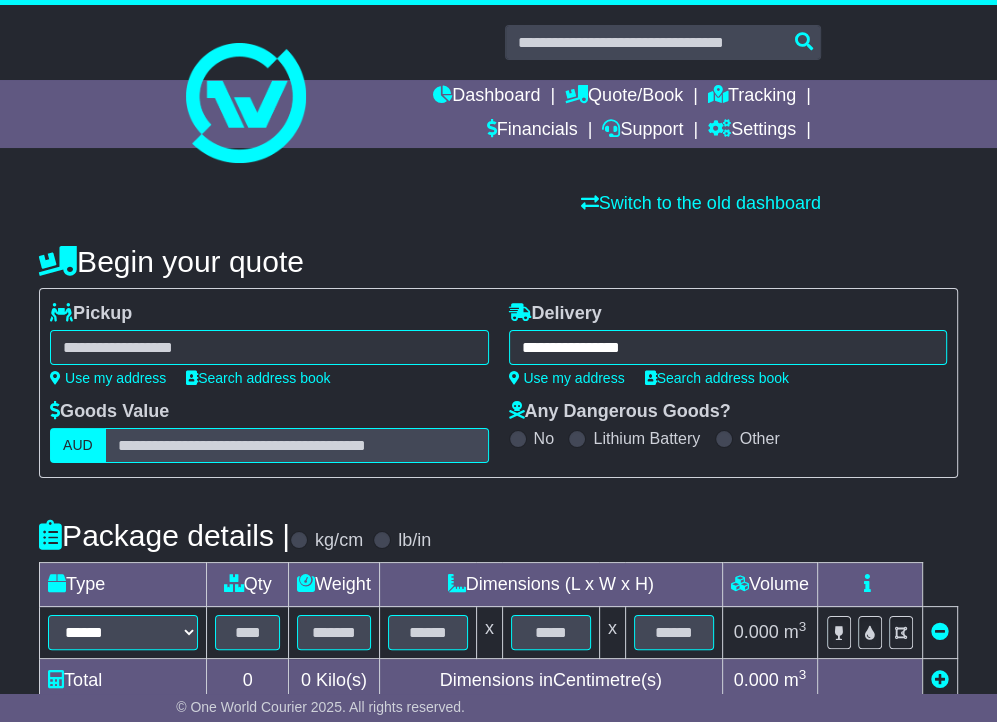 type on "**********" 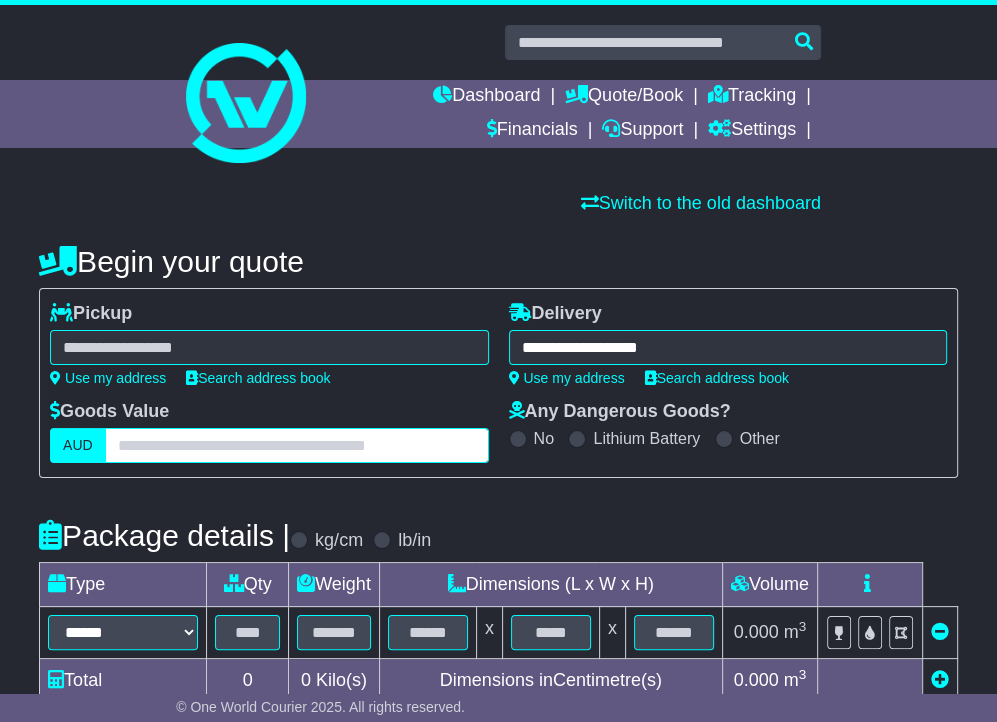 click at bounding box center (297, 445) 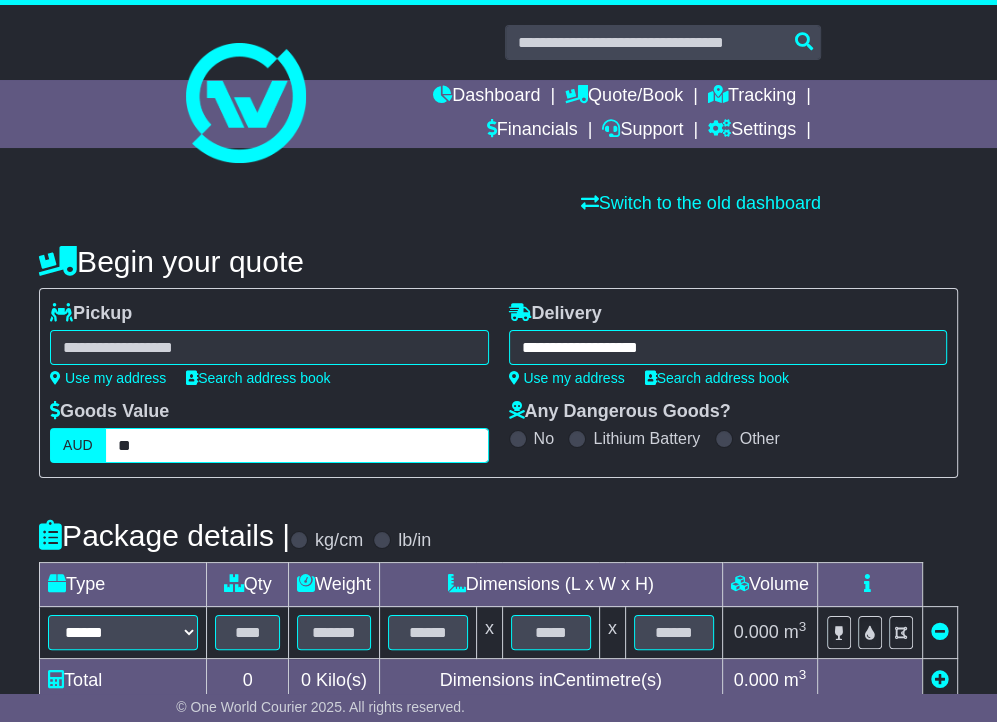 scroll, scrollTop: 300, scrollLeft: 0, axis: vertical 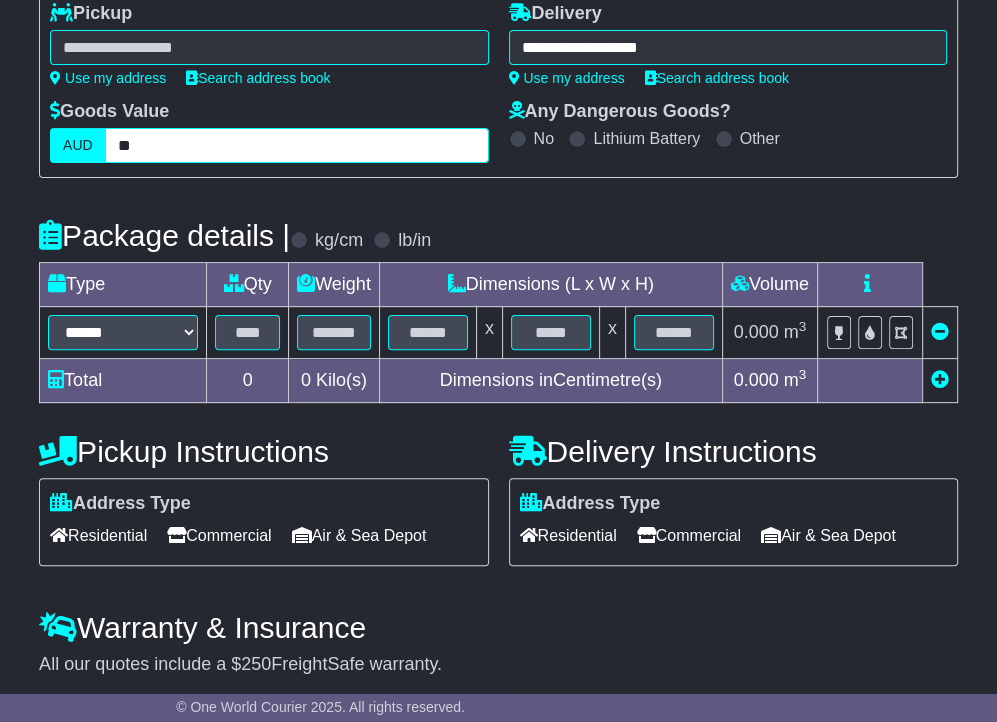 type on "**" 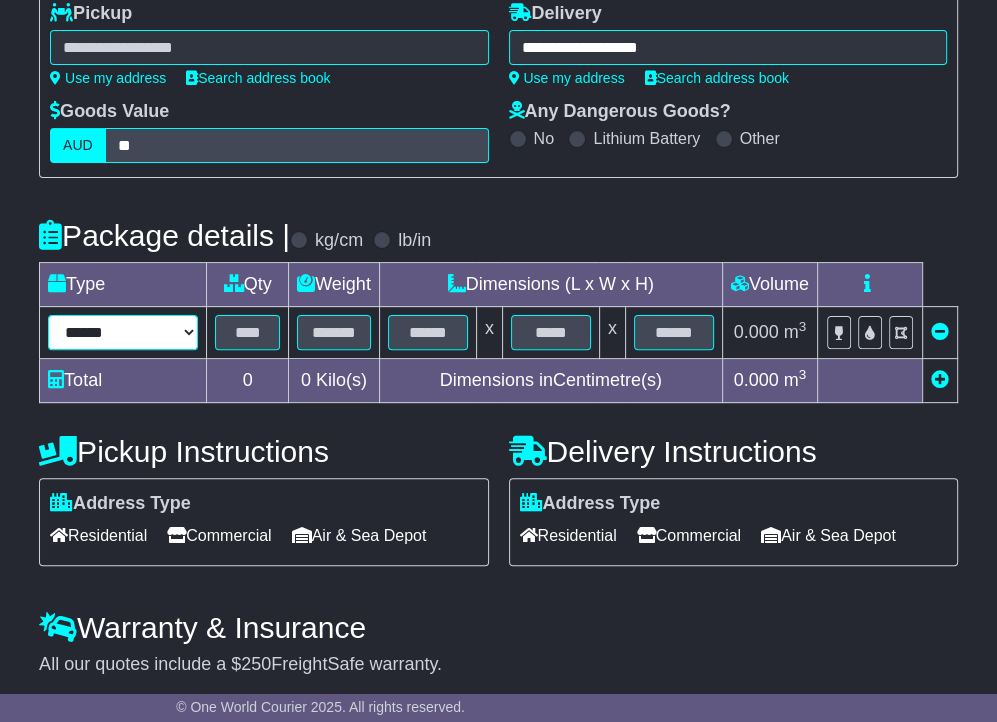 click on "****** ****** *** ******** ***** **** **** ****** *** *******" at bounding box center [123, 332] 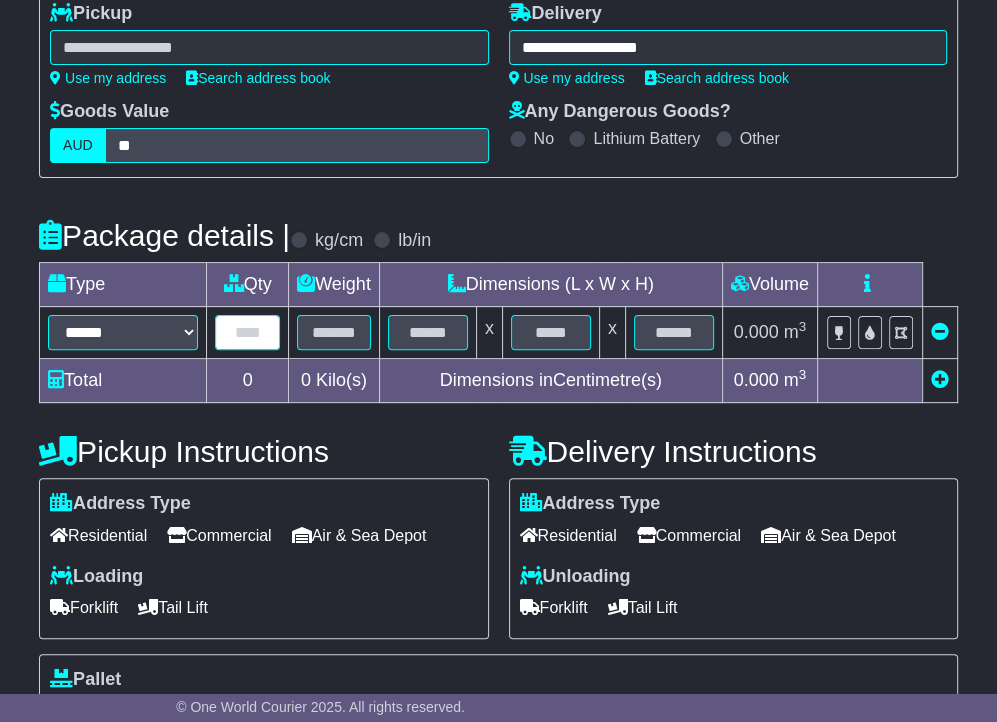 click at bounding box center (247, 332) 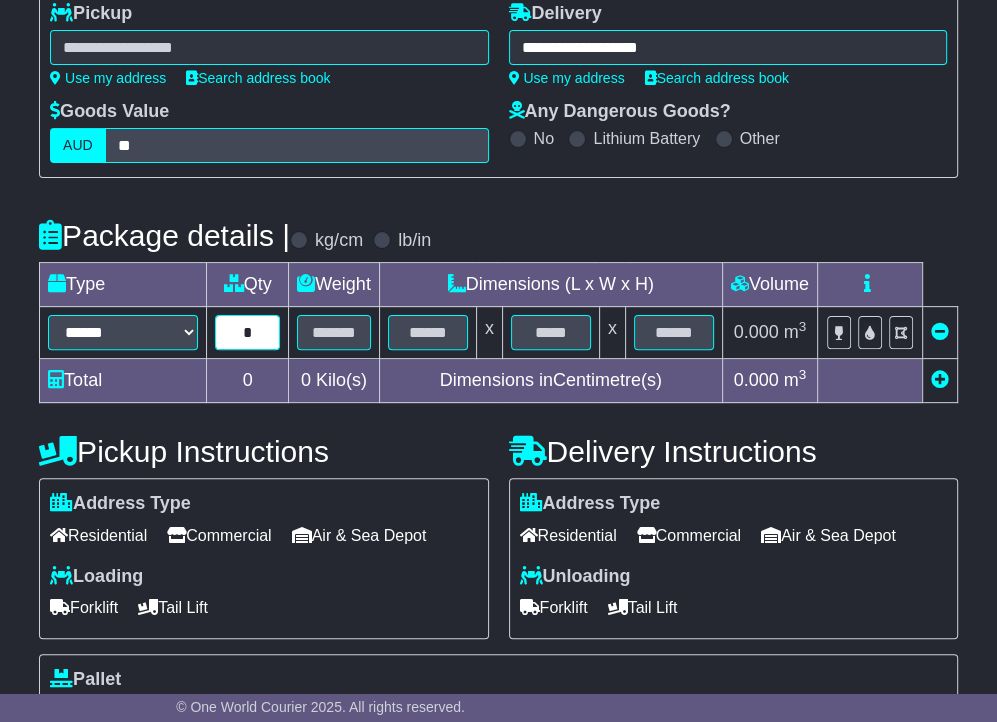 type on "*" 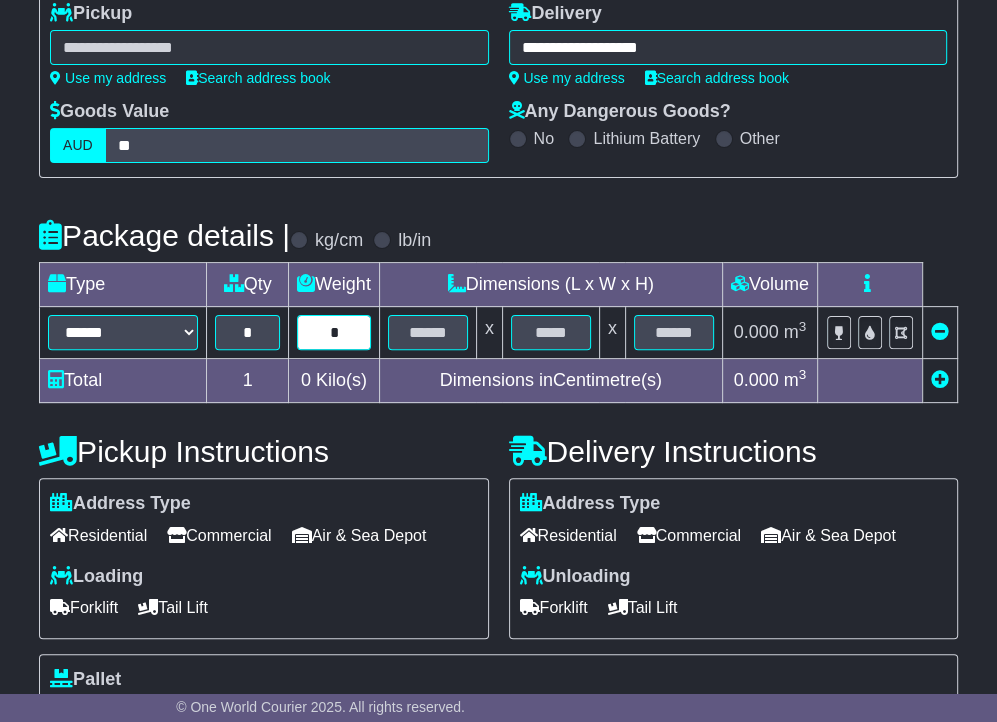 type on "*" 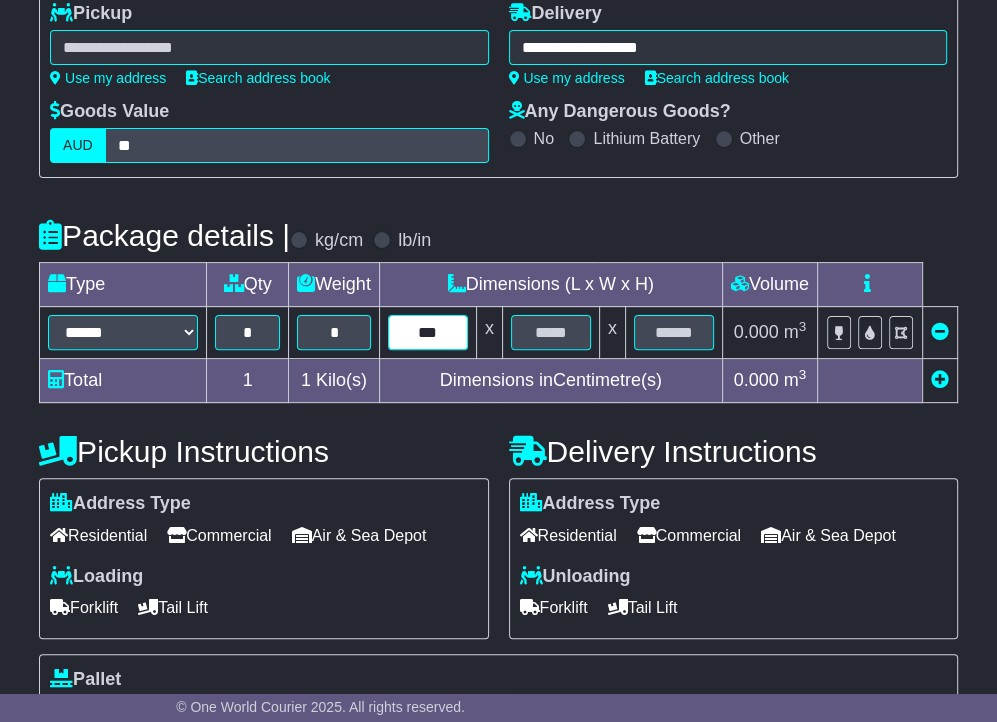 type on "***" 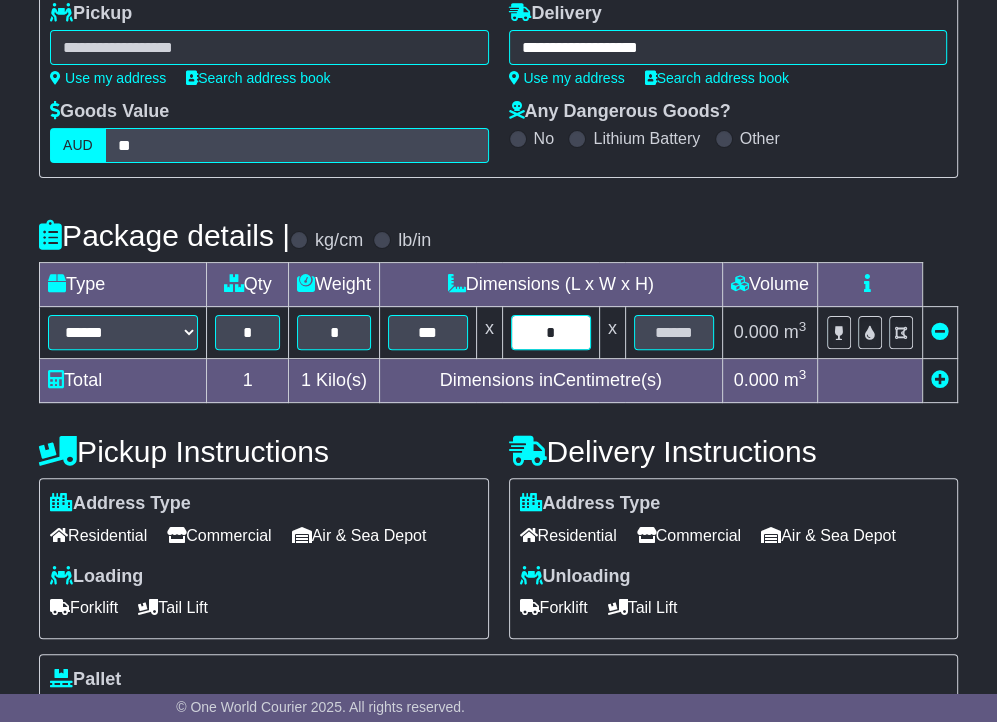 type on "*" 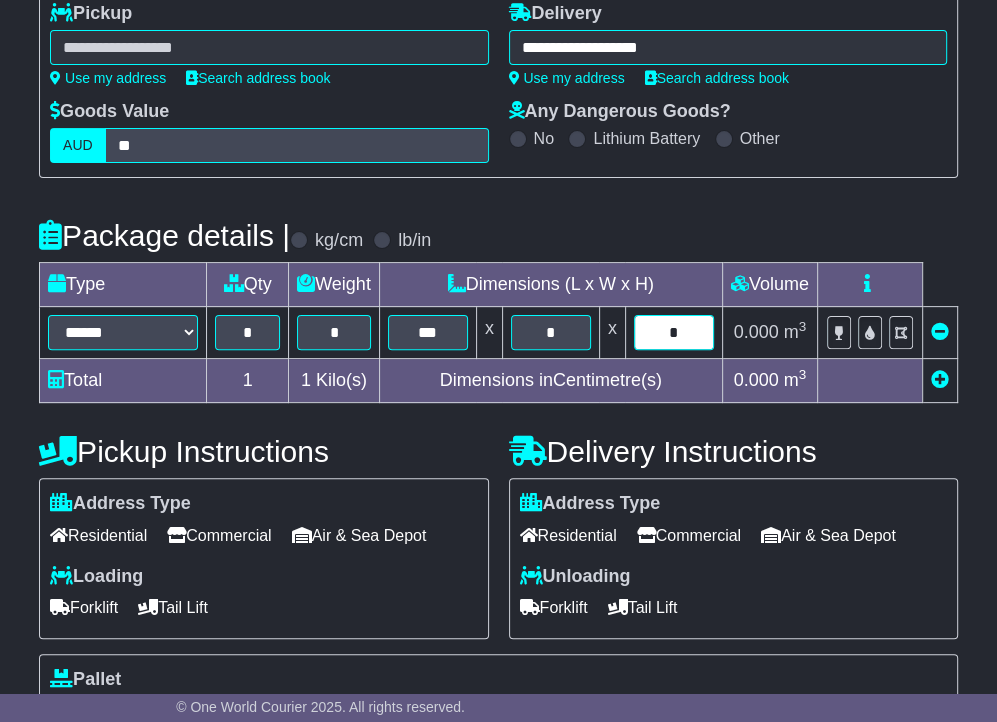 type on "*" 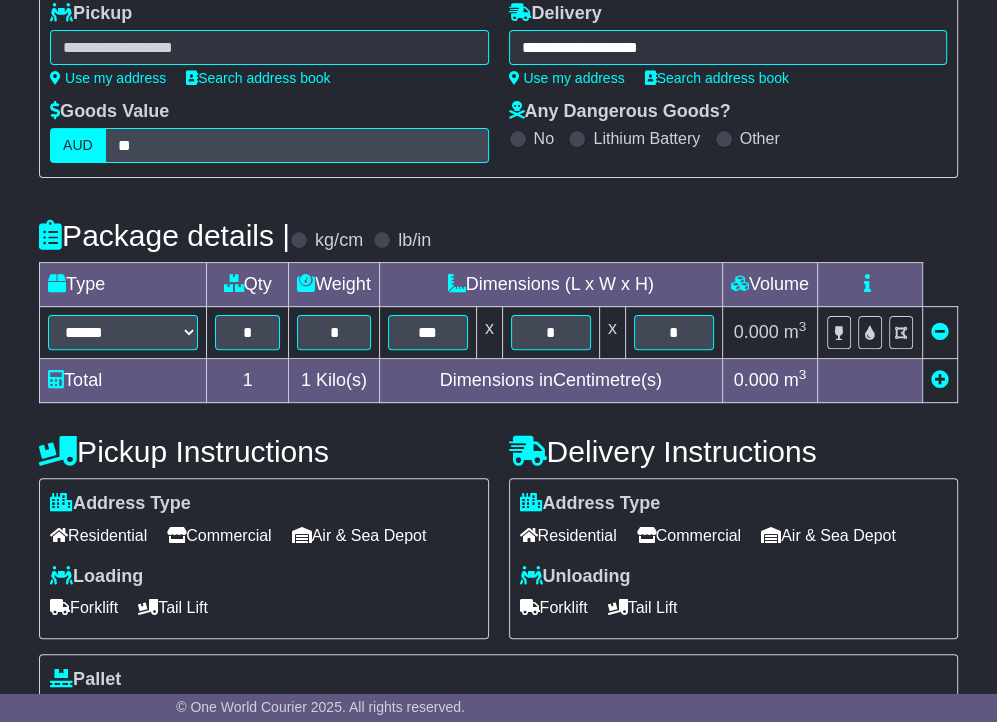 scroll, scrollTop: 760, scrollLeft: 0, axis: vertical 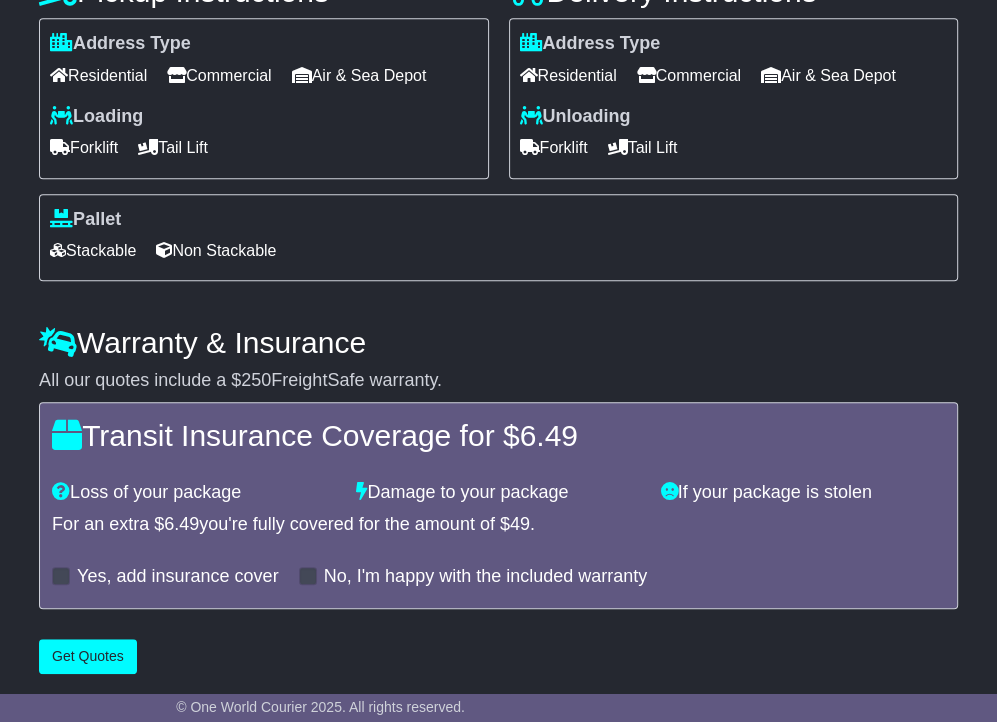 click on "Commercial" at bounding box center [219, 75] 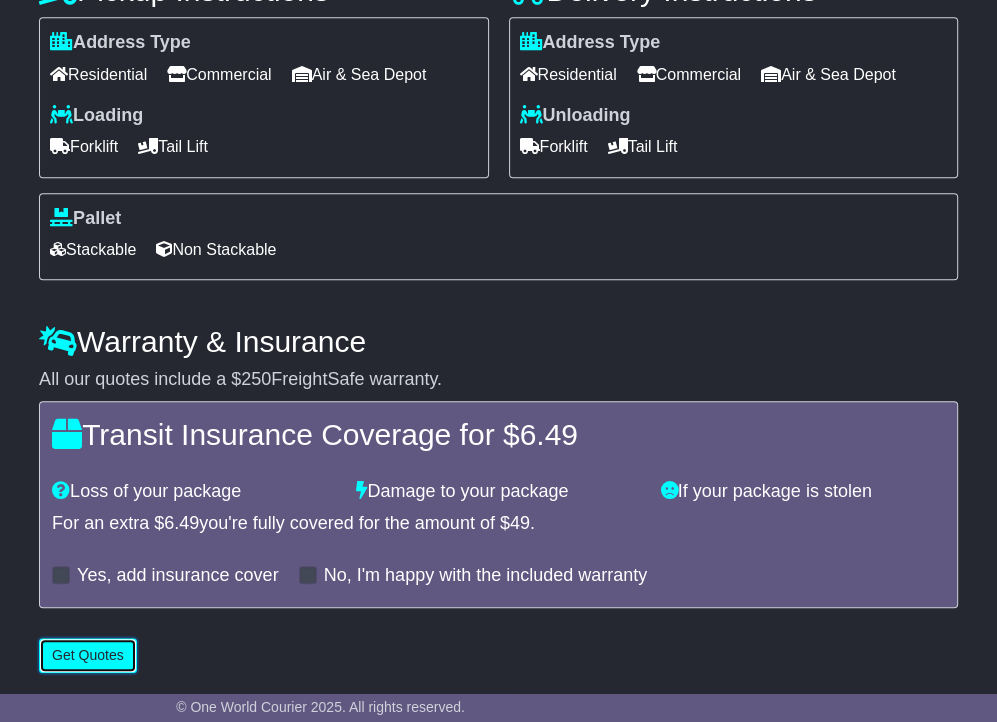 click on "Get Quotes" at bounding box center [88, 655] 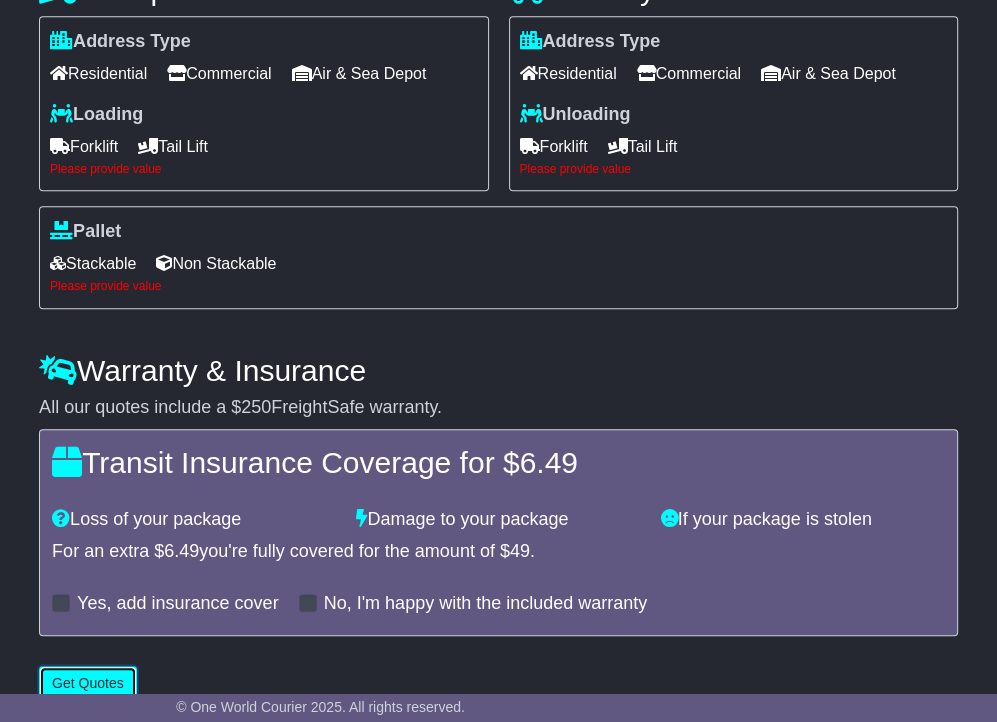 scroll, scrollTop: 476, scrollLeft: 0, axis: vertical 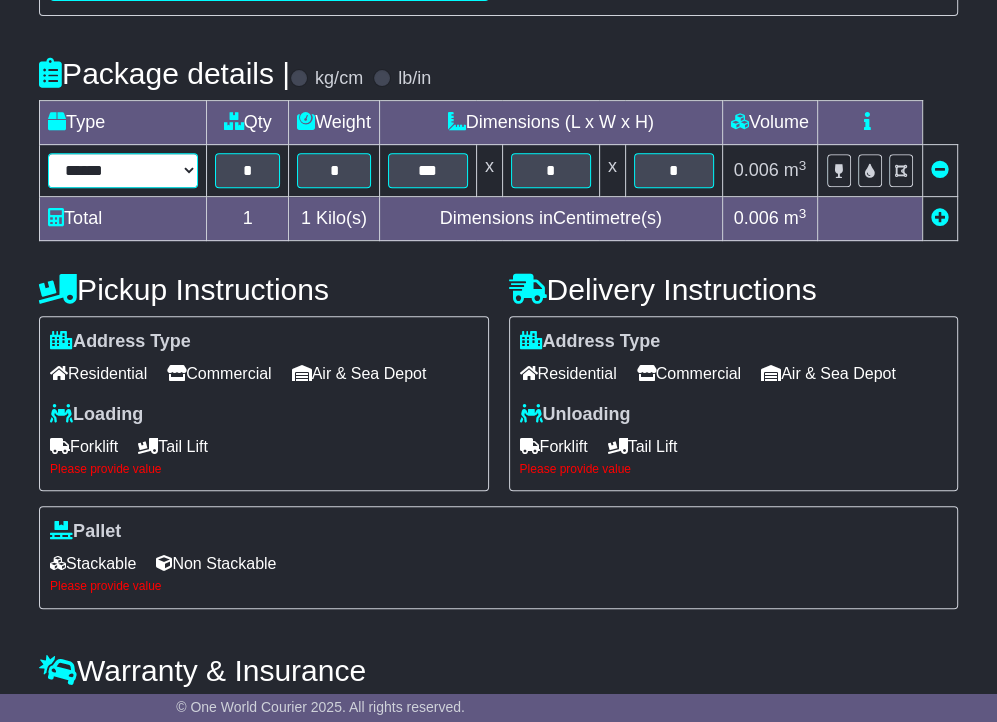 click on "****** ****** *** ******** ***** **** **** ****** *** *******" at bounding box center (123, 170) 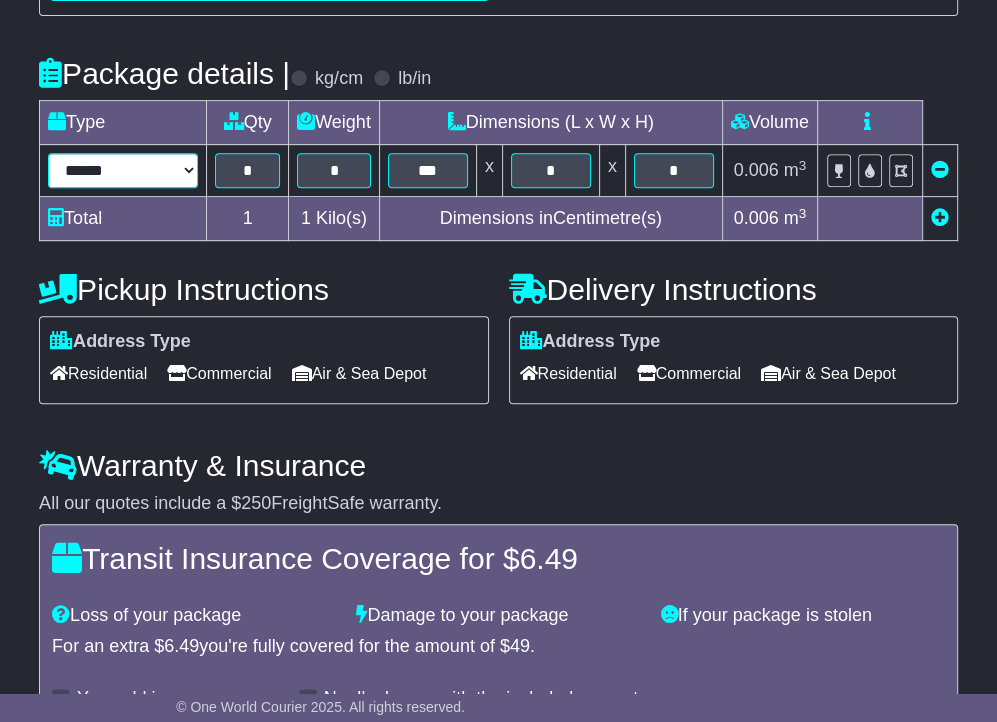 scroll, scrollTop: 600, scrollLeft: 0, axis: vertical 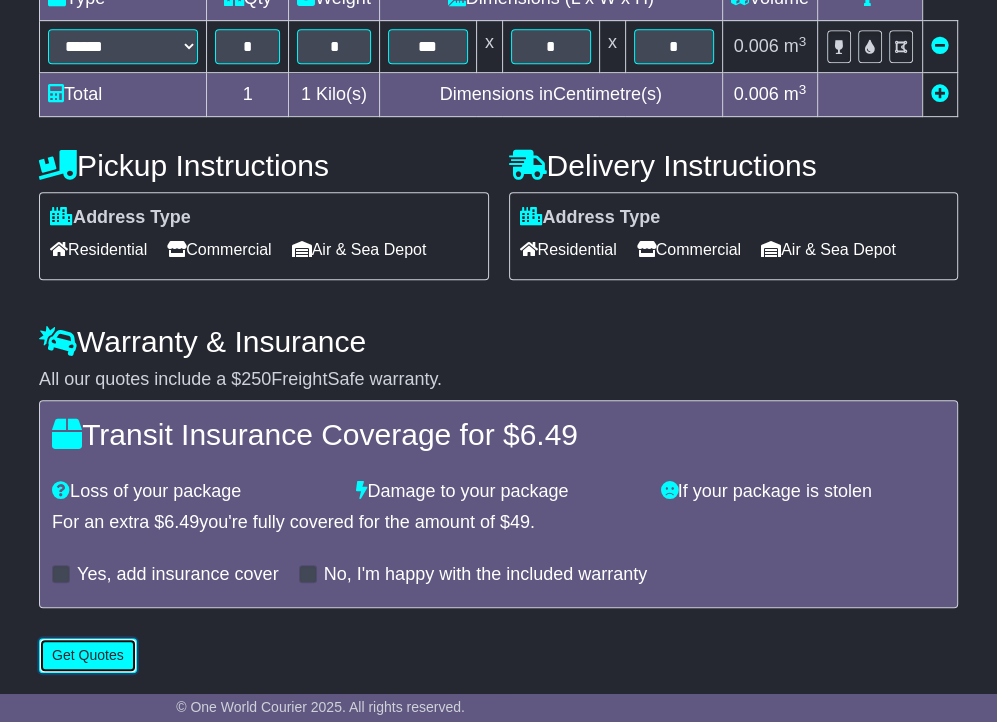 click on "Get Quotes" at bounding box center (88, 655) 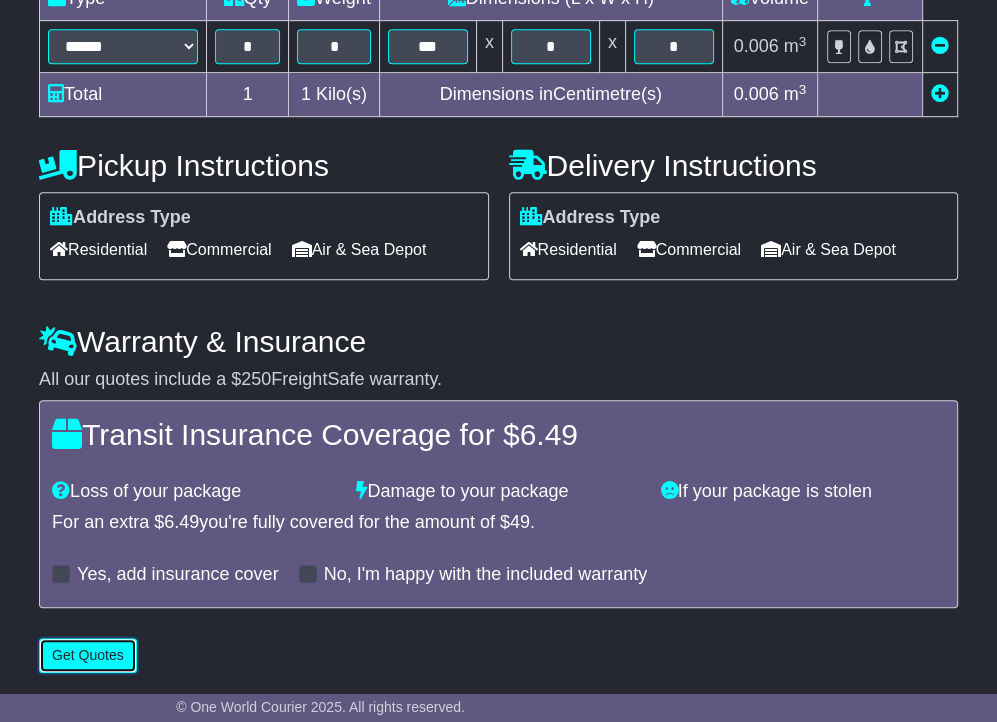 scroll, scrollTop: 100, scrollLeft: 0, axis: vertical 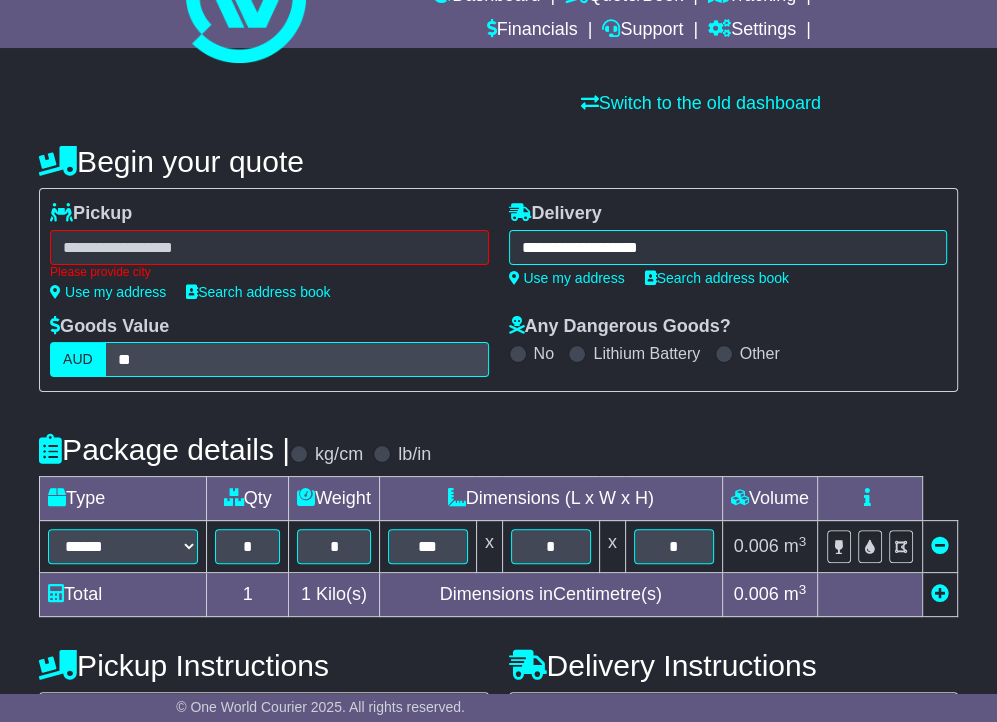 click on "Please provide city" at bounding box center (269, 254) 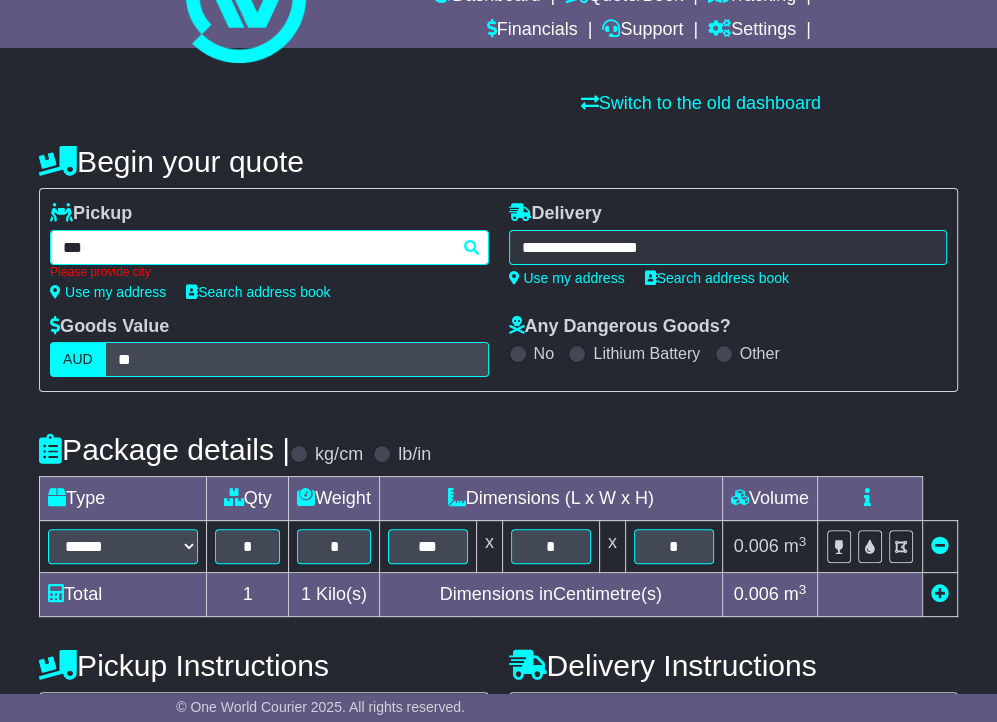 type on "****" 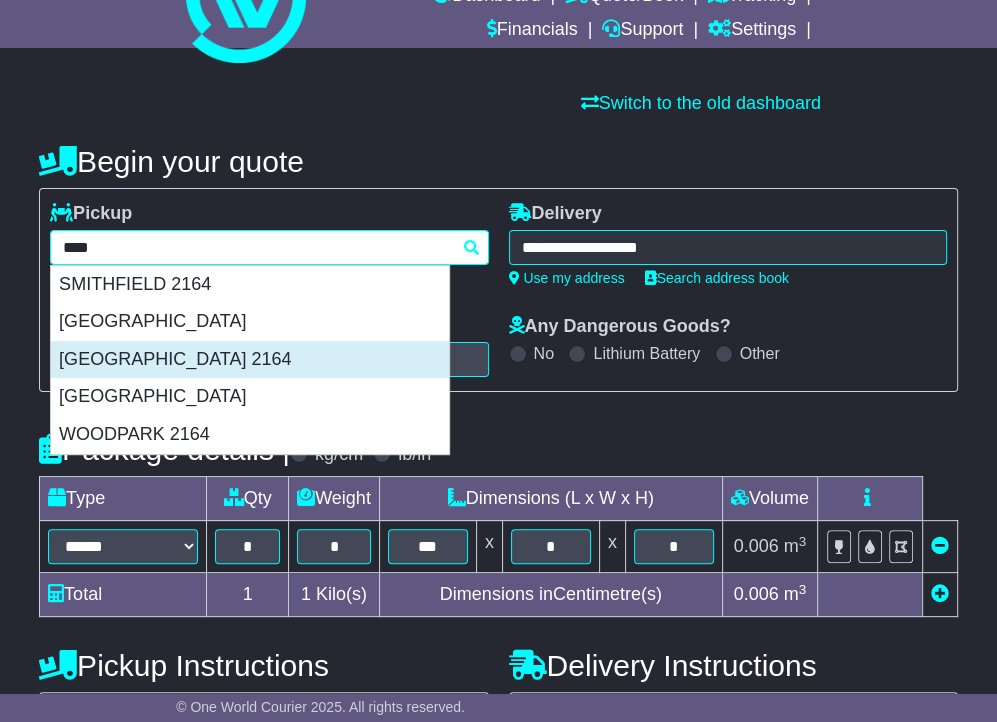 click on "[GEOGRAPHIC_DATA] 2164" at bounding box center [250, 360] 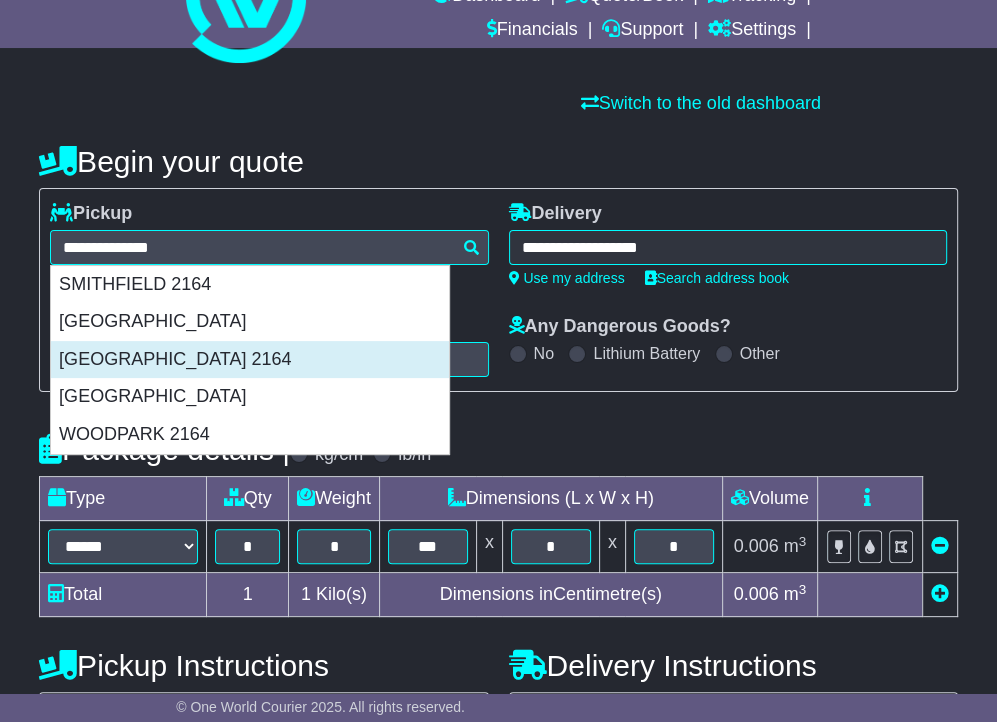 type on "**********" 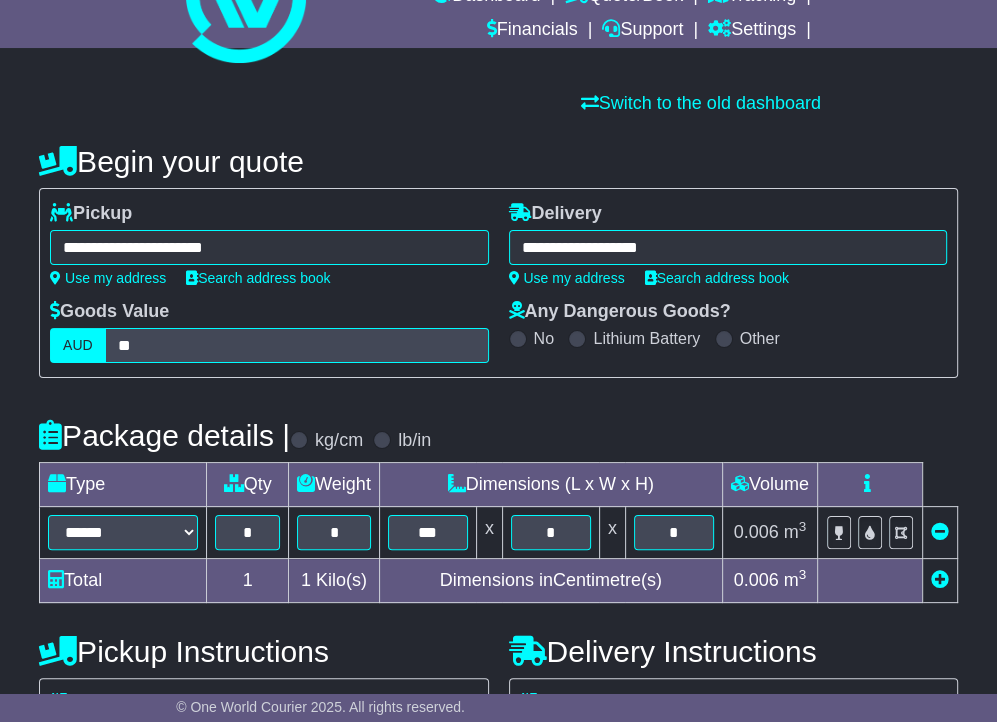 scroll, scrollTop: 586, scrollLeft: 0, axis: vertical 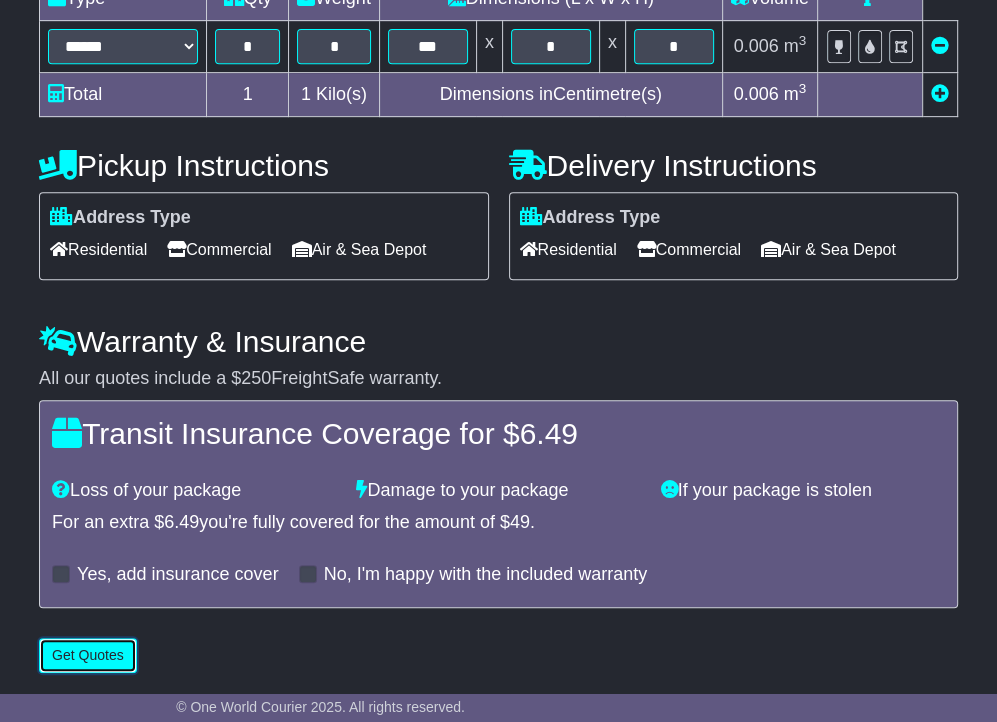 click on "Get Quotes" at bounding box center [88, 655] 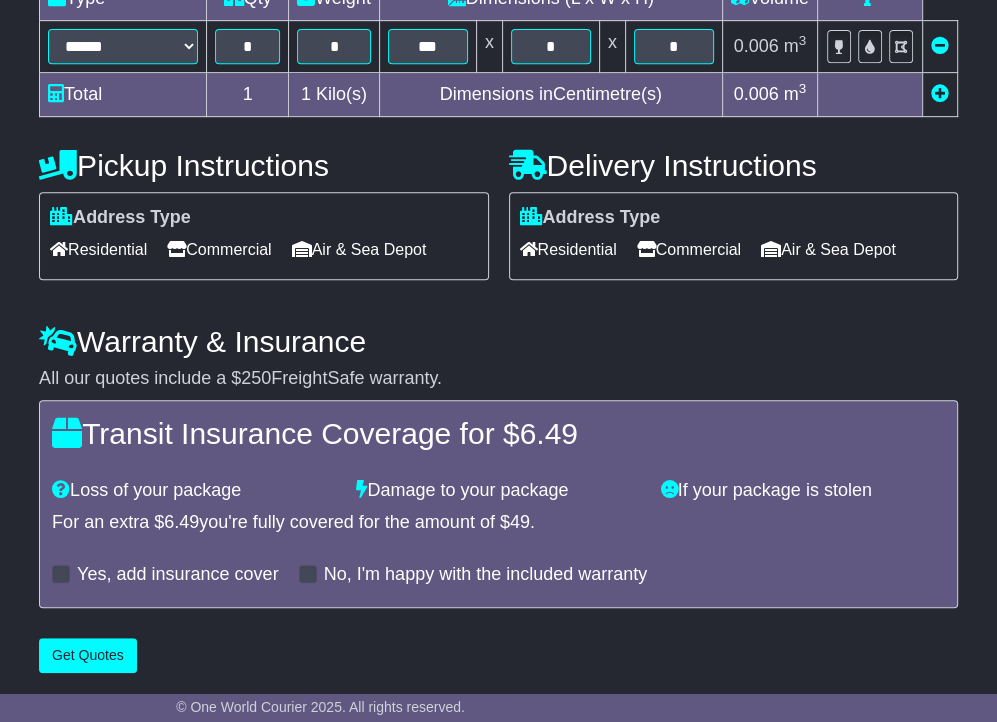 scroll, scrollTop: 0, scrollLeft: 0, axis: both 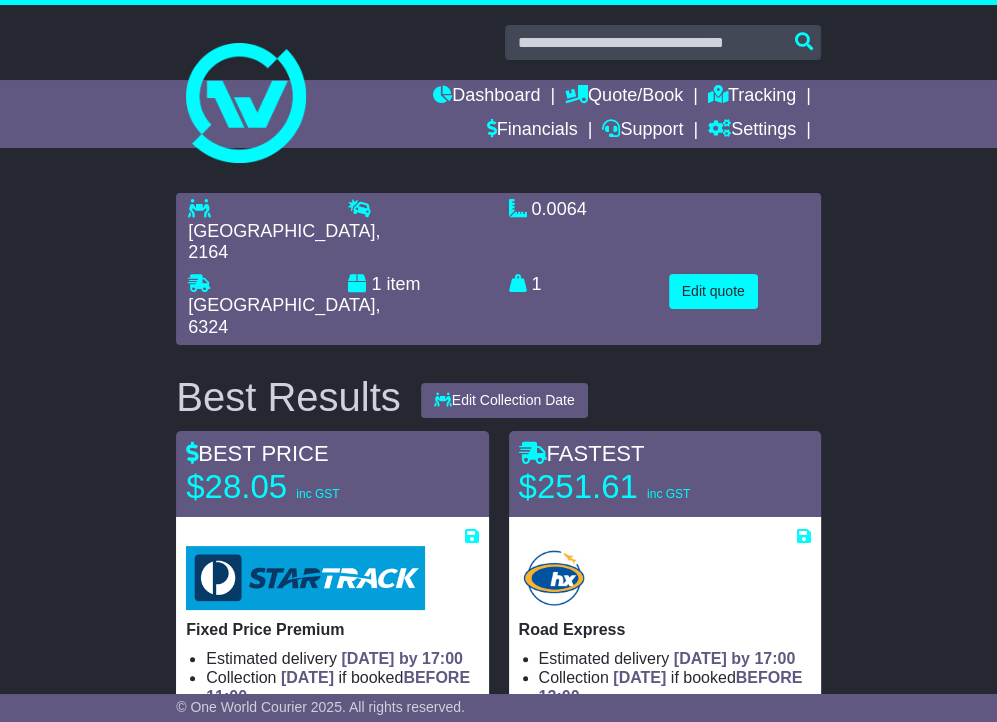 click on "WETHERILL PARK , 2164
FOREST HILL , 6324
1   item
0.0064
m 3
in 3
1  kg(s)  lb(s)" at bounding box center (498, 2043) 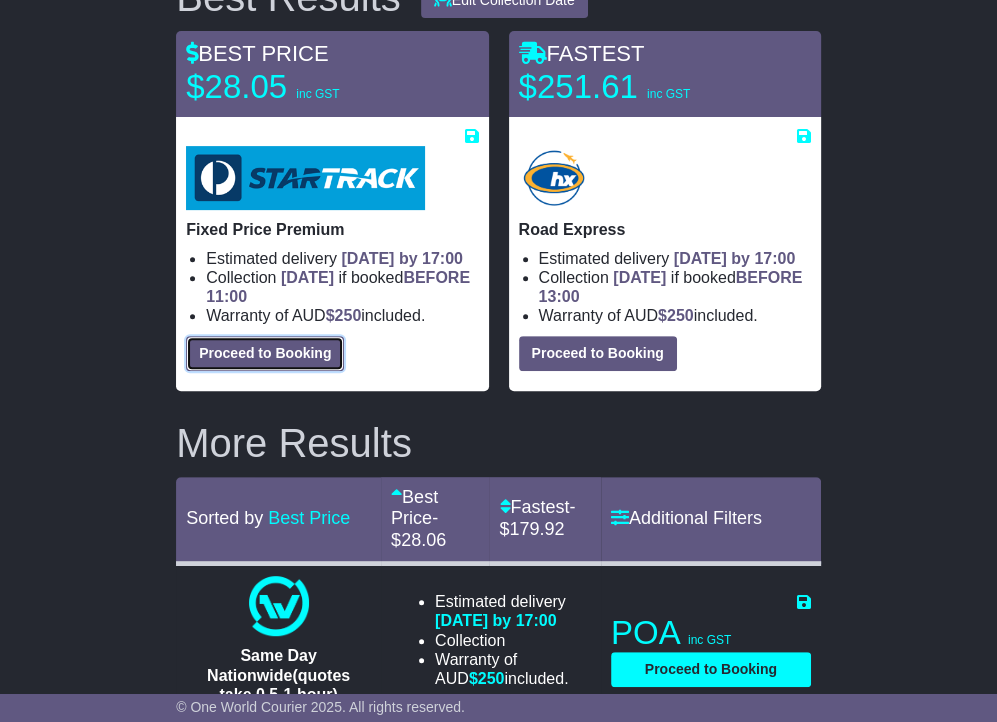 click on "Proceed to Booking" at bounding box center (265, 353) 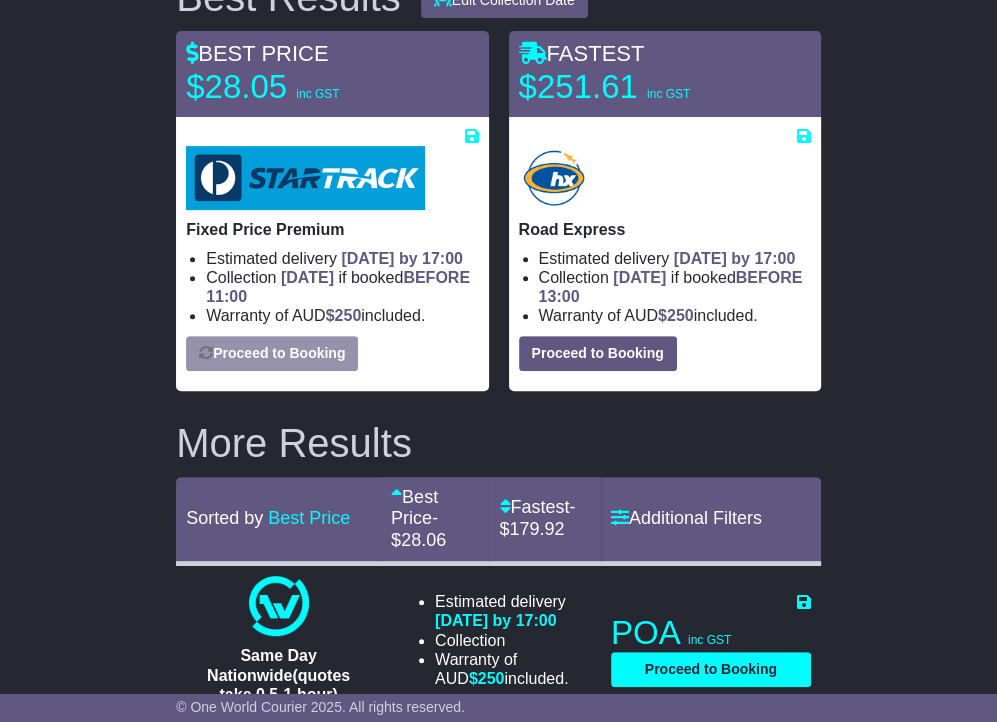 select on "**********" 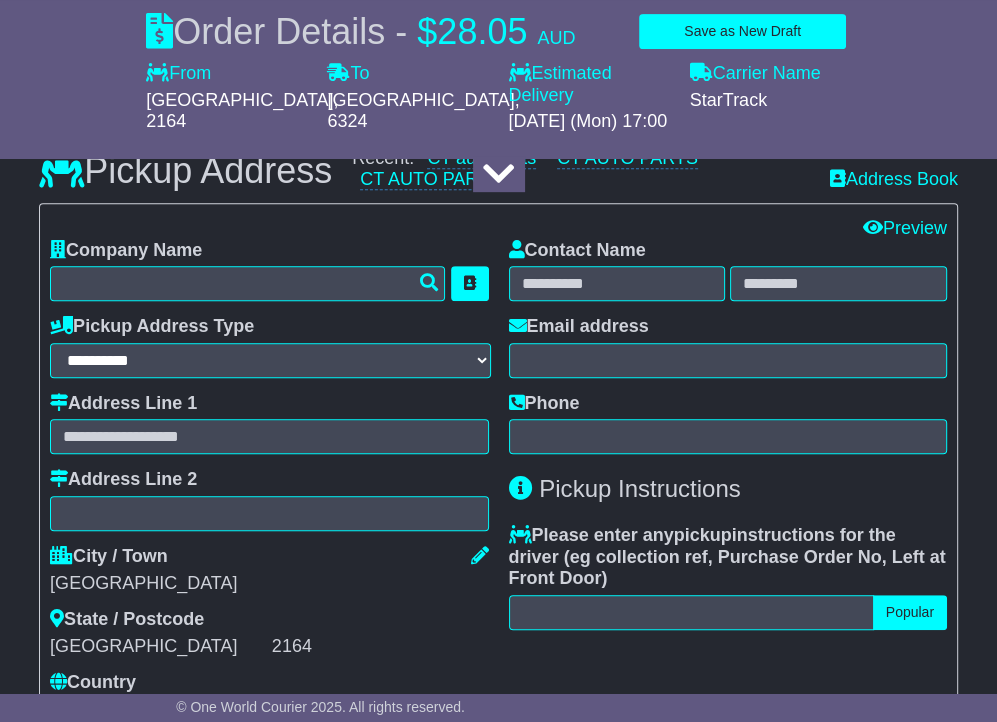 scroll, scrollTop: 300, scrollLeft: 0, axis: vertical 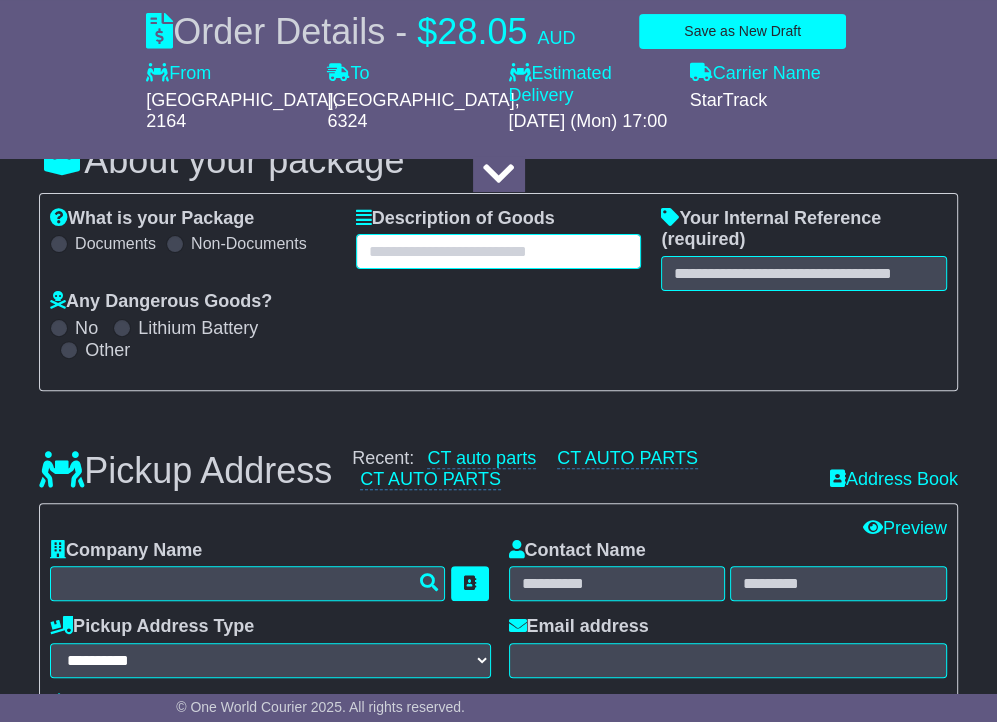 drag, startPoint x: 469, startPoint y: 261, endPoint x: 456, endPoint y: 259, distance: 13.152946 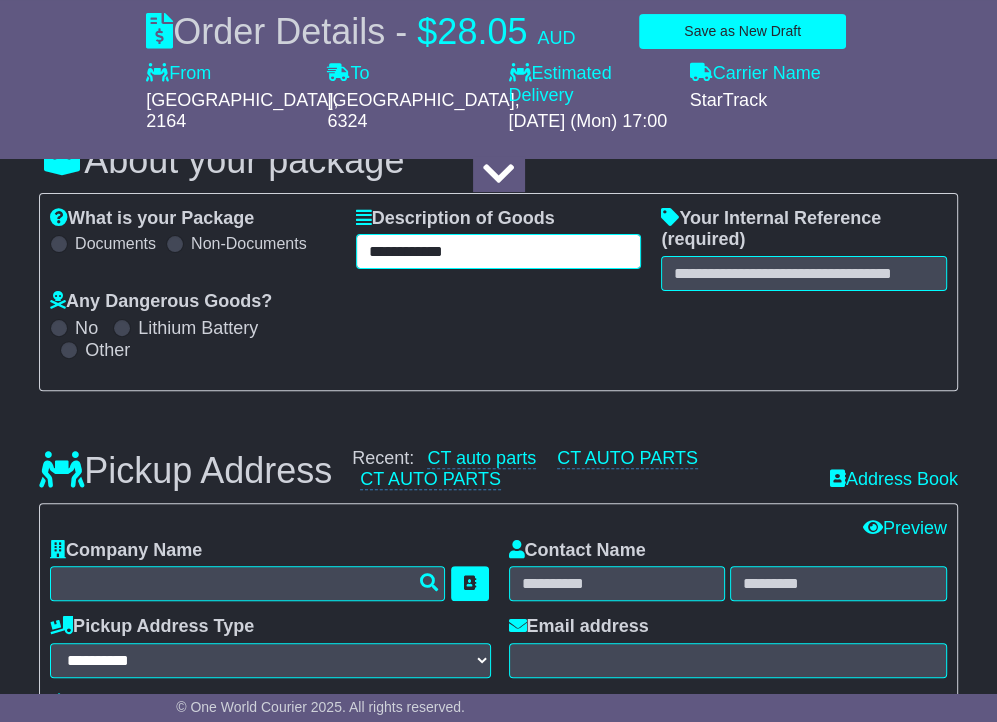 type on "**********" 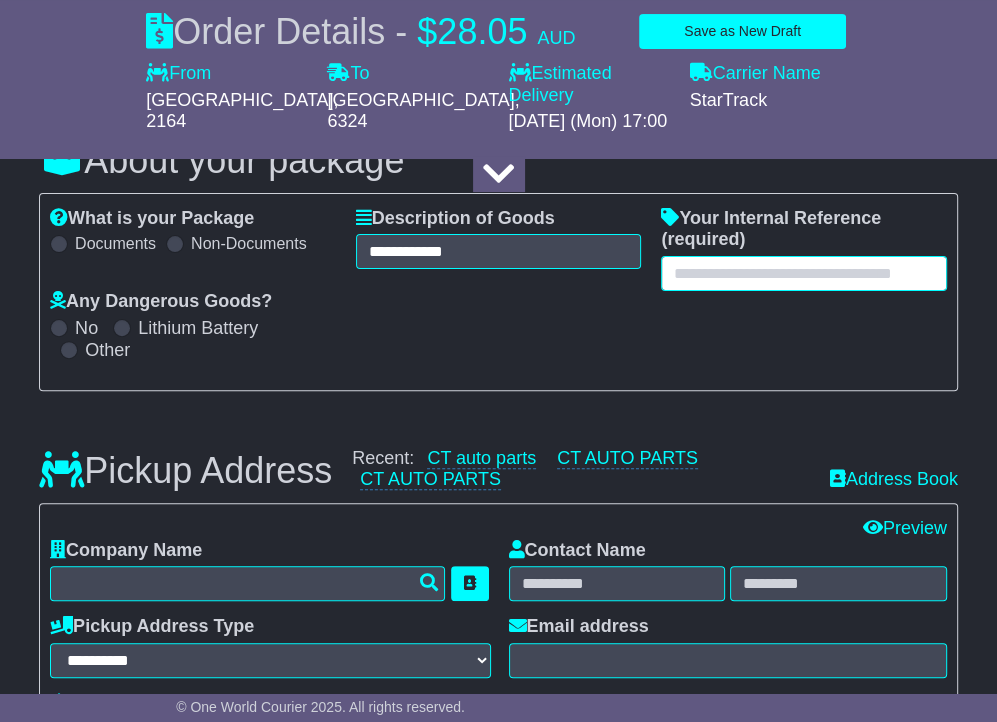 type on "*" 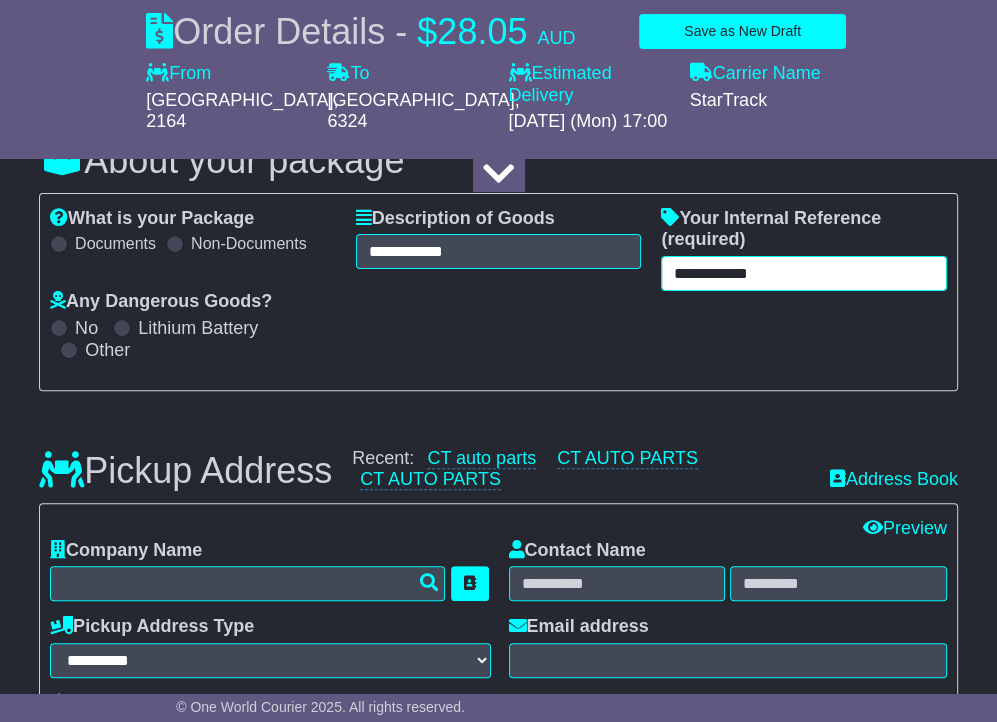 type on "**********" 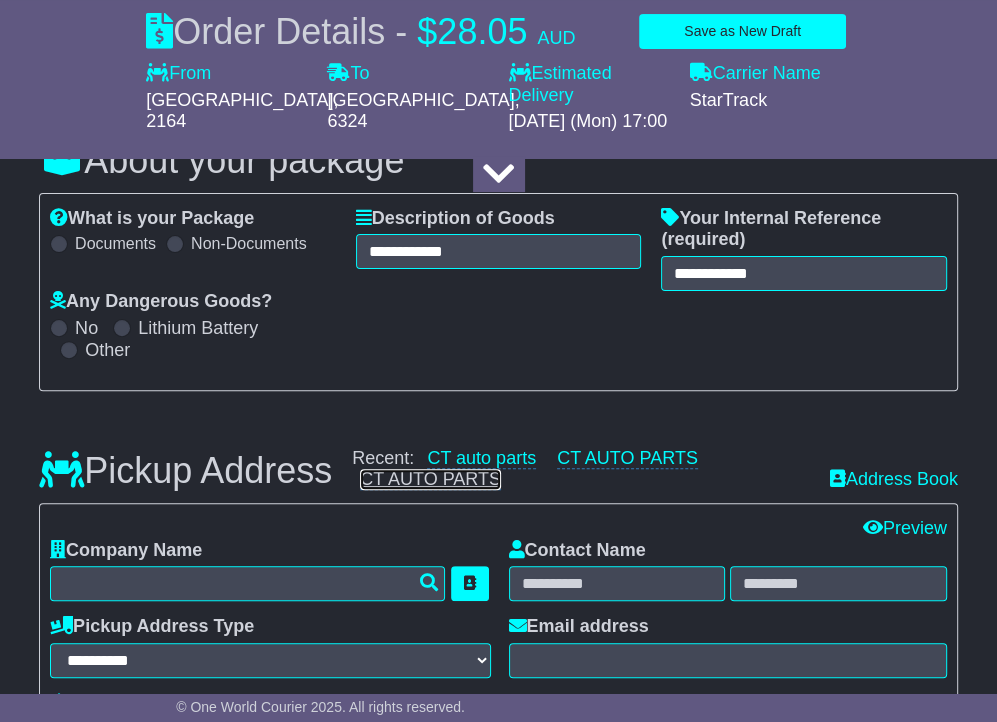 click on "CT AUTO PARTS" at bounding box center [430, 479] 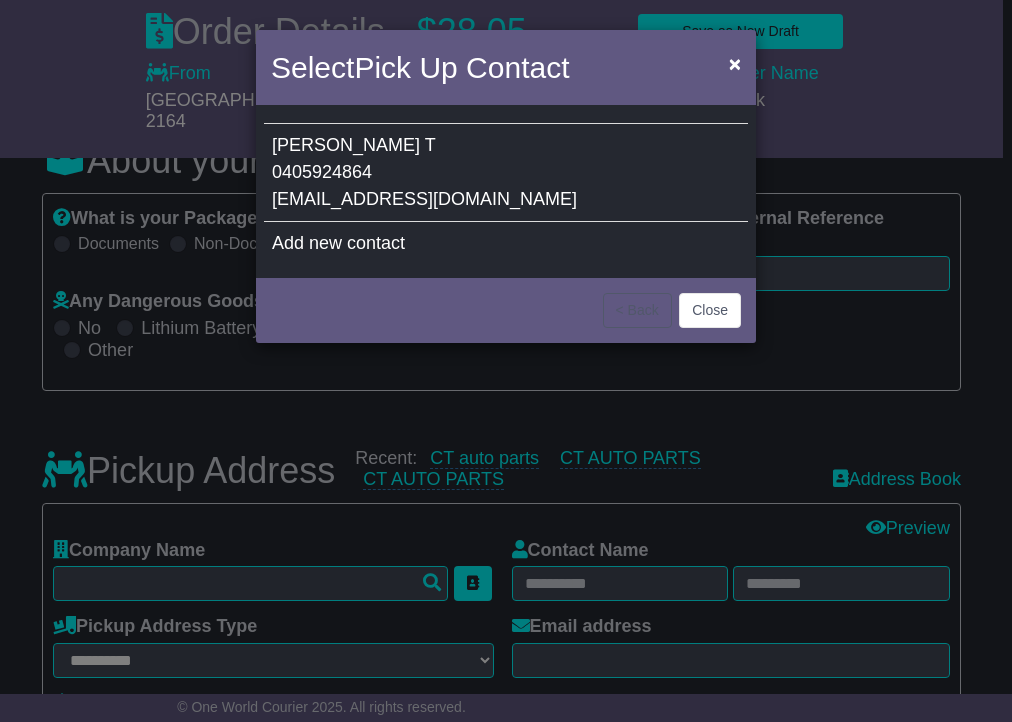 click on "Matt   T
0405924864
info@ctautoparts.com.au" at bounding box center [506, 173] 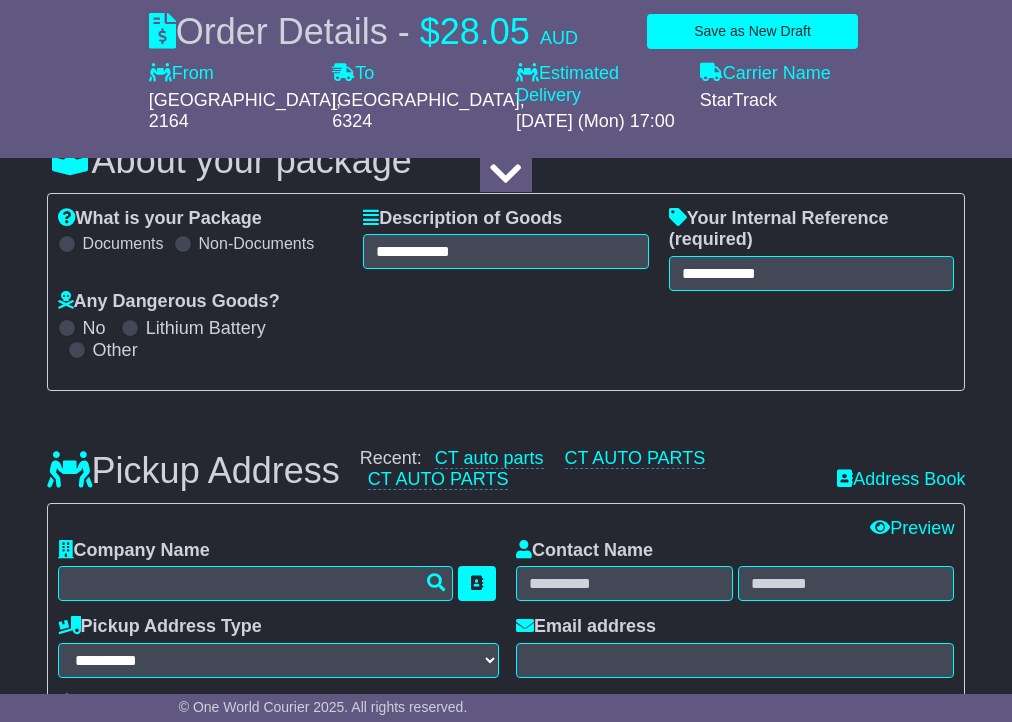 type on "**********" 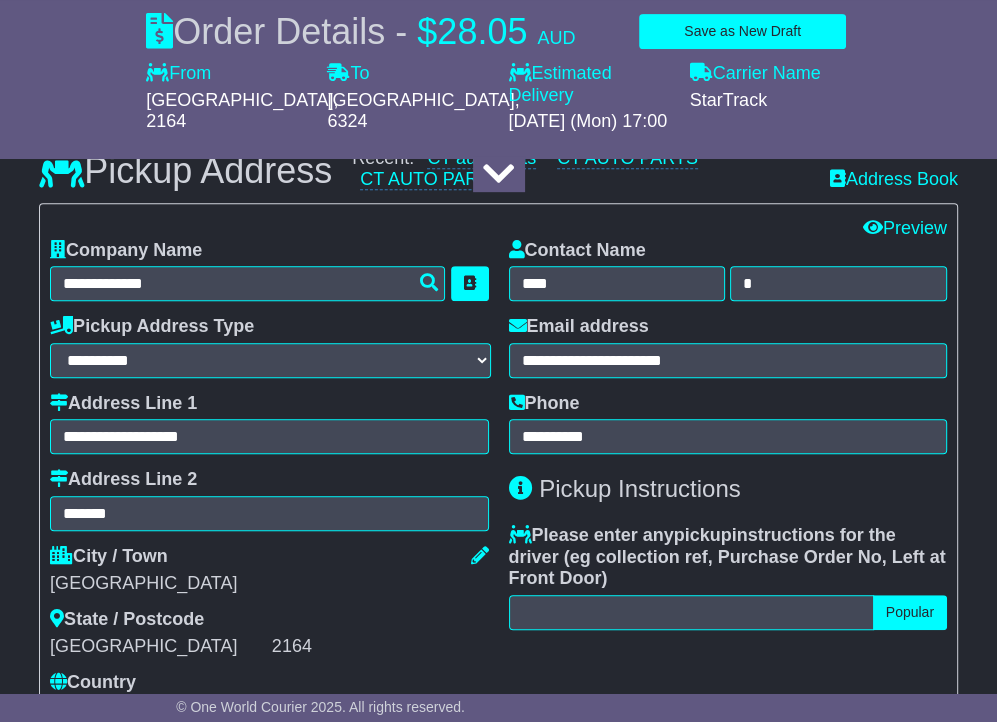 scroll, scrollTop: 1000, scrollLeft: 0, axis: vertical 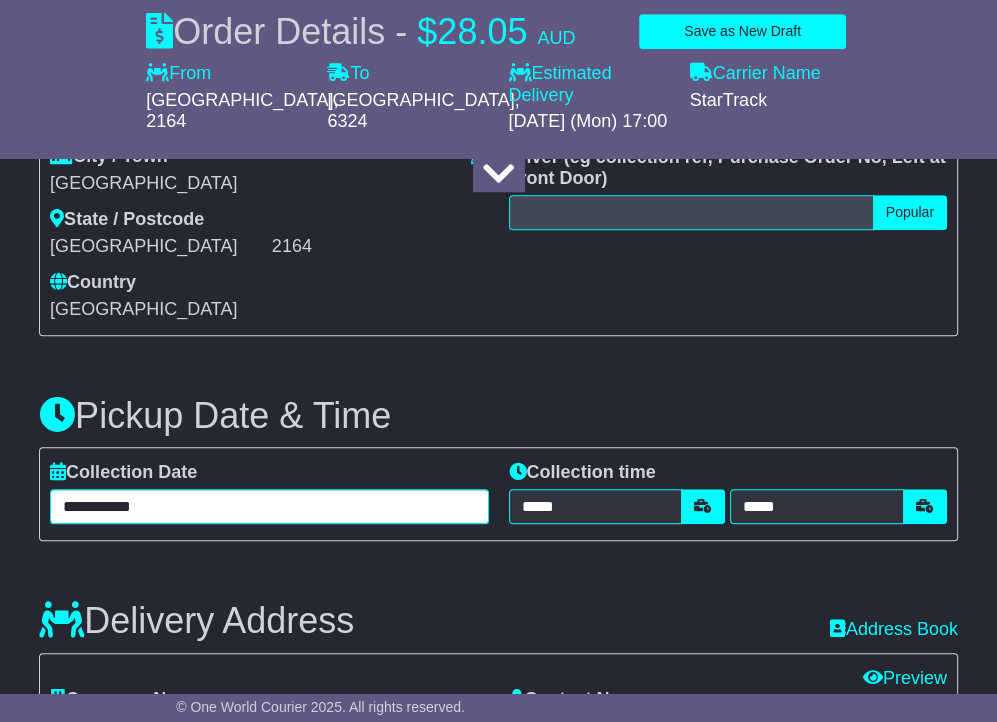 click on "**********" at bounding box center (269, 506) 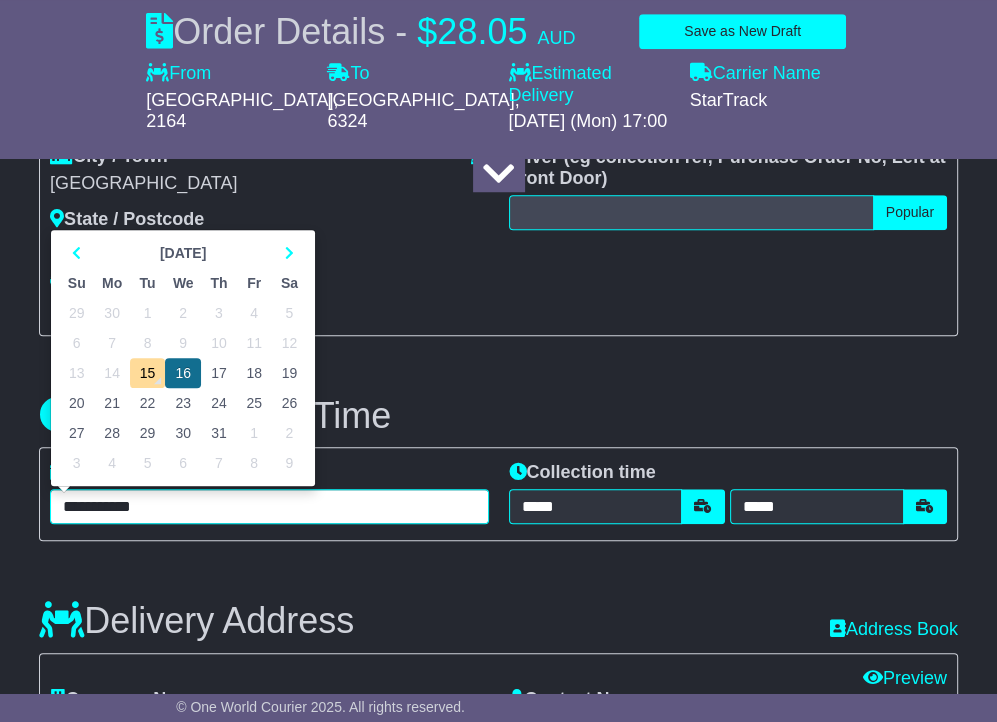 click on "16" at bounding box center (183, 373) 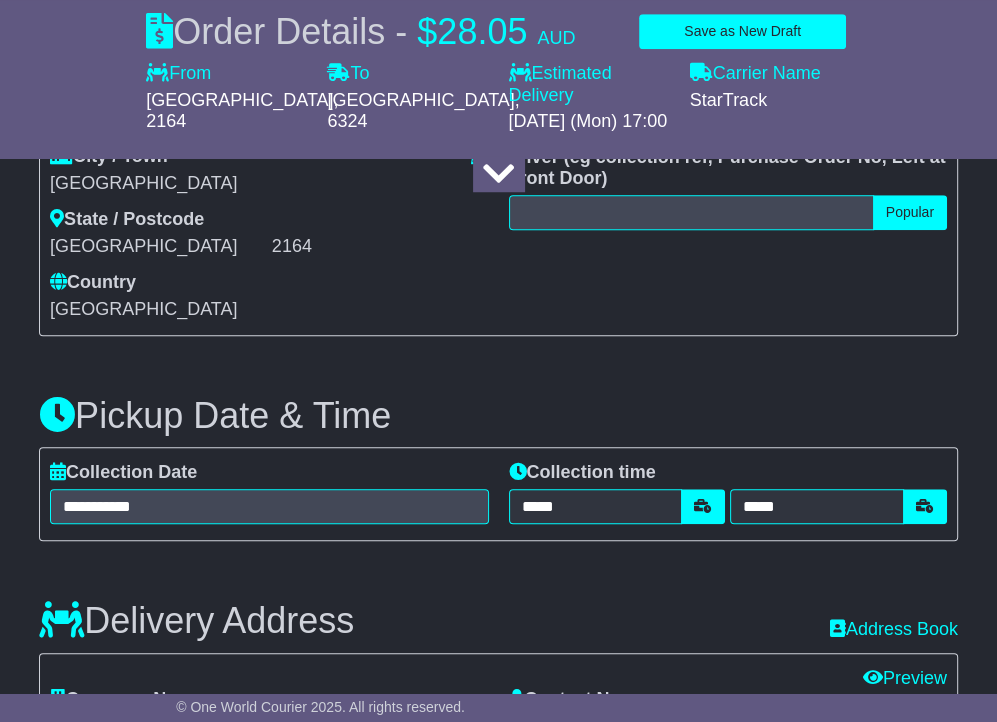 drag, startPoint x: 684, startPoint y: 525, endPoint x: 666, endPoint y: 513, distance: 21.633308 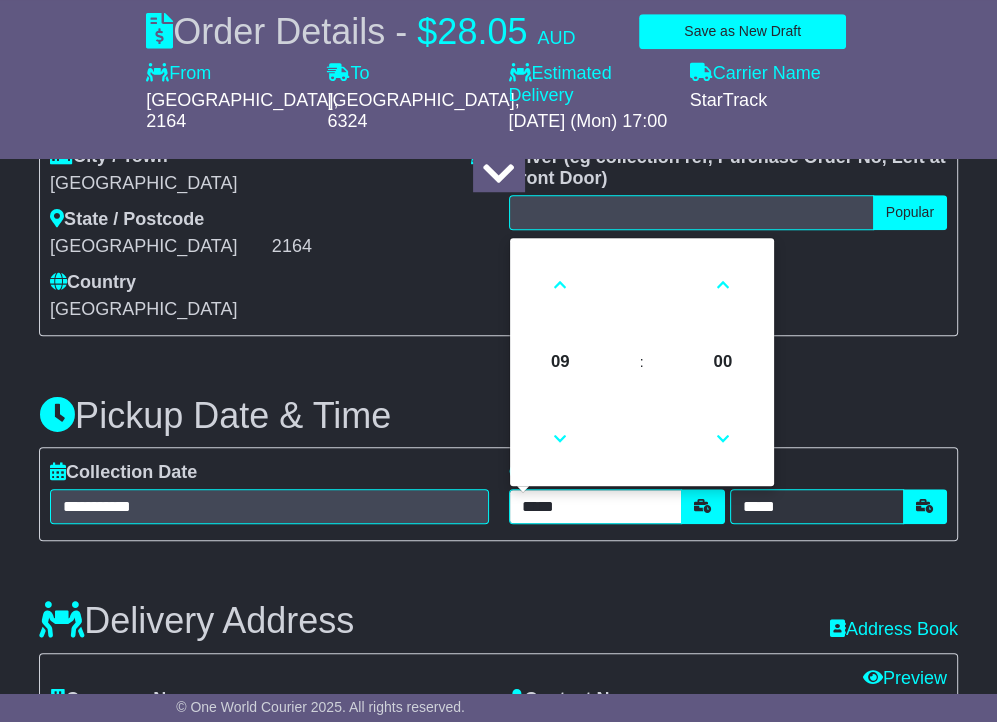 click on "*****" at bounding box center [596, 506] 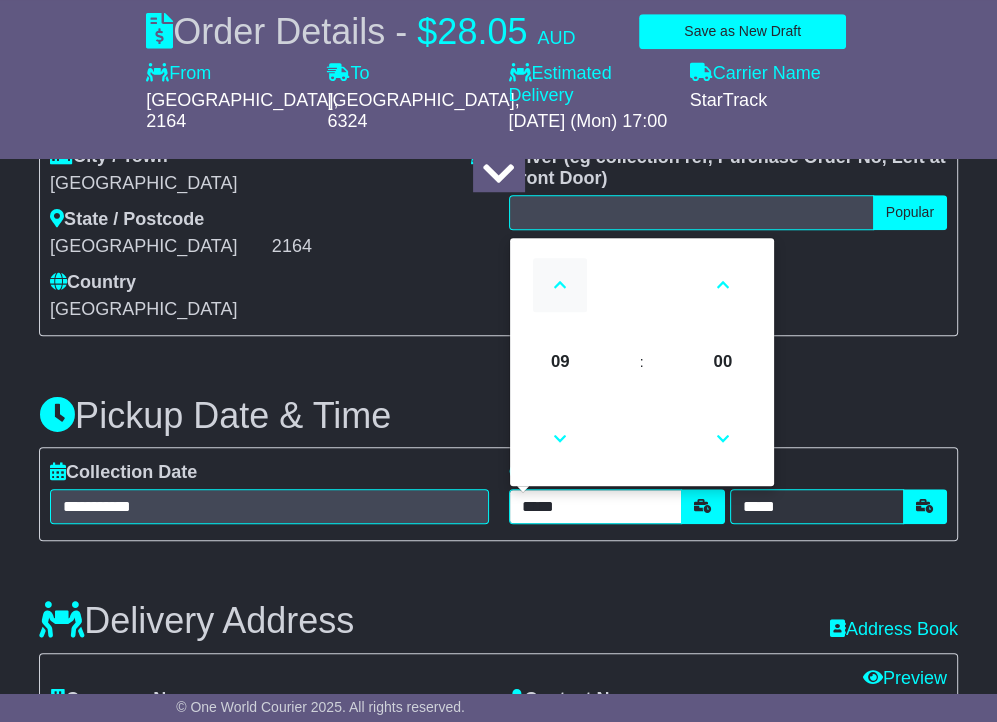 drag, startPoint x: 557, startPoint y: 286, endPoint x: 714, endPoint y: 396, distance: 191.70029 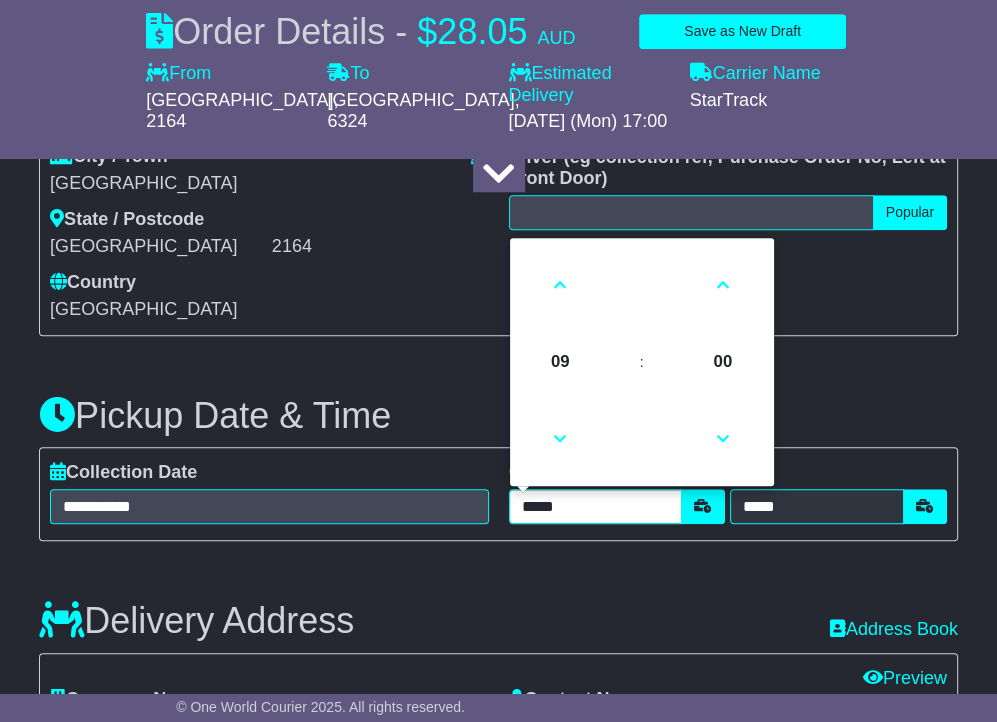 type on "*****" 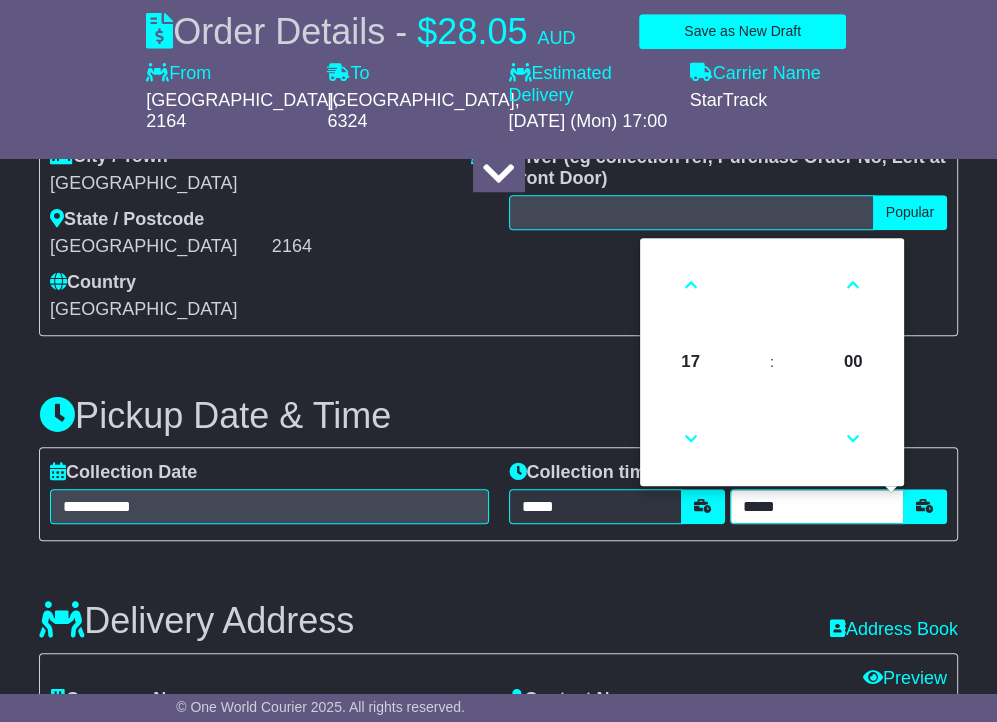 click on "*****" at bounding box center (817, 506) 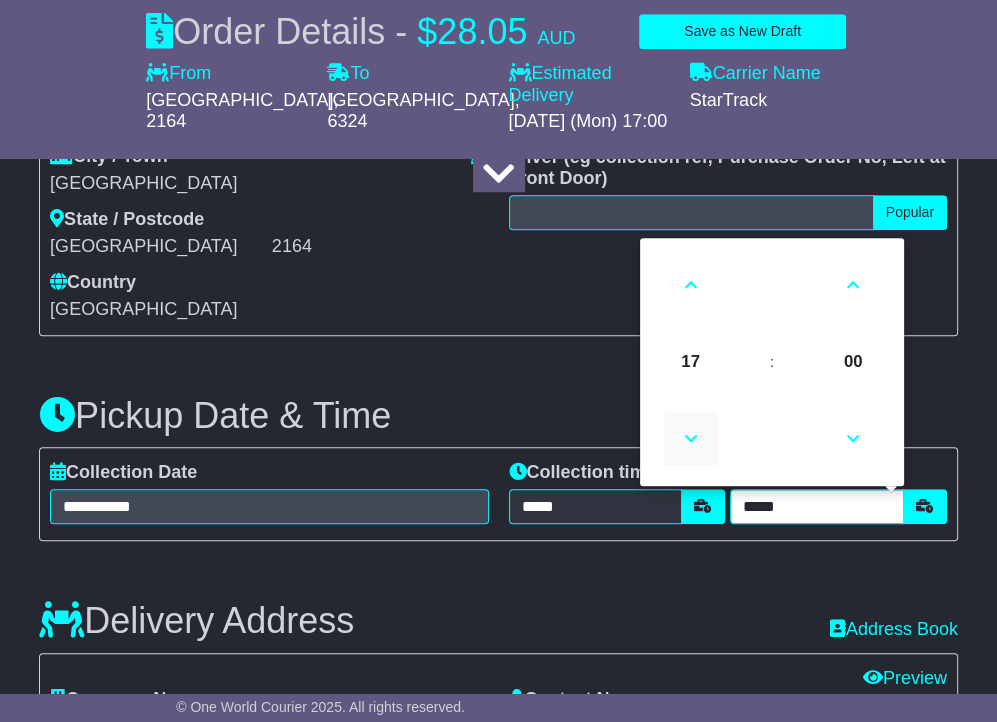 click at bounding box center (691, 439) 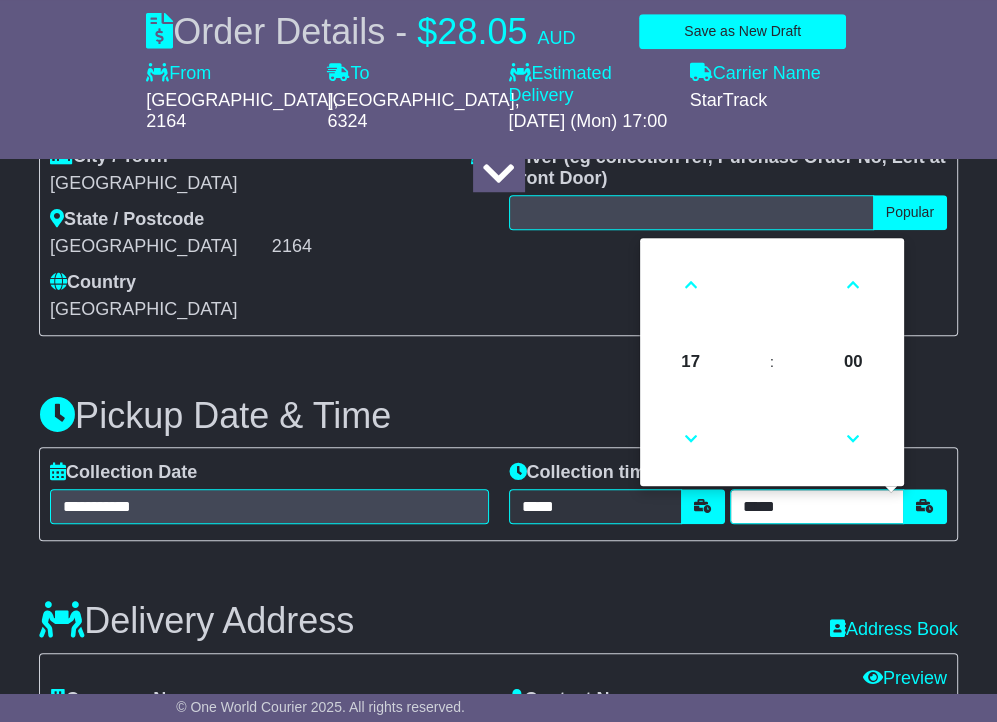 type on "*****" 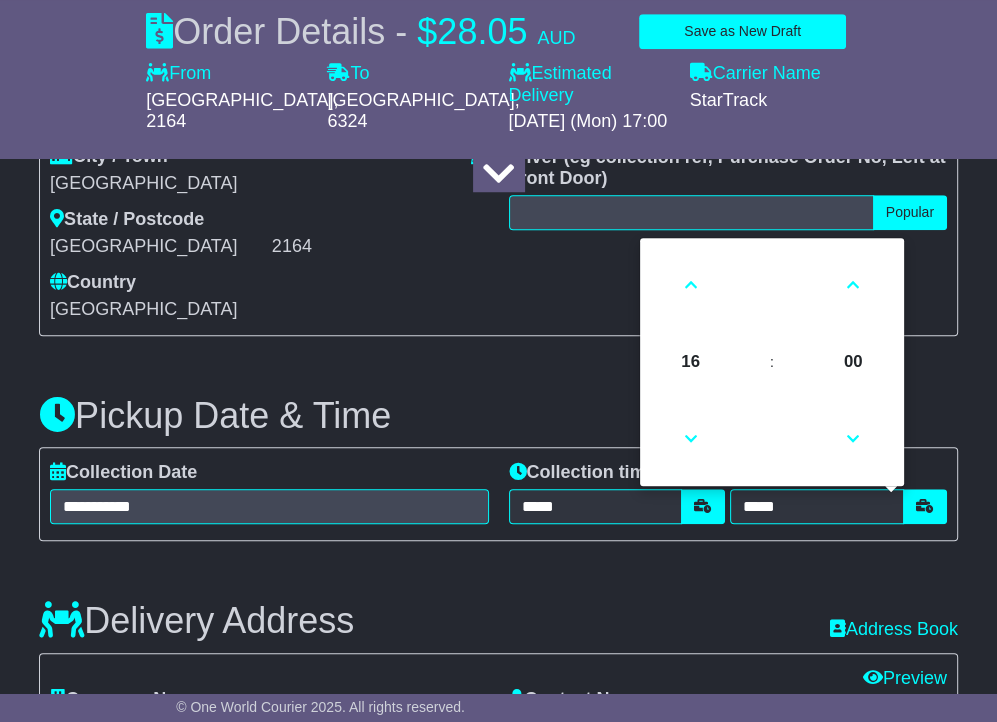 click on "**********" at bounding box center (498, 663) 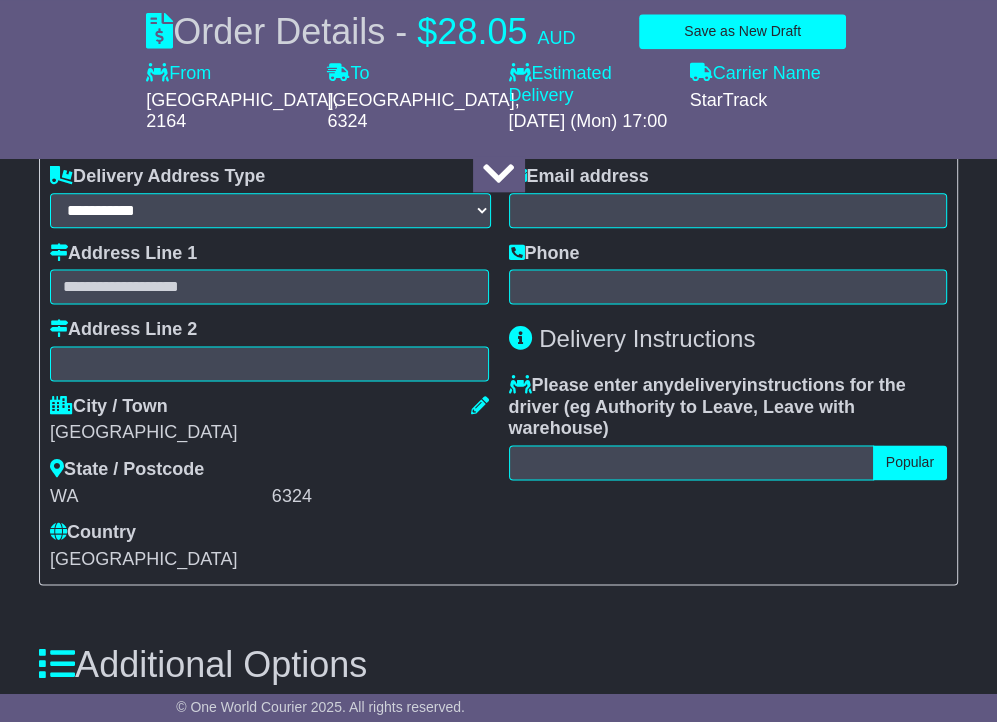 scroll, scrollTop: 1300, scrollLeft: 0, axis: vertical 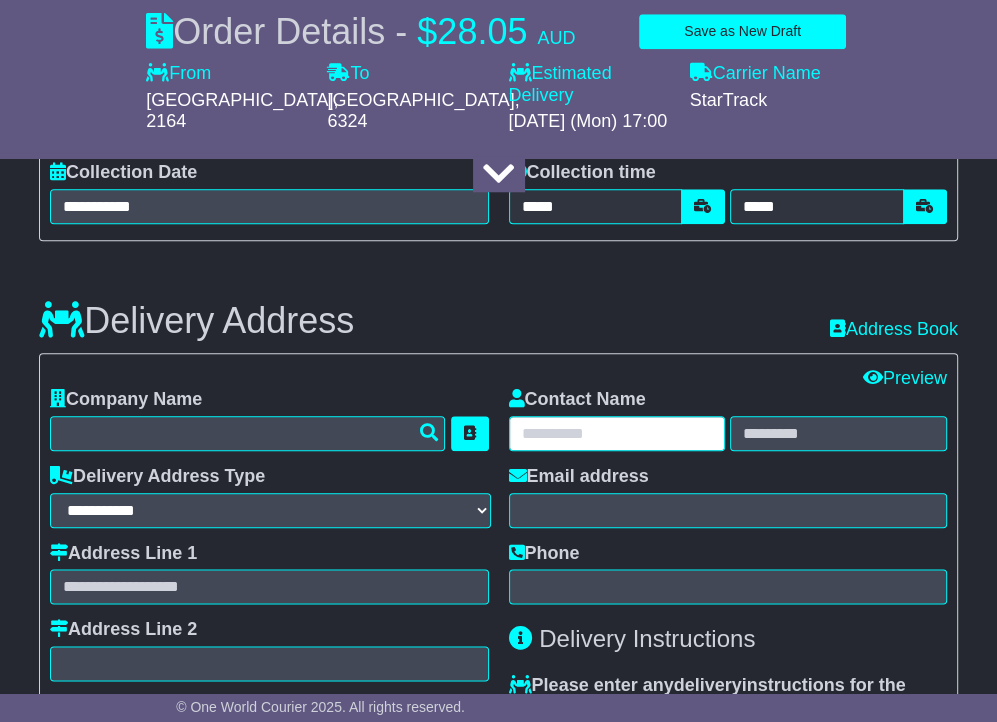 click at bounding box center [617, 433] 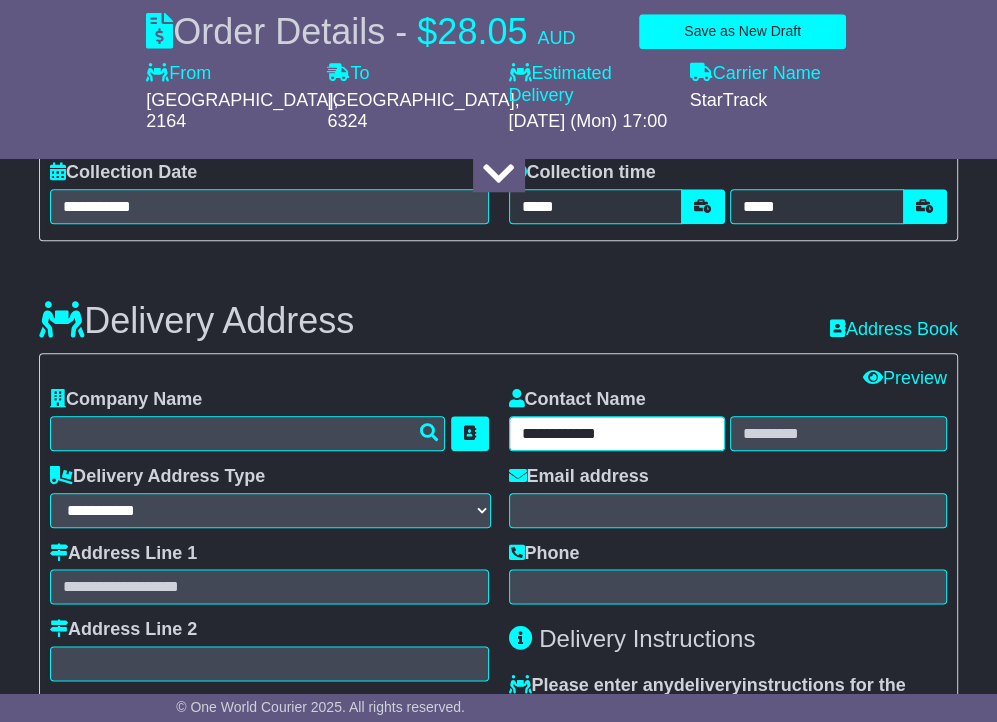 type on "**********" 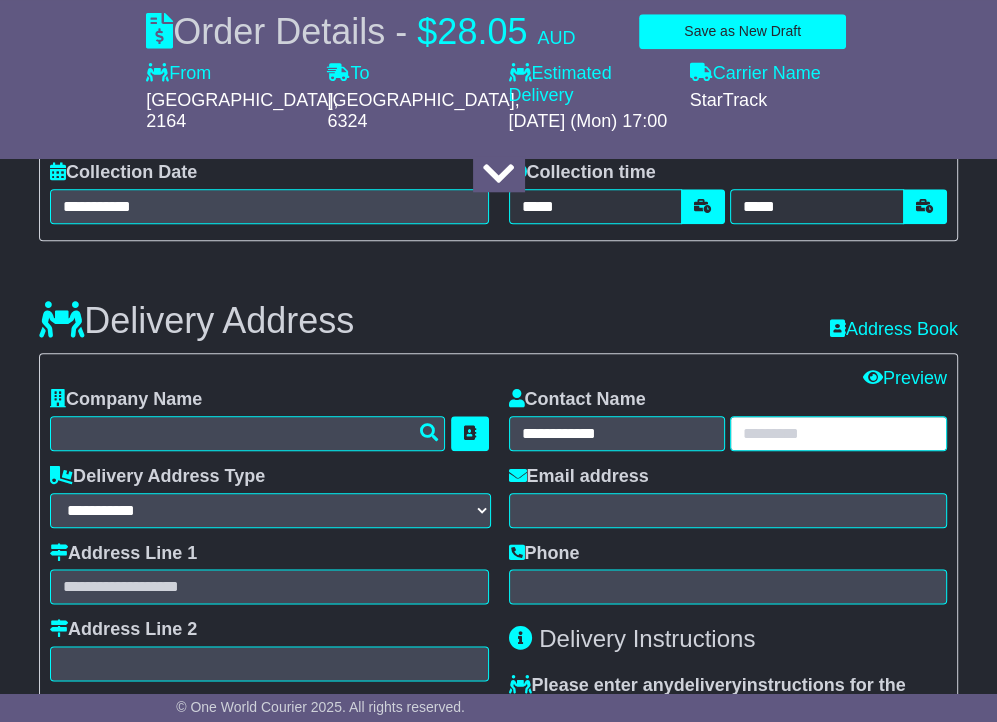 paste on "**********" 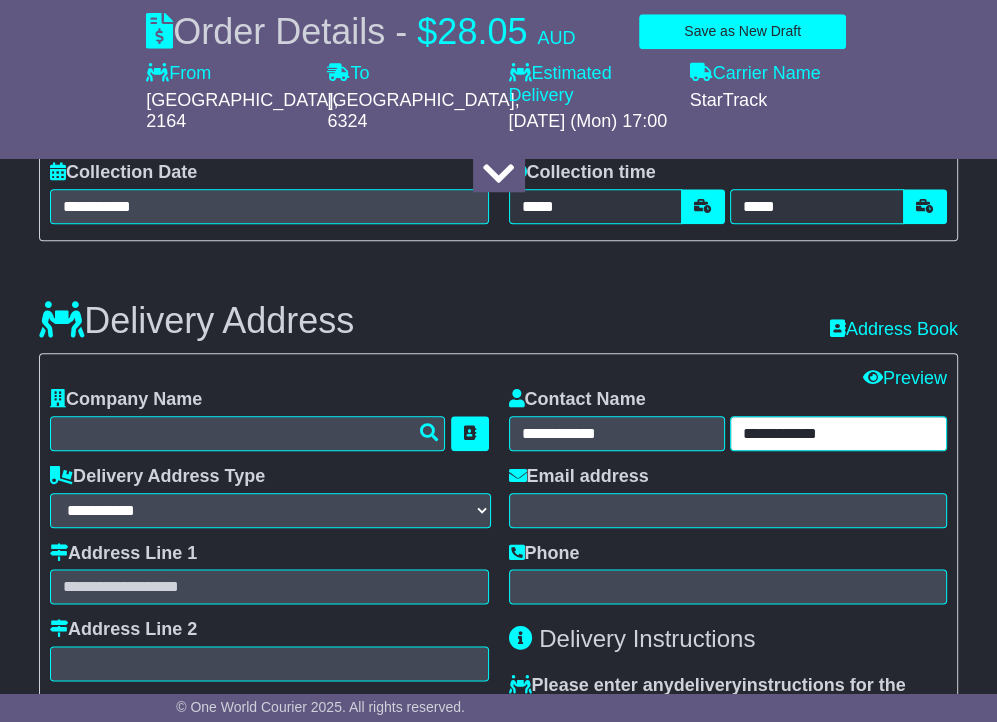 type on "**********" 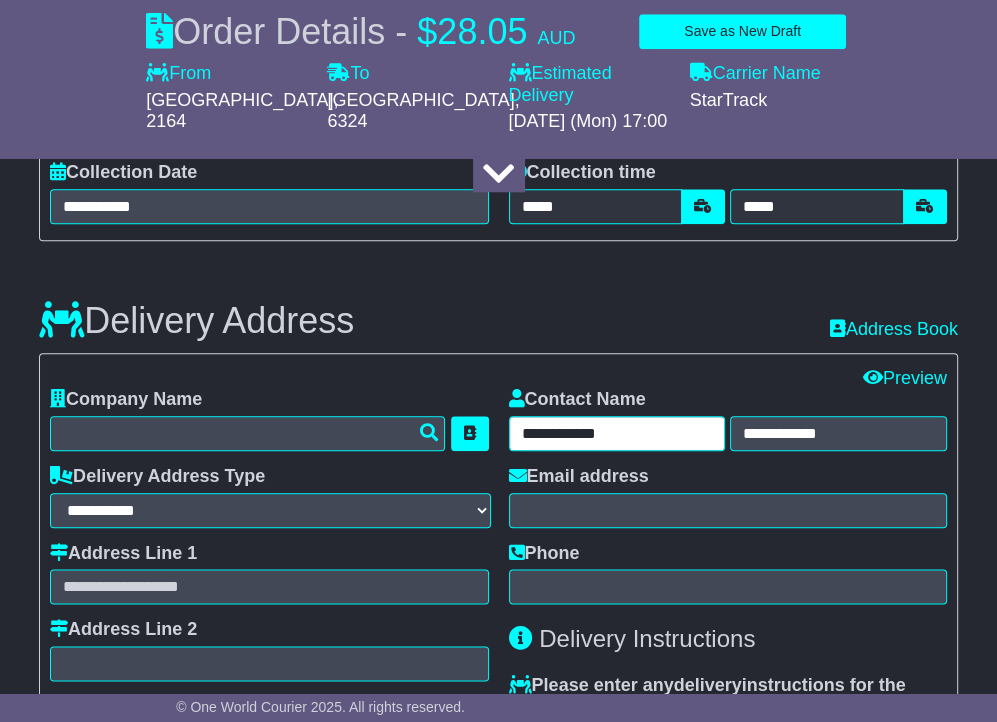 drag, startPoint x: 641, startPoint y: 434, endPoint x: 587, endPoint y: 450, distance: 56.32051 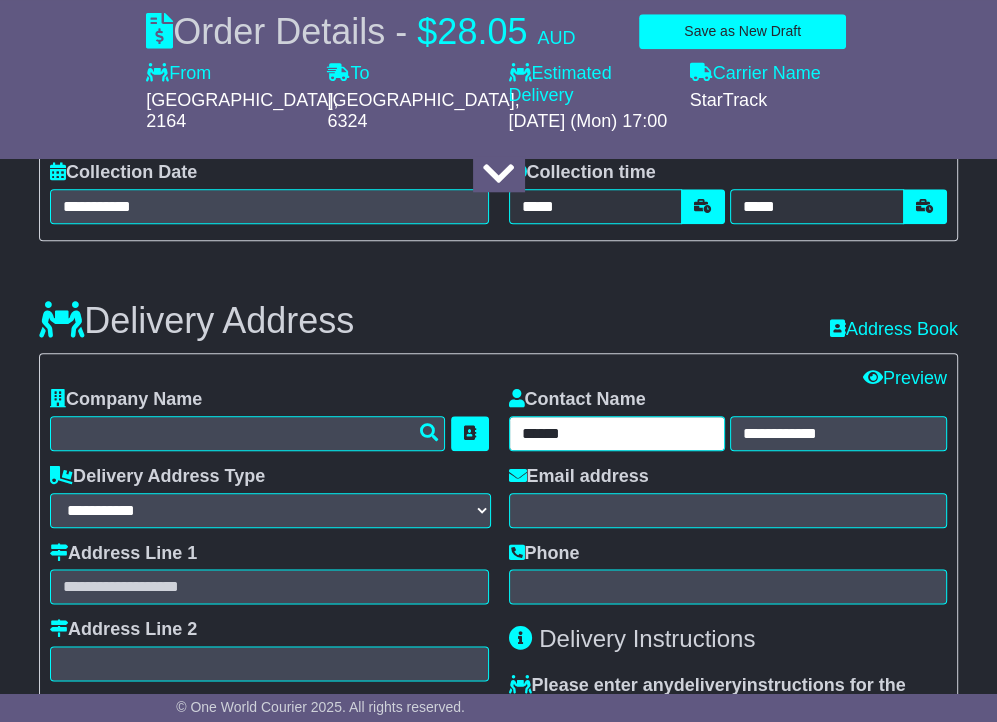 type on "*****" 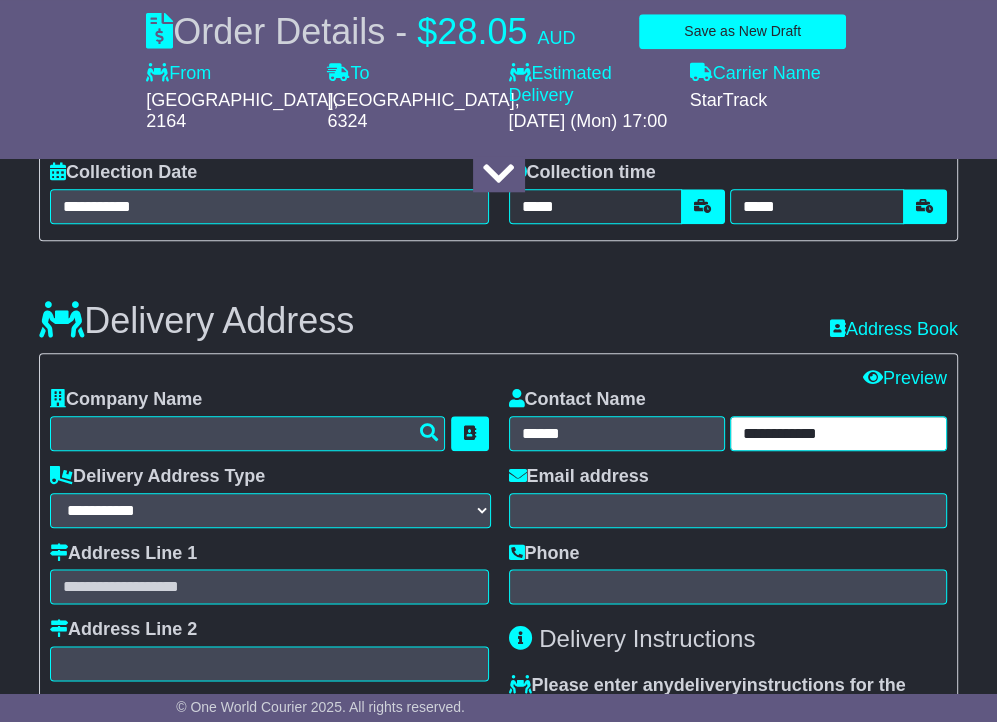 drag, startPoint x: 745, startPoint y: 439, endPoint x: 679, endPoint y: 442, distance: 66.068146 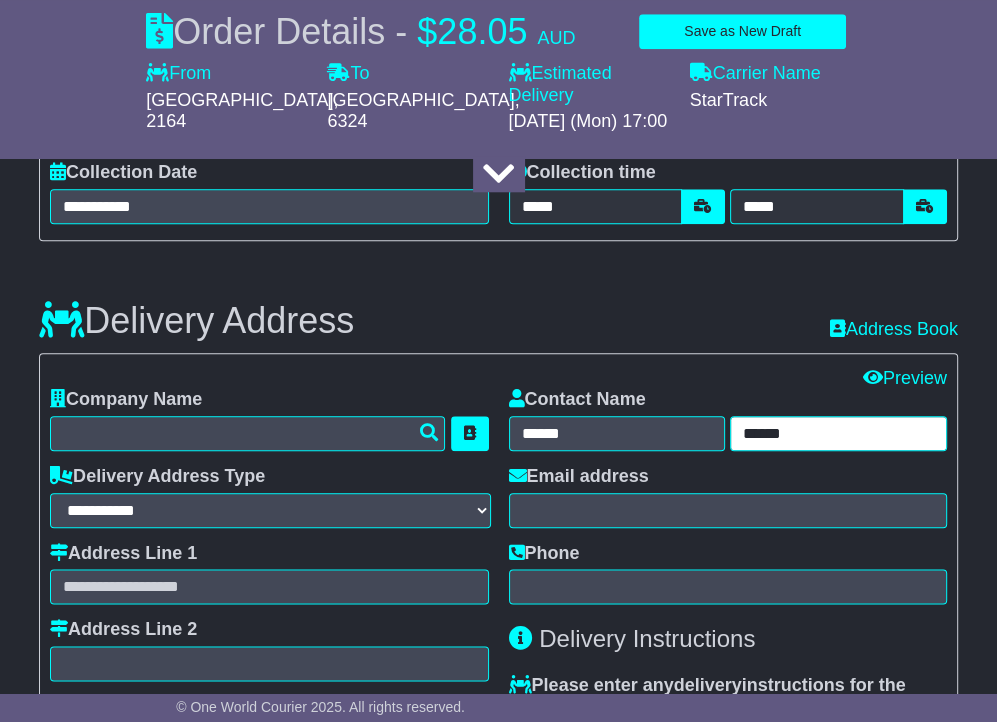 type on "******" 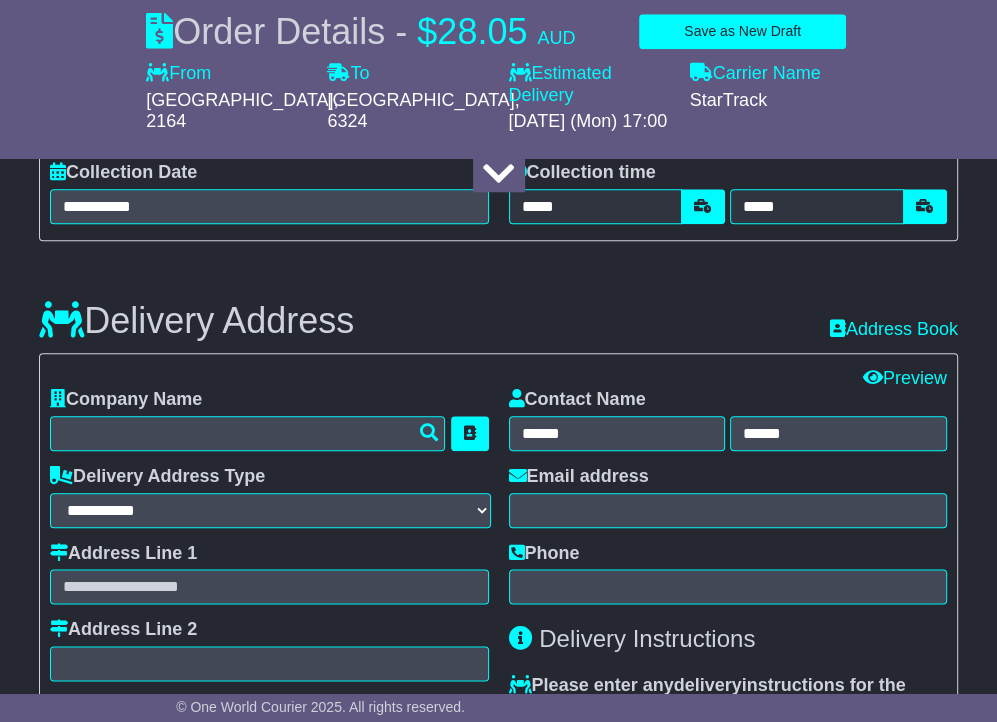 drag, startPoint x: 592, startPoint y: 333, endPoint x: 356, endPoint y: 455, distance: 265.66898 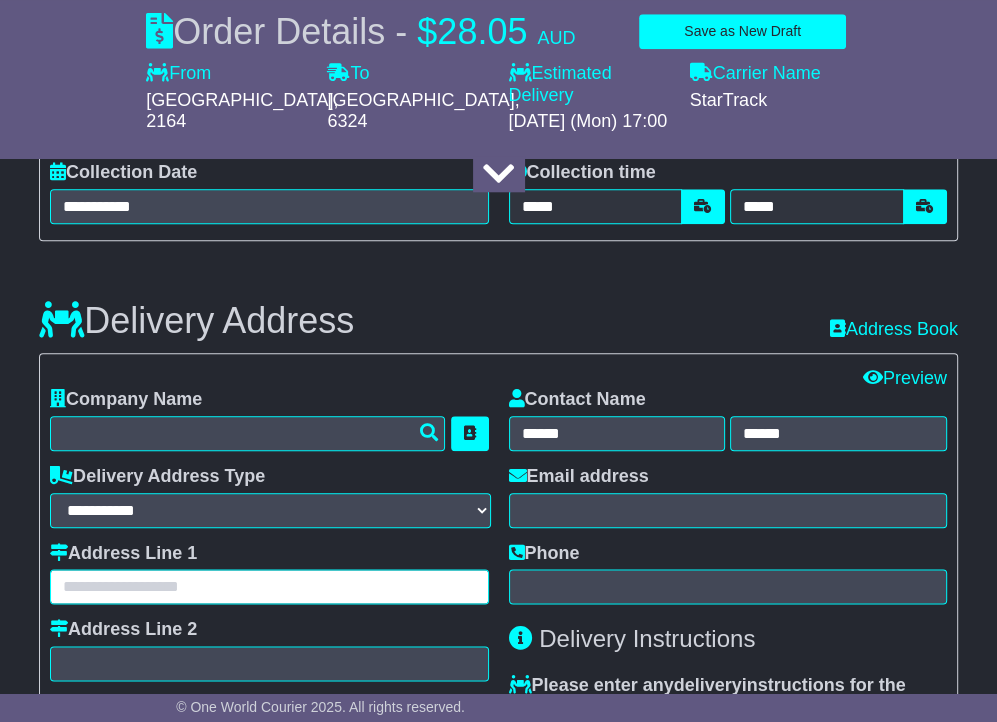 click at bounding box center (269, 586) 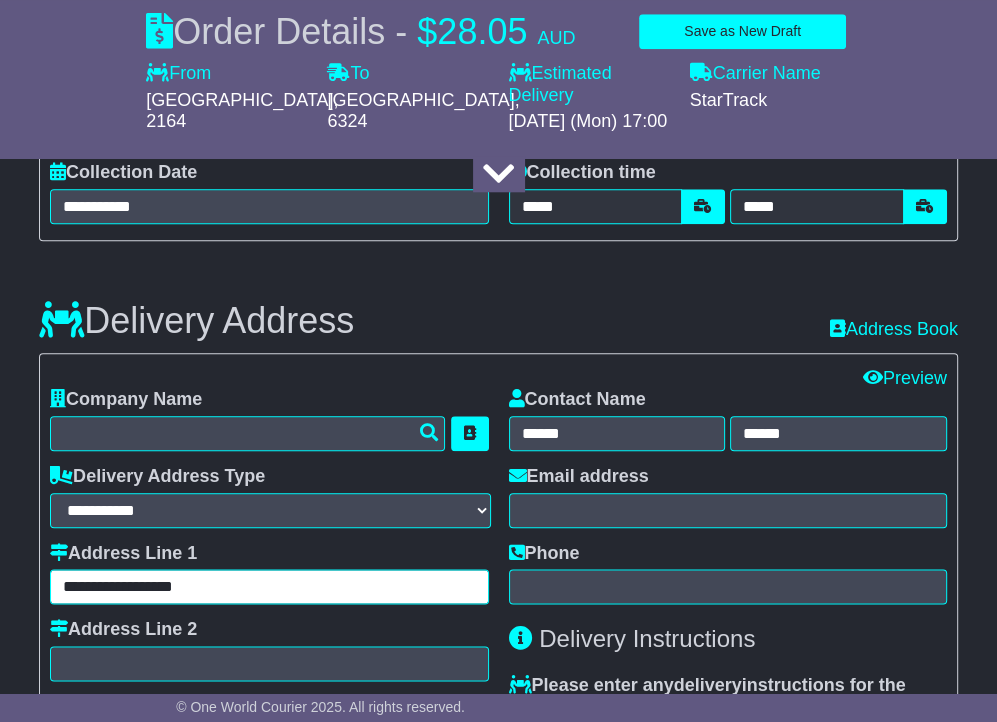 type on "**********" 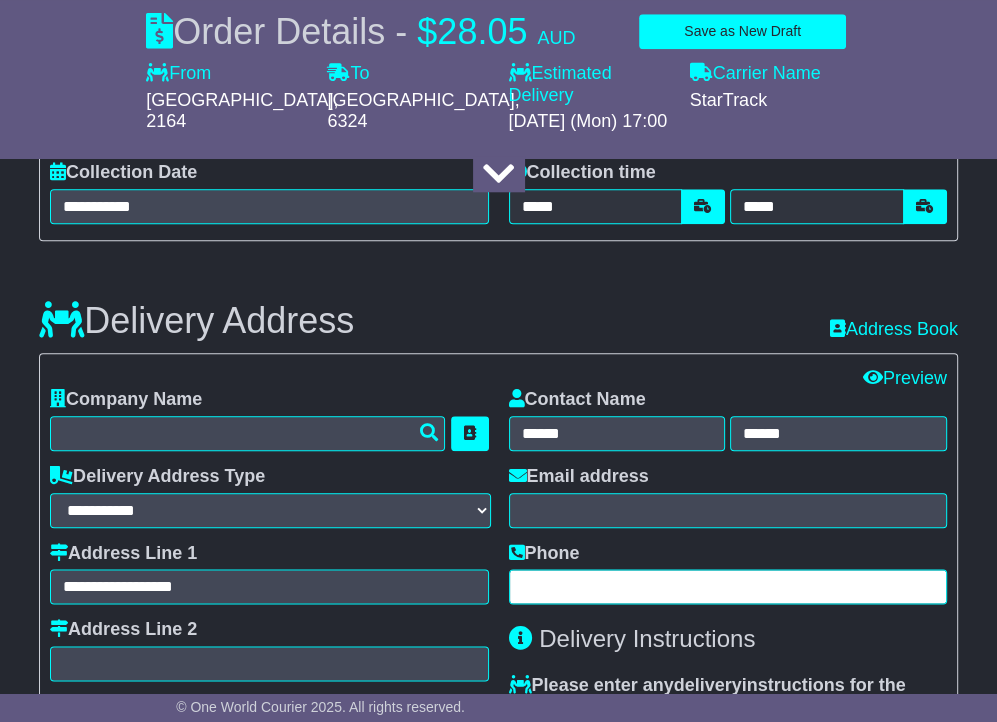 click at bounding box center [728, 586] 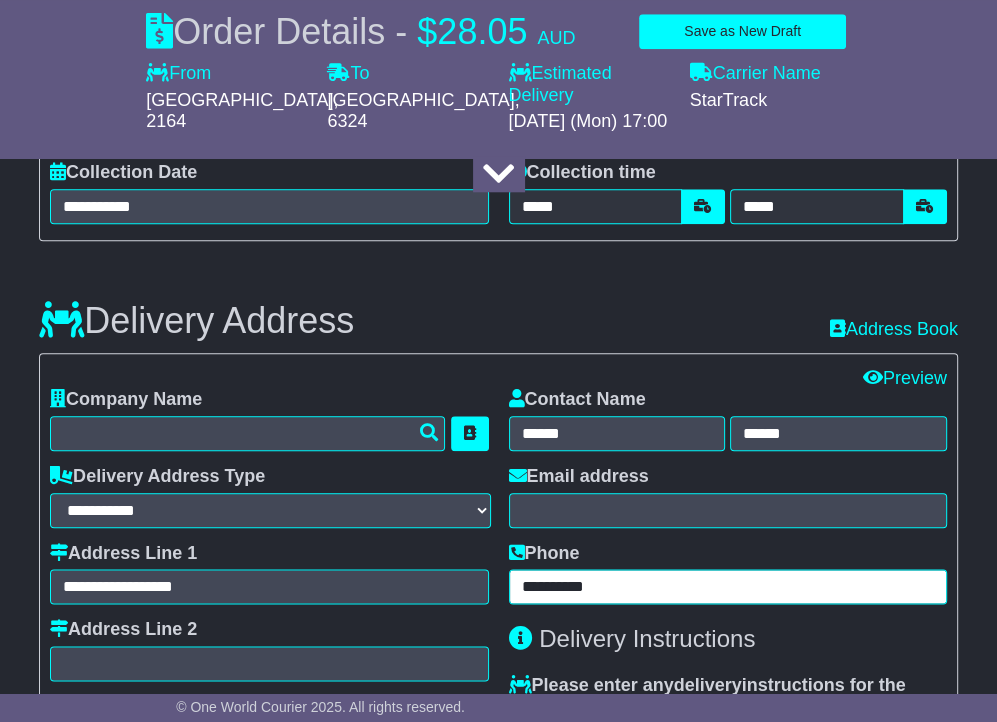 type on "**********" 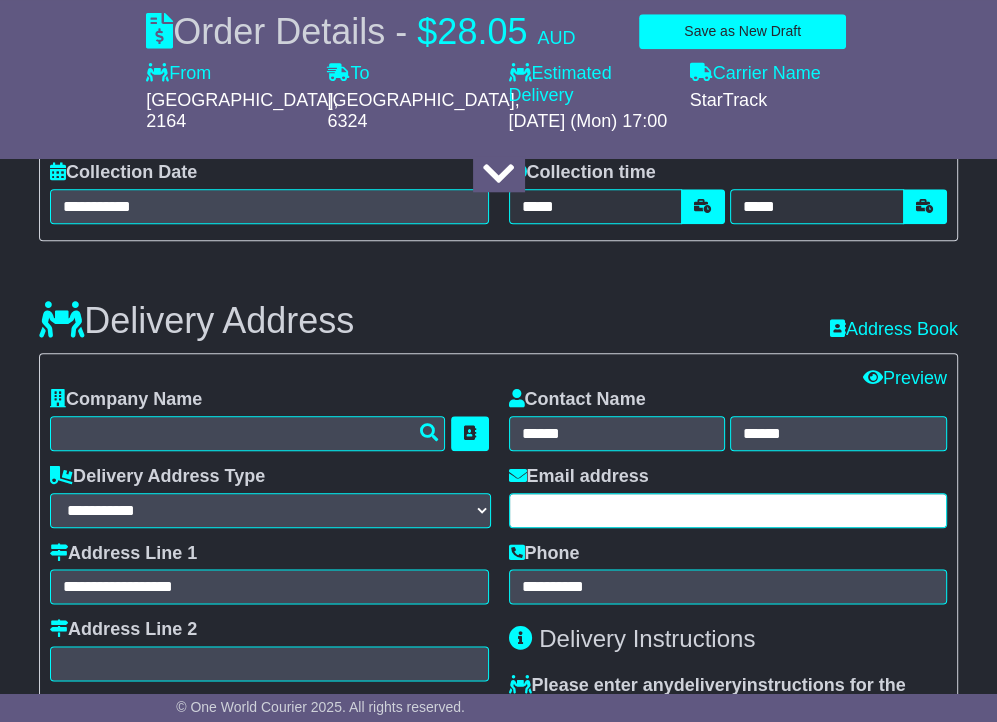 click at bounding box center (728, 510) 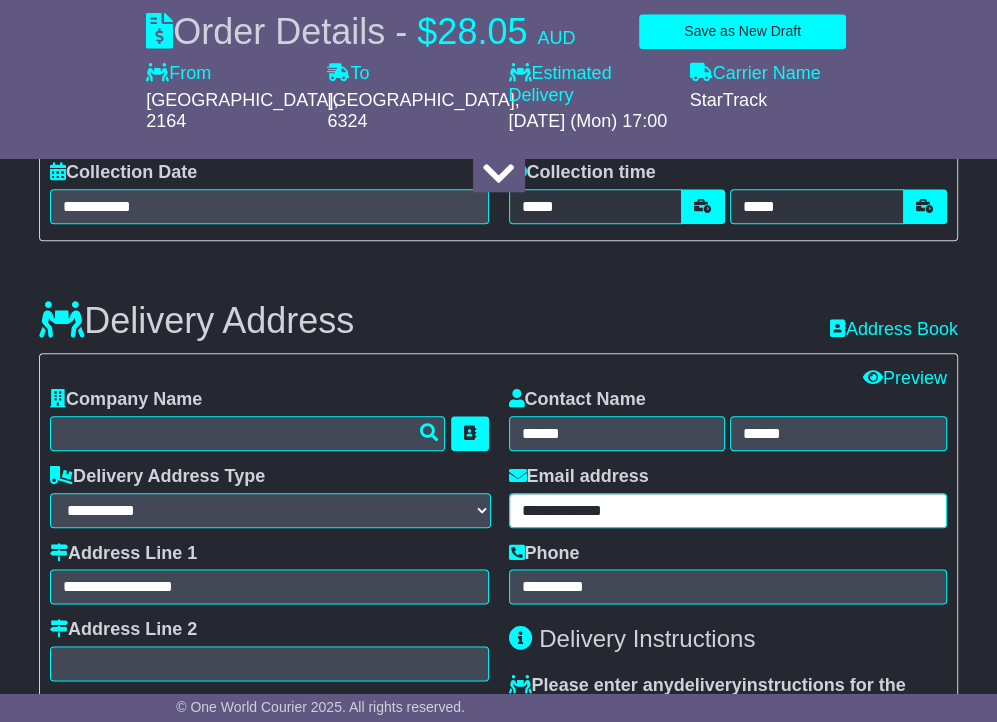 type on "**********" 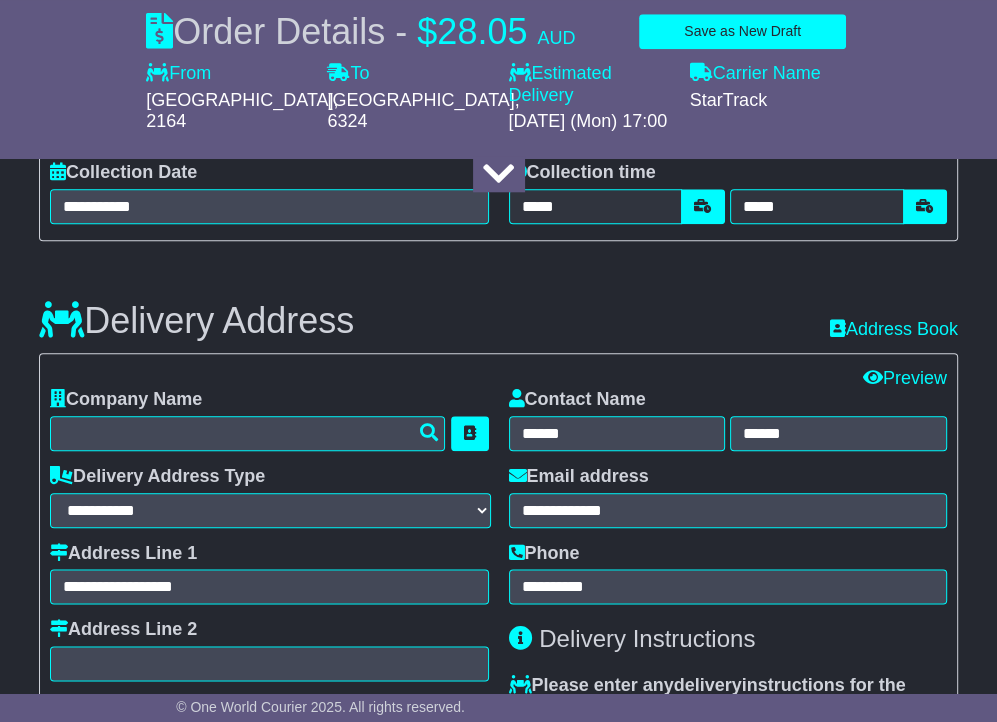 click on "Delivery Address
Recent:
Address Book" at bounding box center (498, 306) 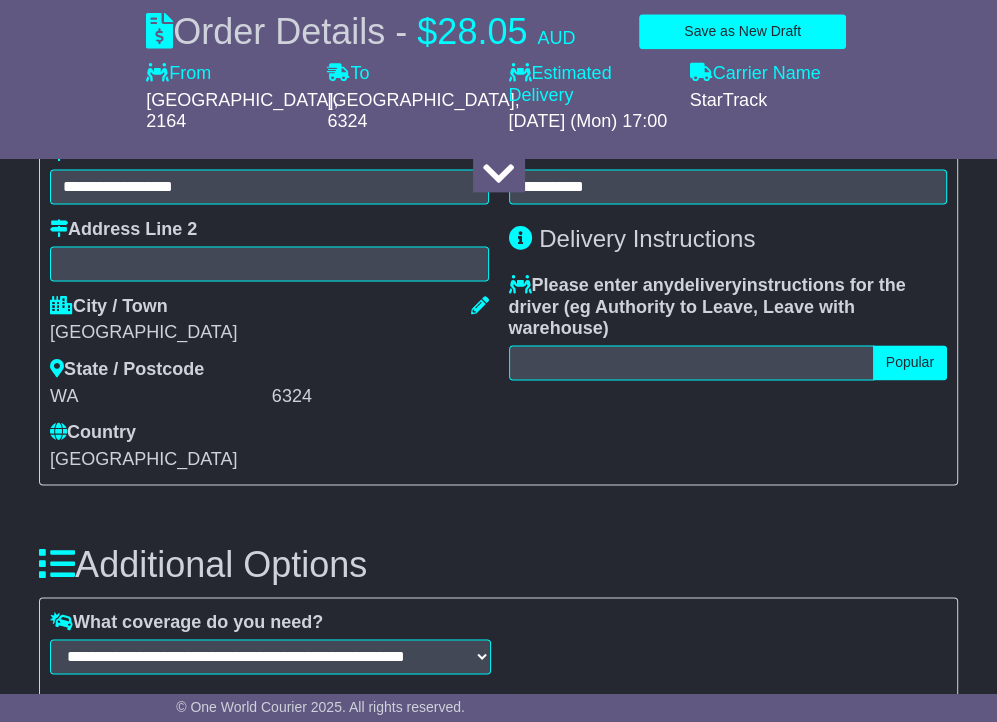 click on "**********" at bounding box center (269, 229) 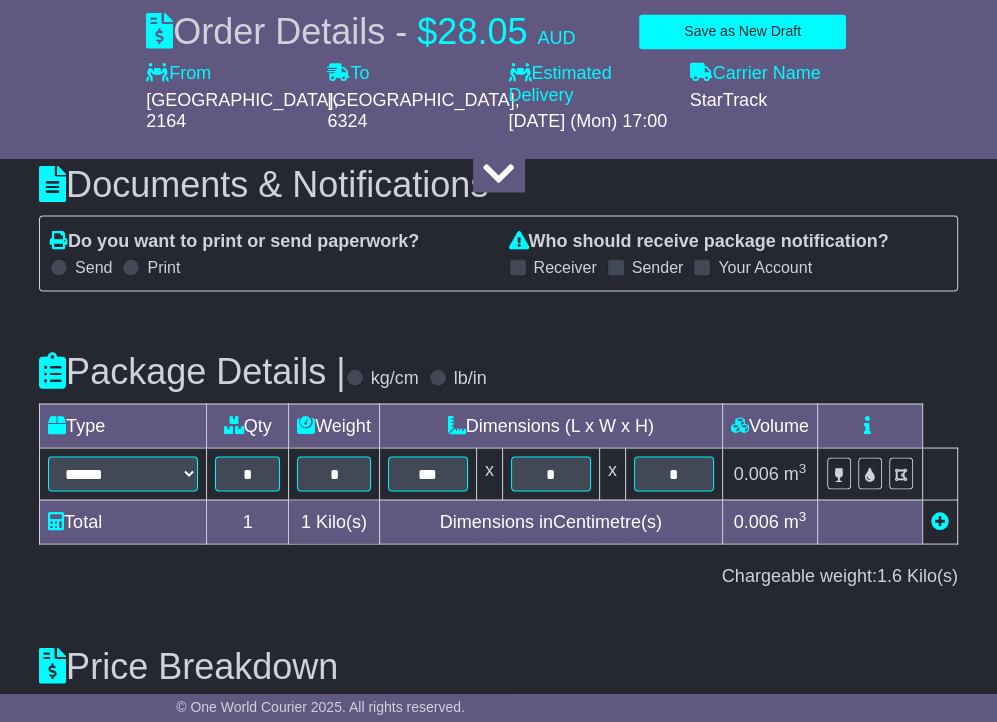 scroll, scrollTop: 2575, scrollLeft: 0, axis: vertical 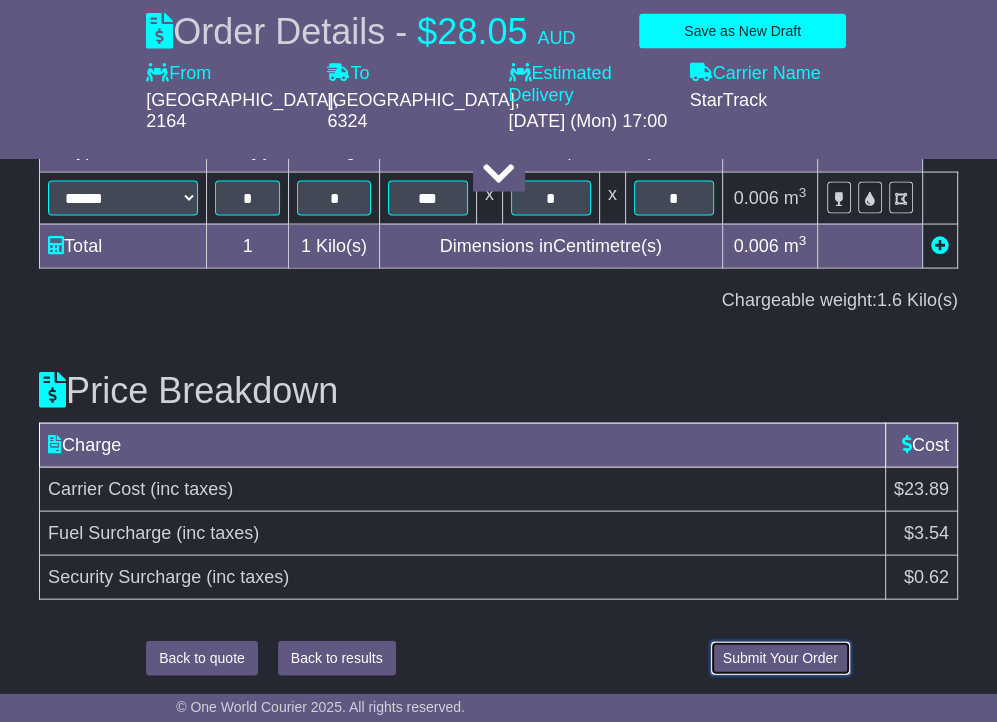 click on "Submit Your Order" at bounding box center [780, 658] 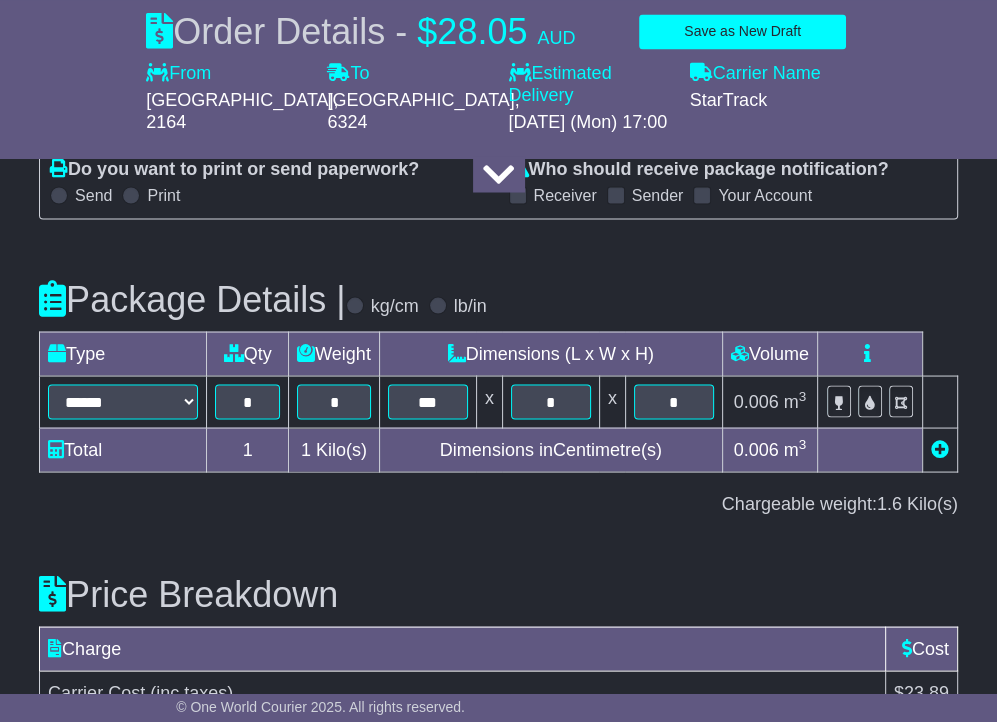 scroll, scrollTop: 2575, scrollLeft: 0, axis: vertical 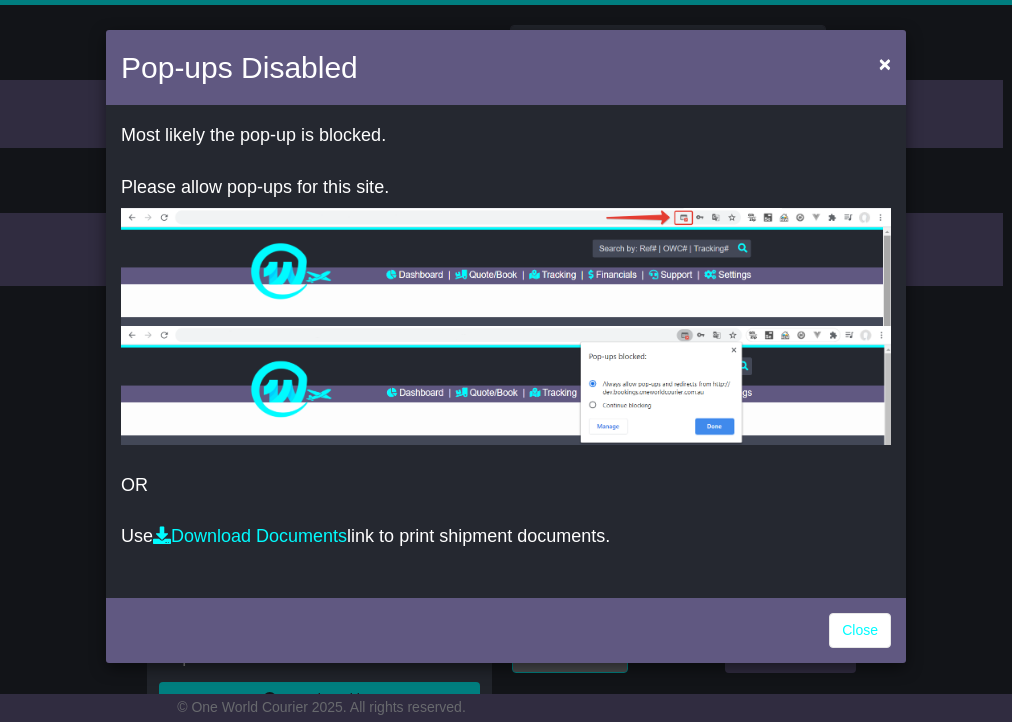 click on "Close" at bounding box center (506, 628) 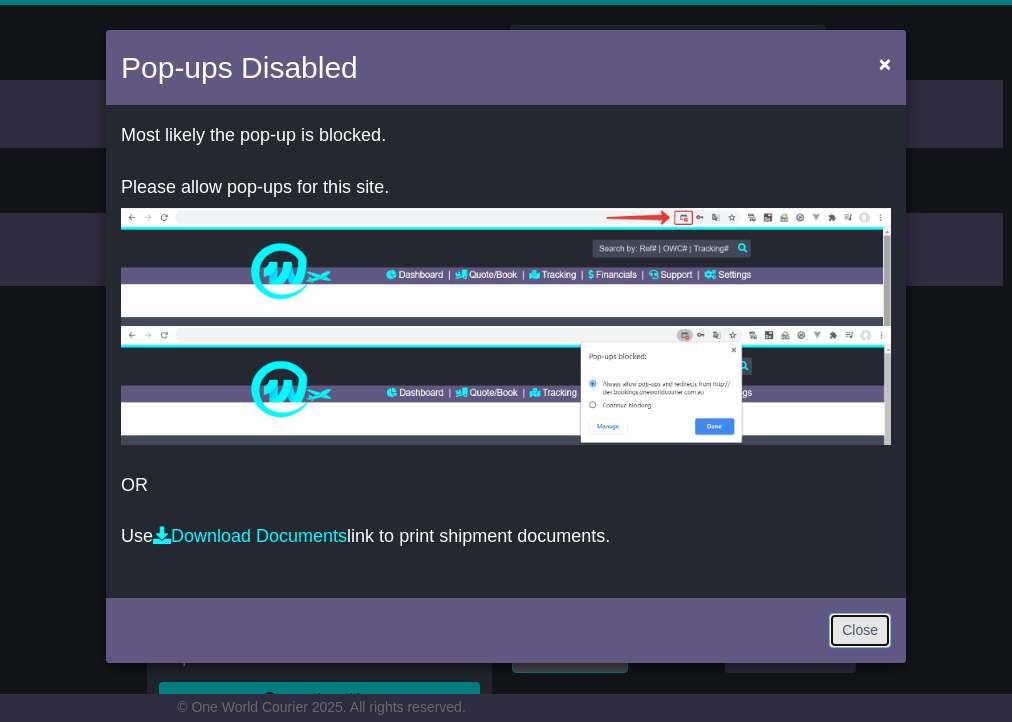 click on "Close" at bounding box center (860, 630) 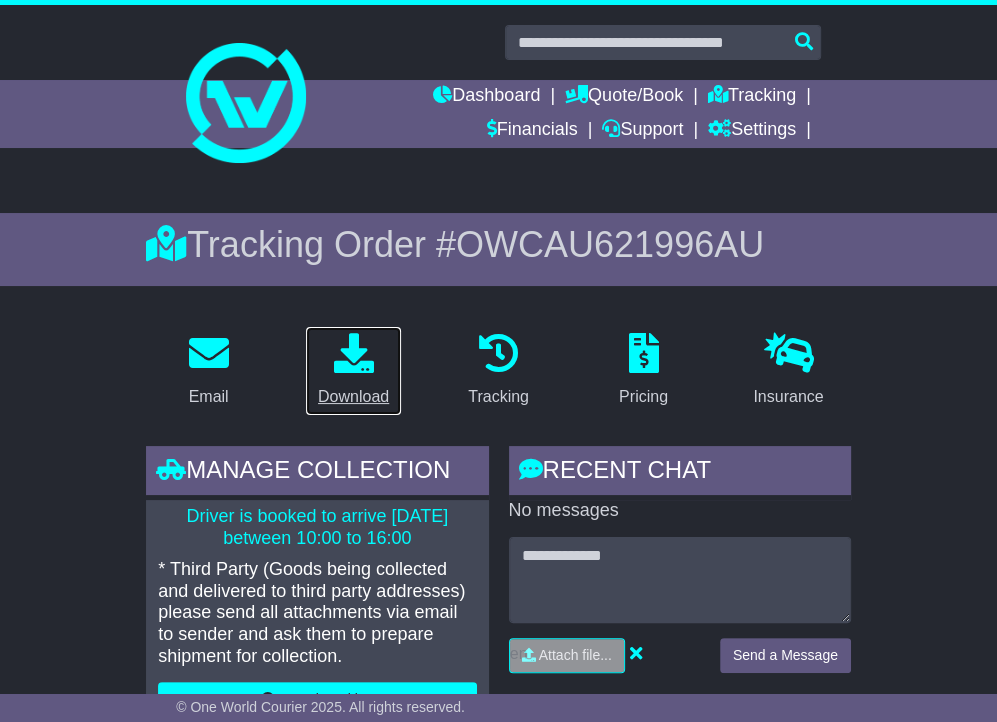 click at bounding box center (354, 353) 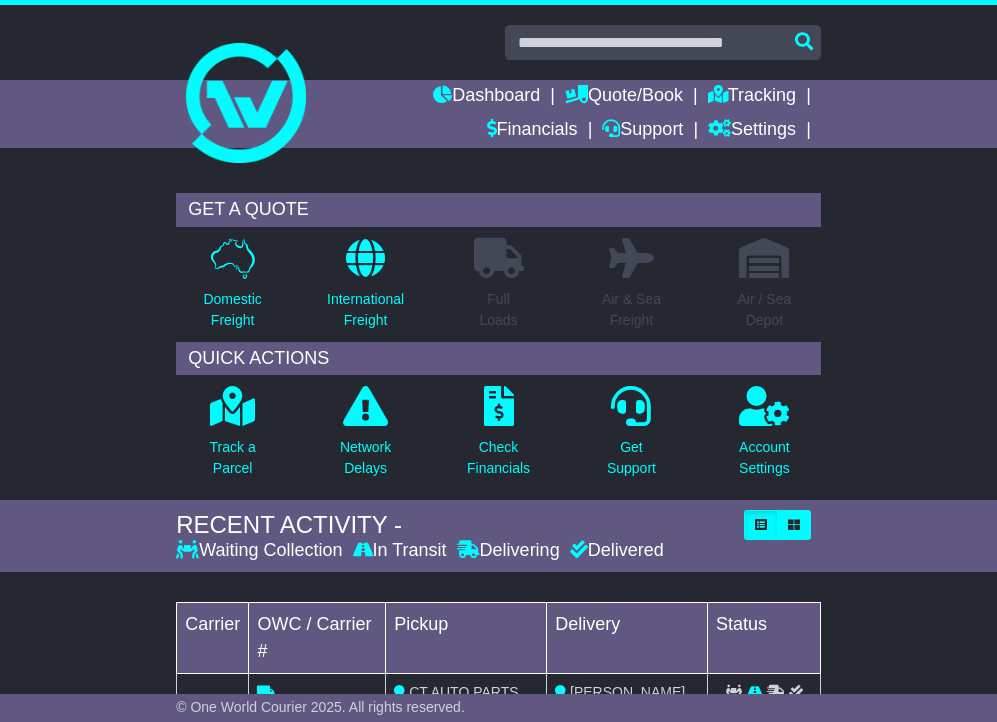 scroll, scrollTop: 0, scrollLeft: 0, axis: both 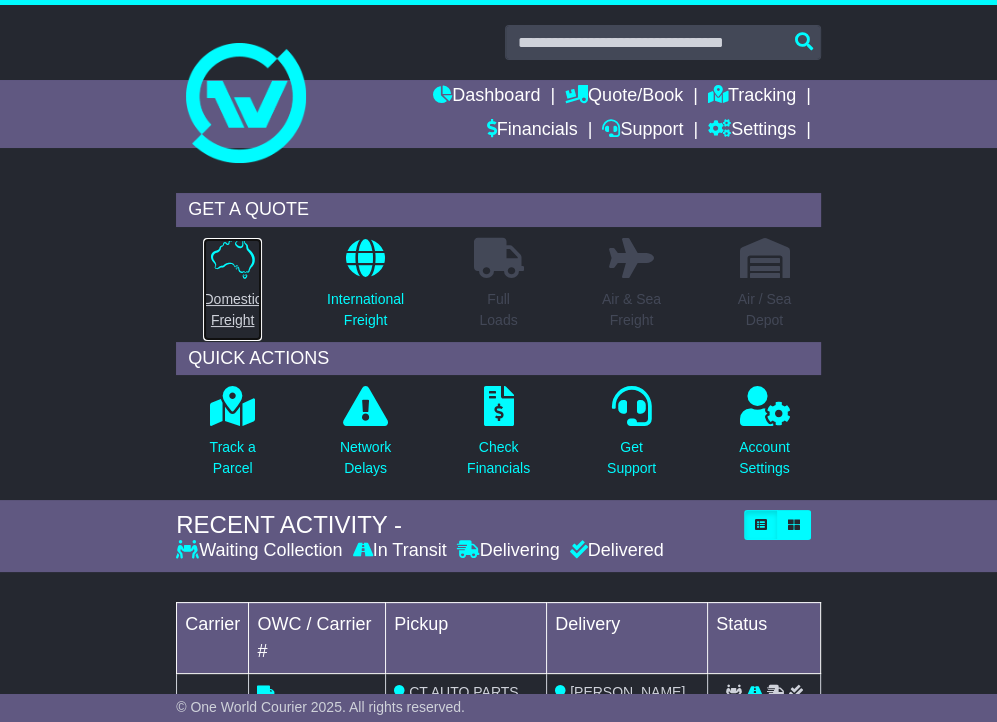 click on "Domestic Freight" at bounding box center (232, 310) 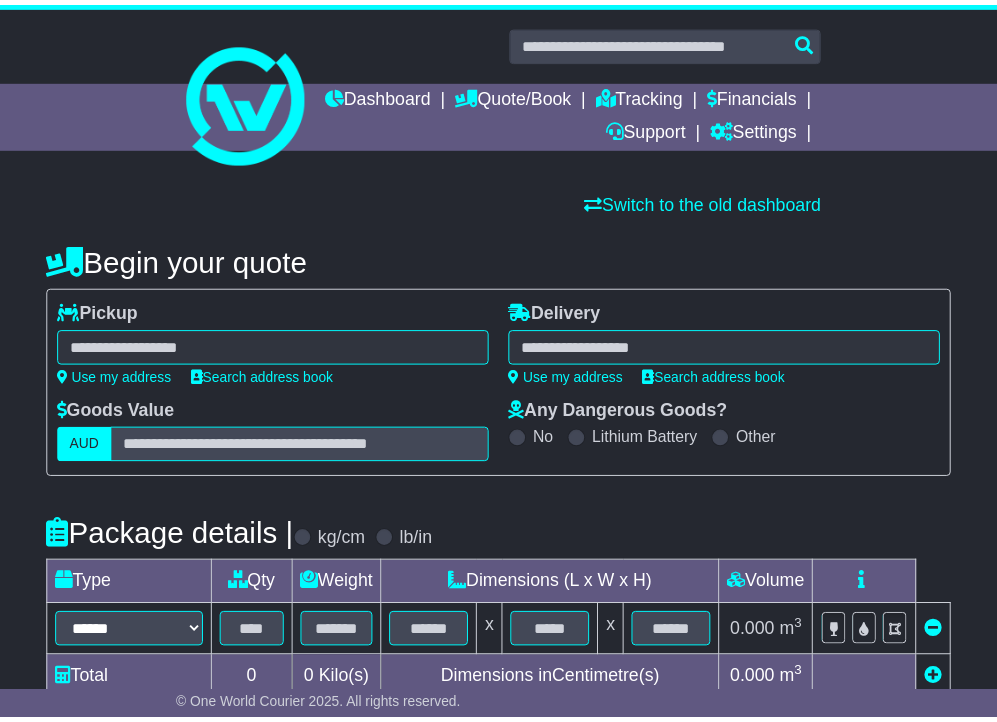 scroll, scrollTop: 0, scrollLeft: 0, axis: both 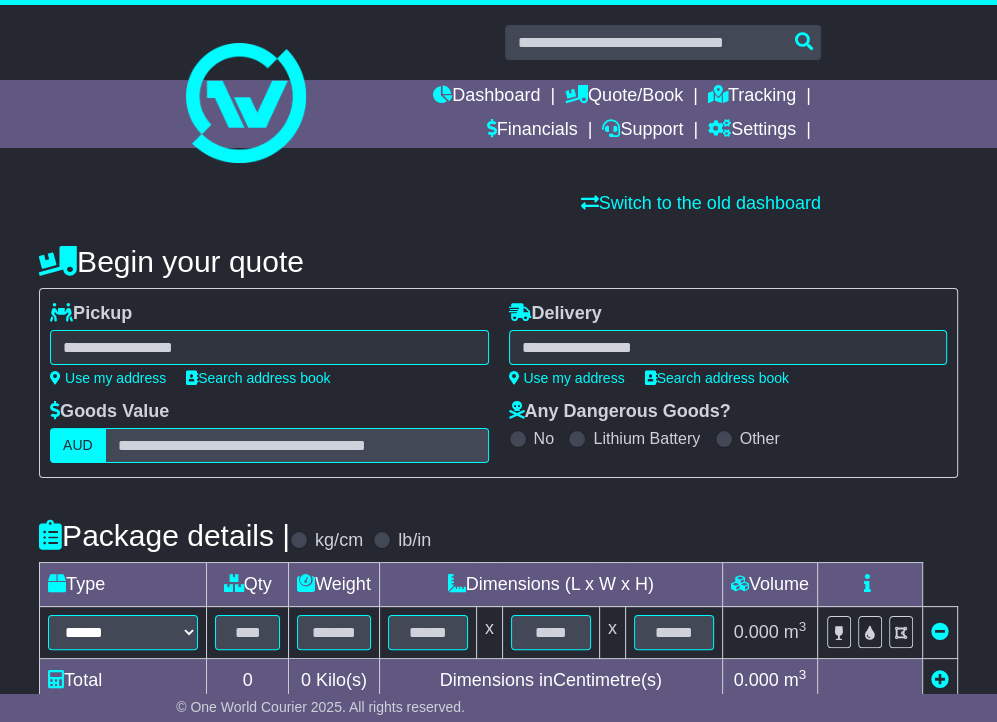 click on "Begin your quote" at bounding box center [498, 261] 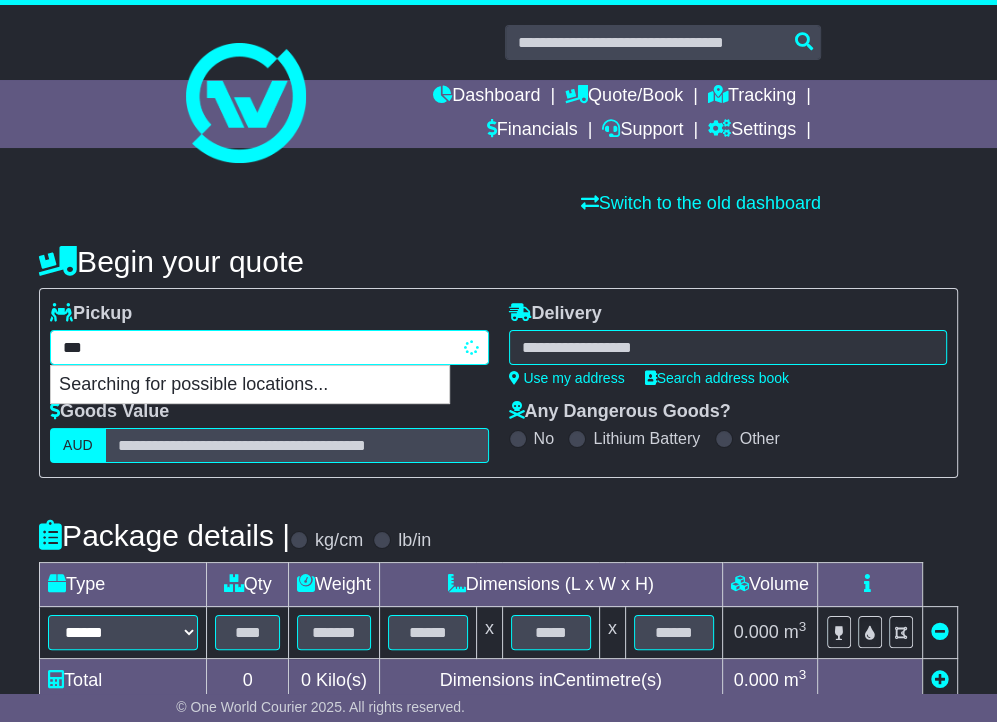 type on "****" 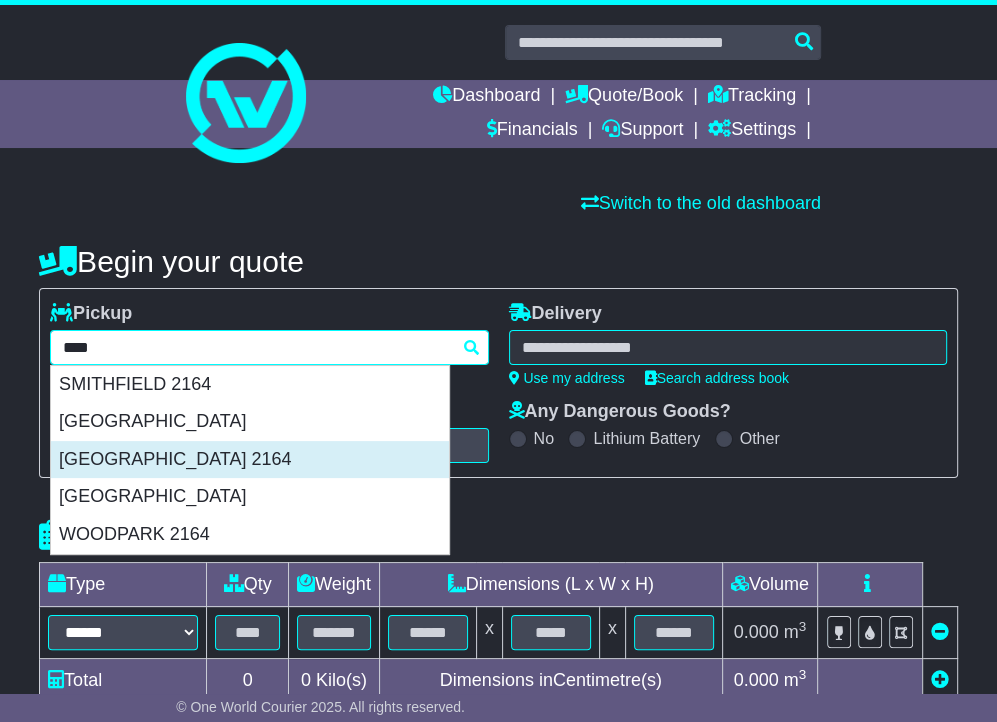 click on "WETHERILL PARK 2164" at bounding box center (250, 460) 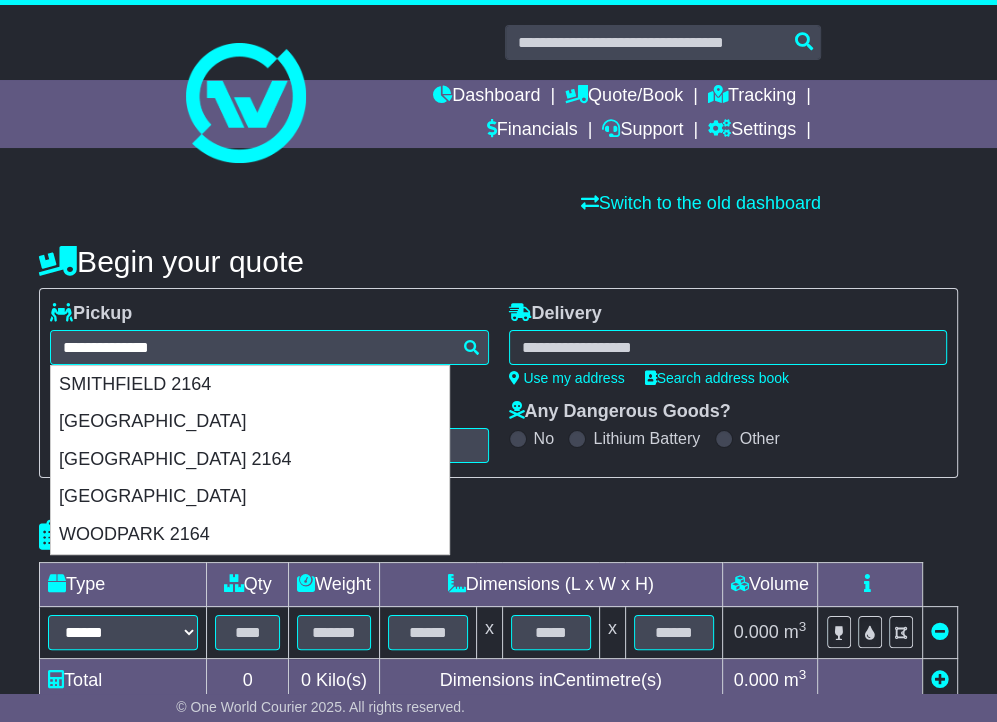 type on "**********" 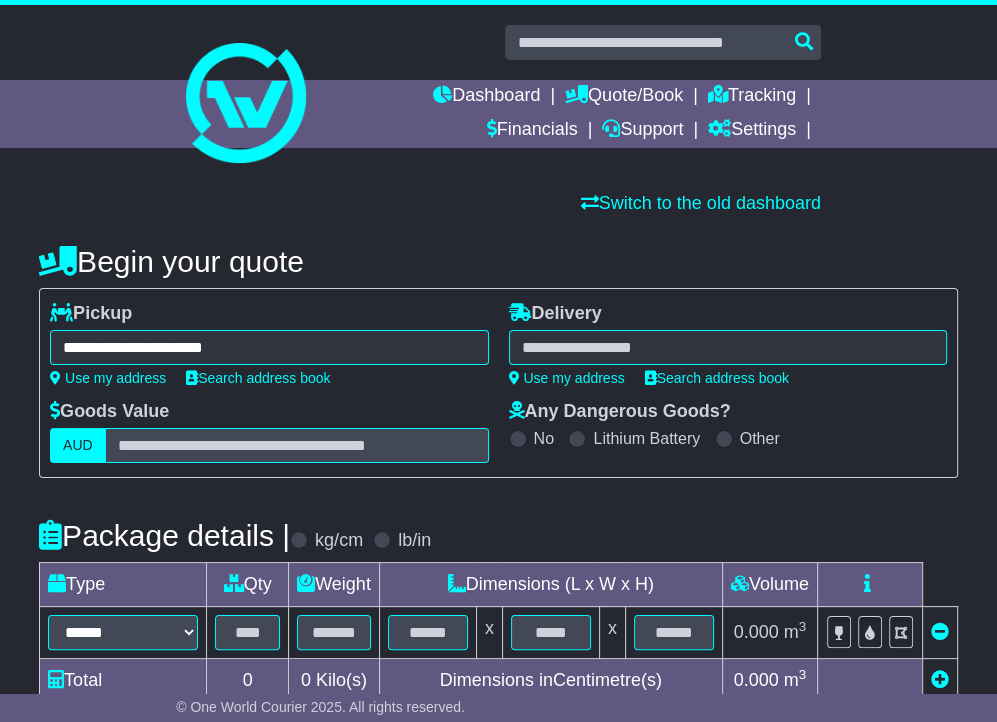 drag, startPoint x: 625, startPoint y: 339, endPoint x: 593, endPoint y: 341, distance: 32.06244 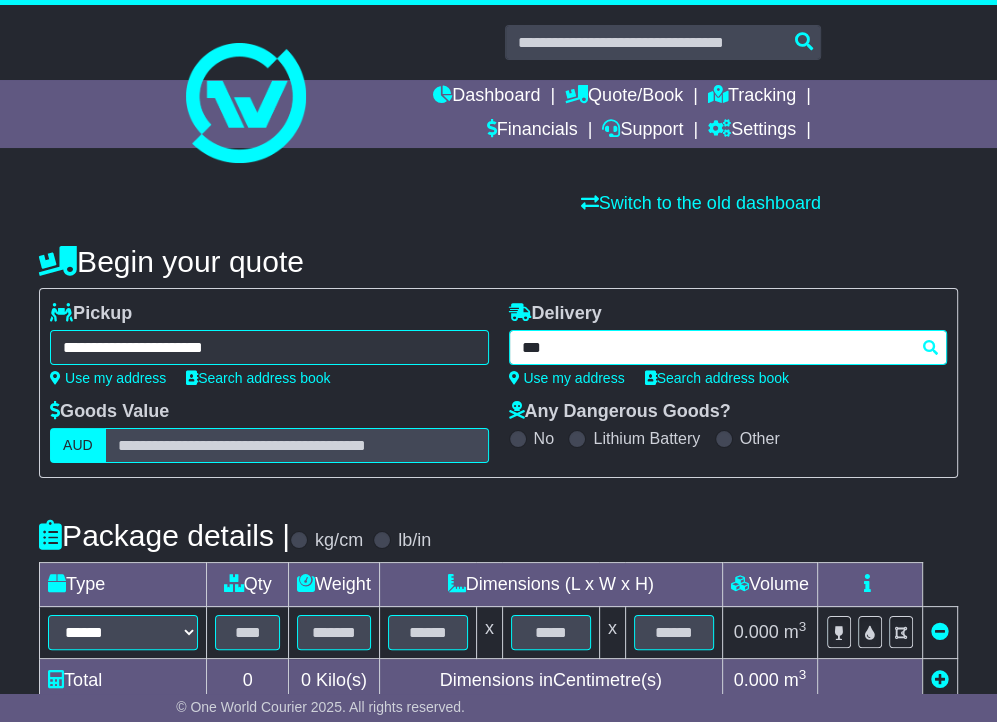 type on "****" 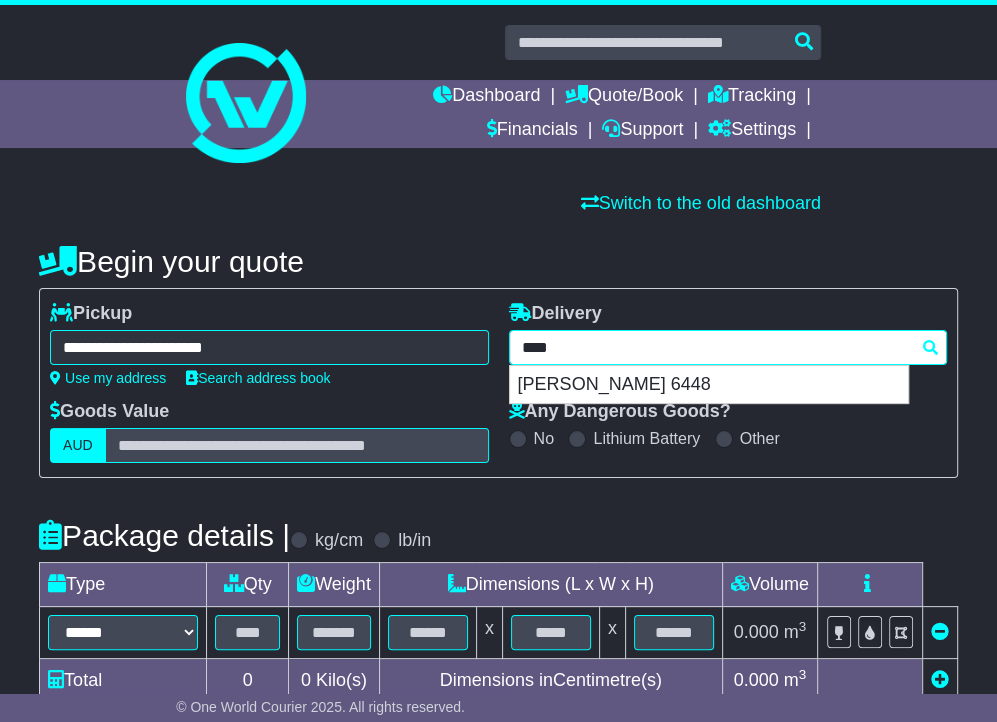 scroll, scrollTop: 100, scrollLeft: 0, axis: vertical 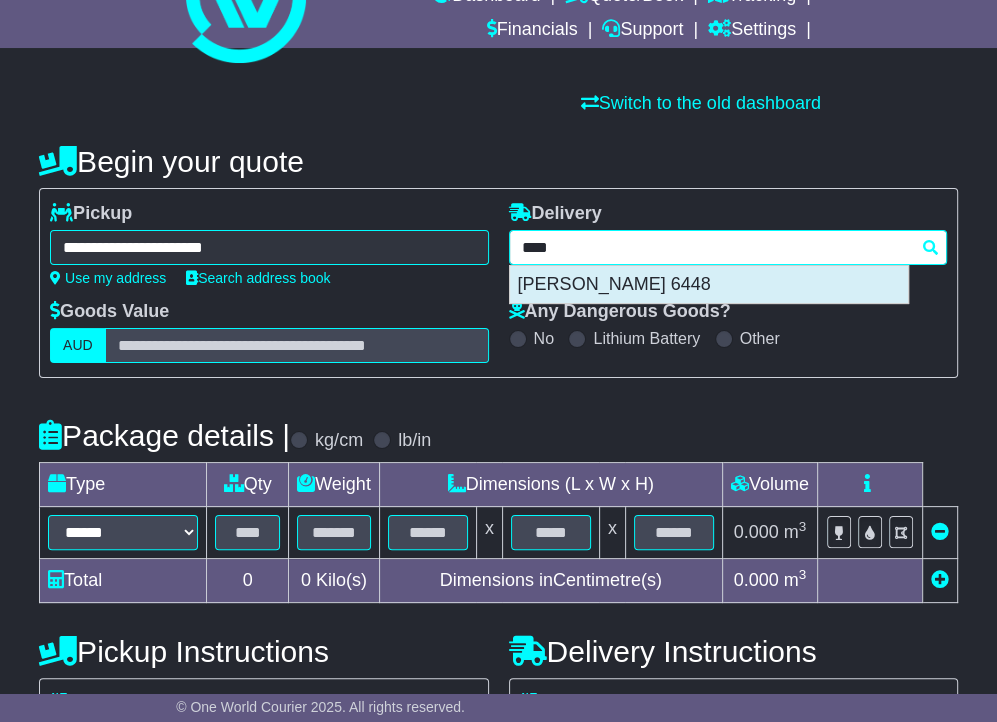 click on "GIBSON 6448" at bounding box center [709, 285] 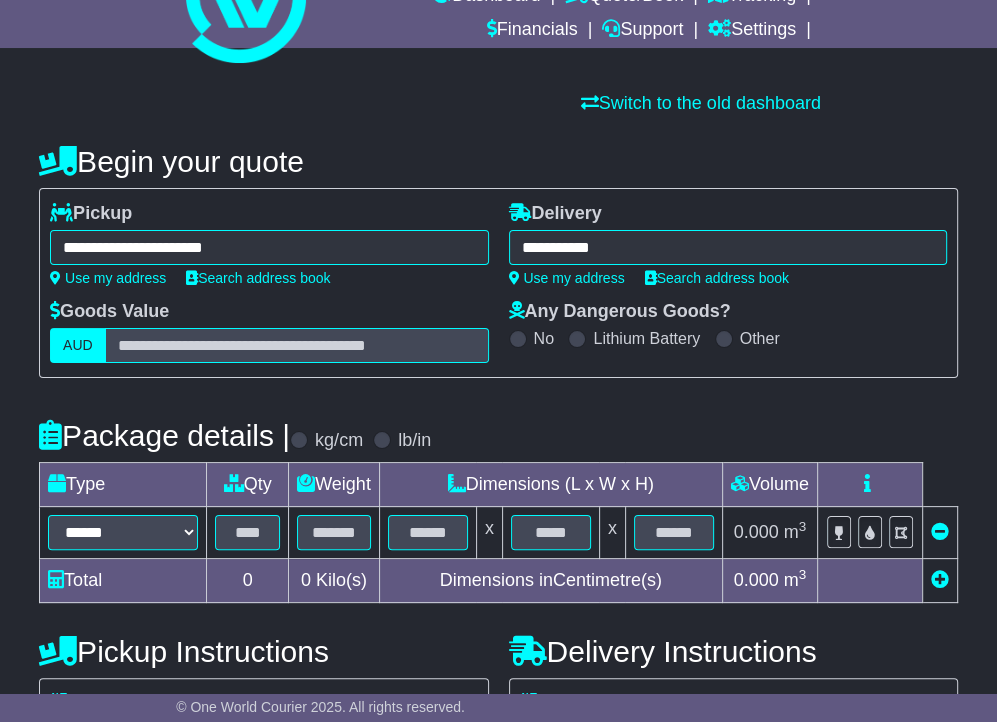type on "**********" 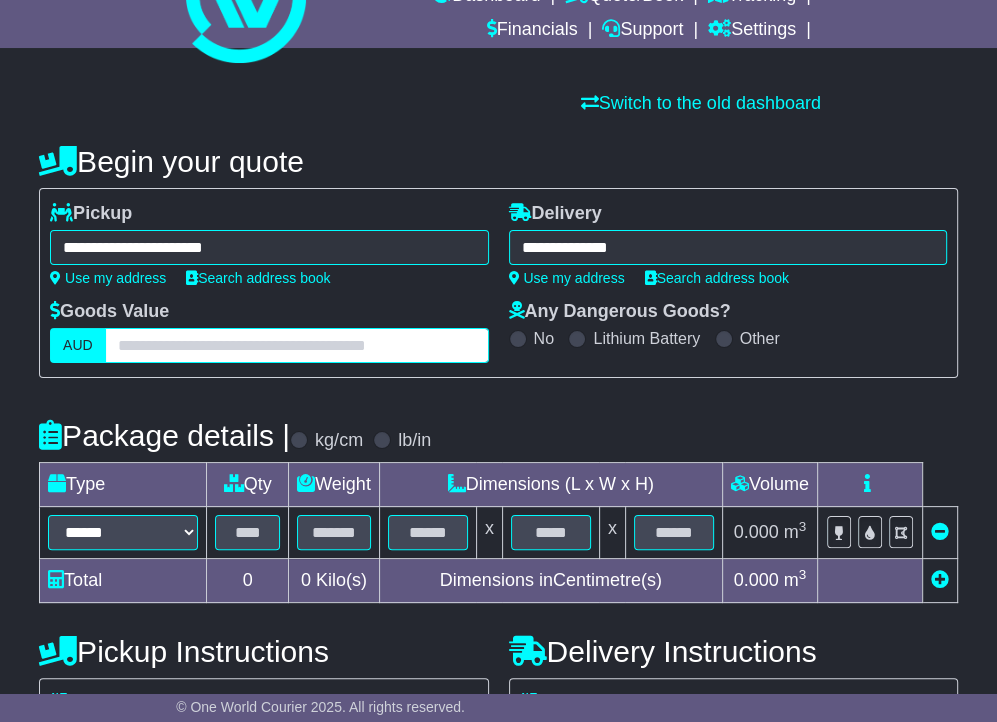 click at bounding box center [297, 345] 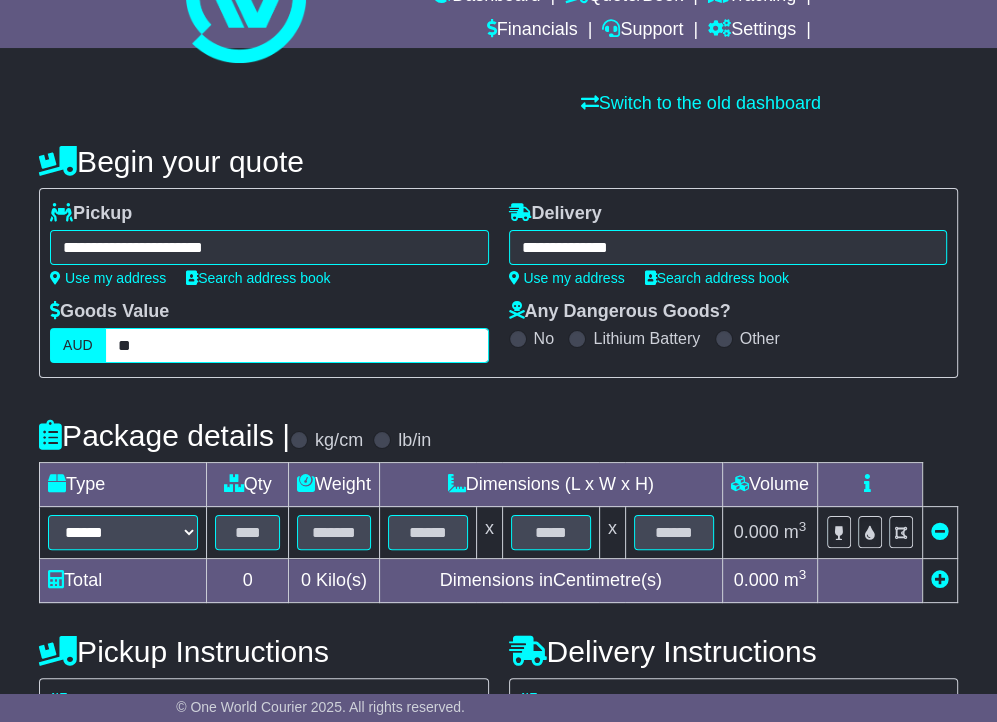 type on "**" 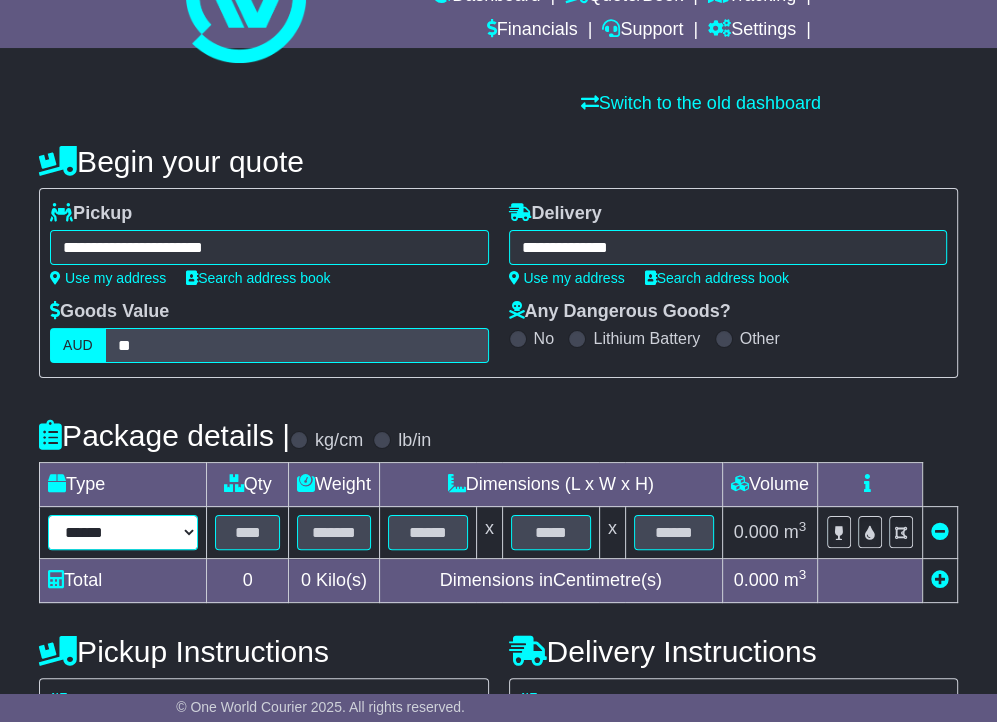 click on "****** ****** *** ******** ***** **** **** ****** *** *******" at bounding box center [123, 532] 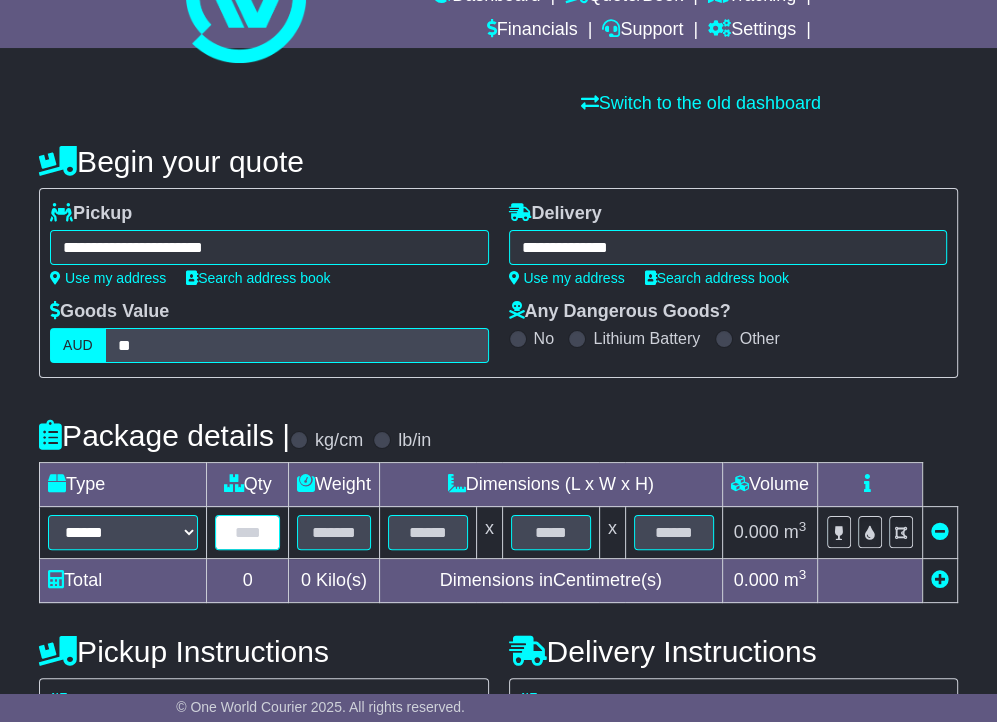 click at bounding box center (247, 532) 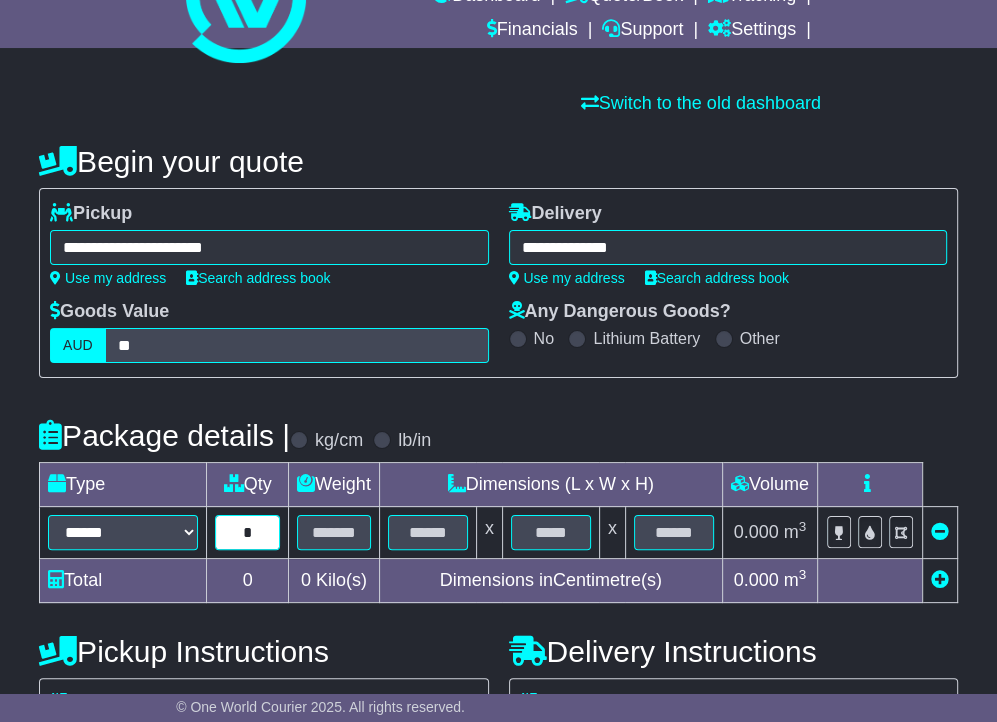 type on "*" 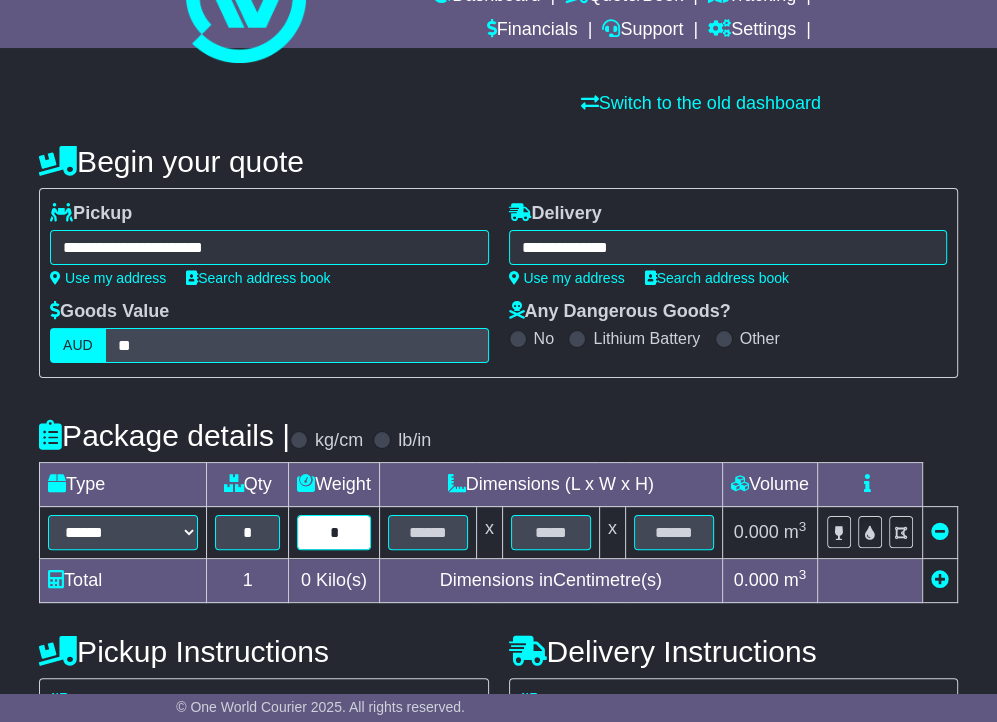 type on "*" 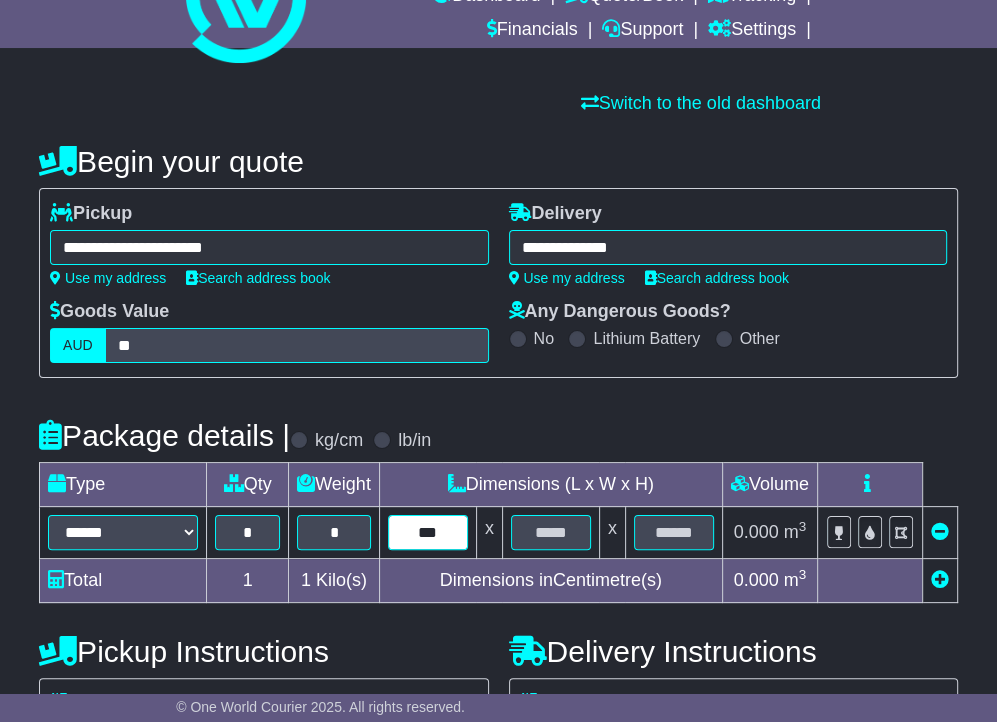 type on "***" 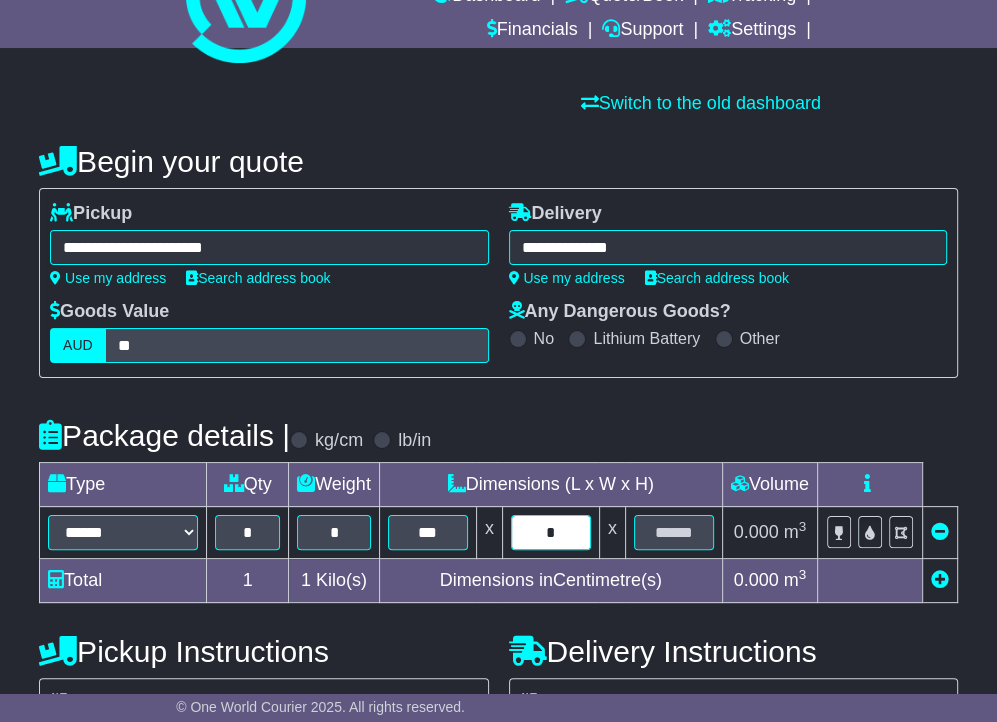 type on "*" 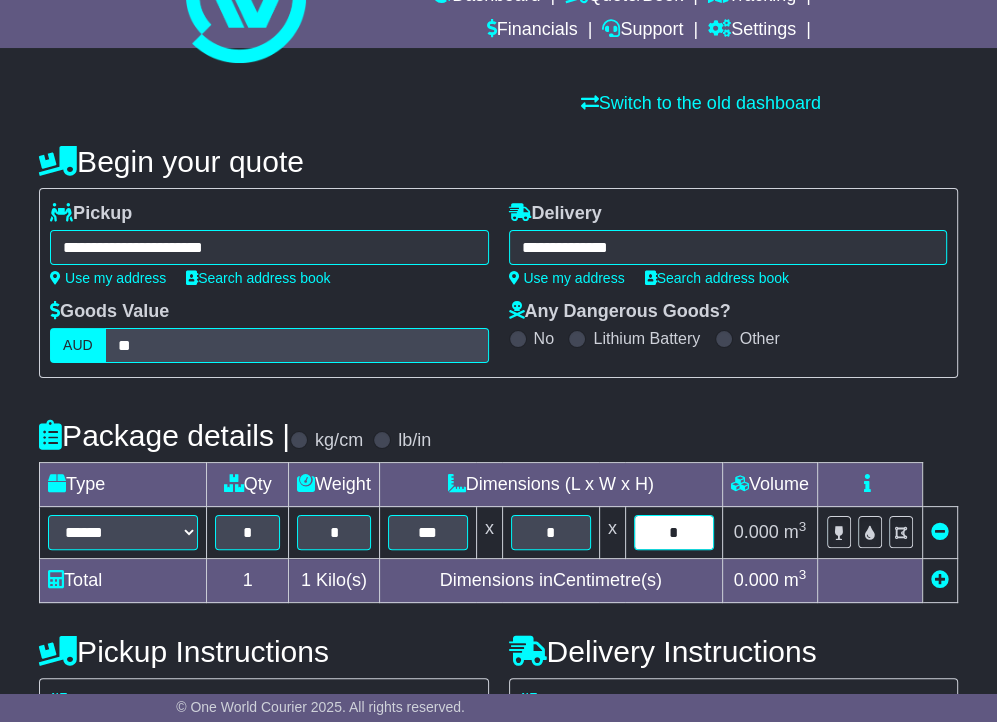 type on "*" 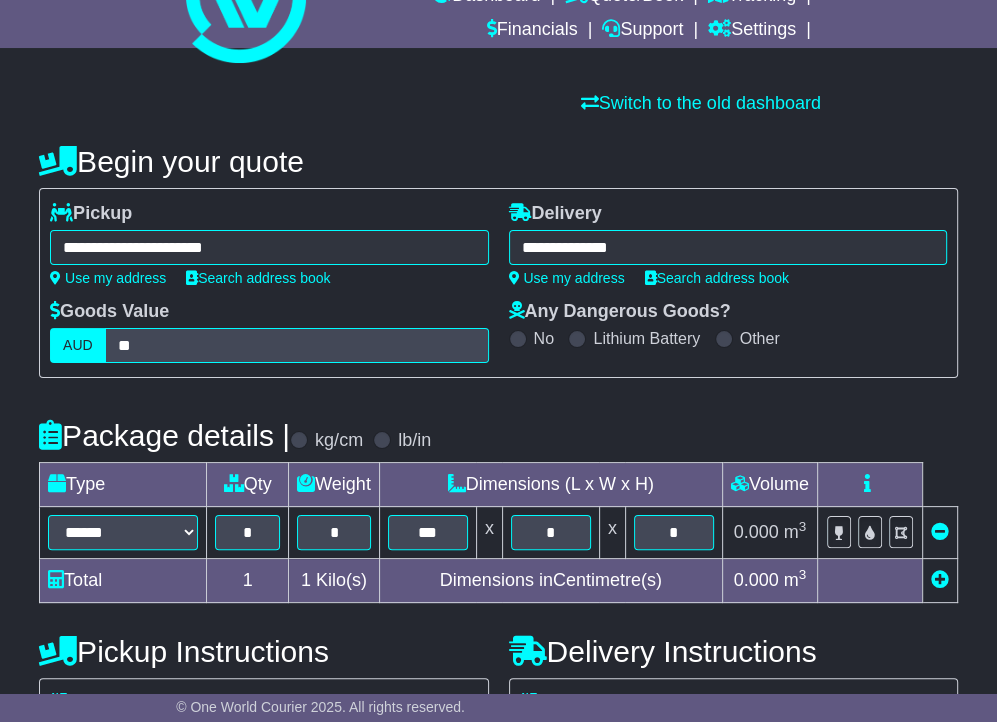 scroll, scrollTop: 584, scrollLeft: 0, axis: vertical 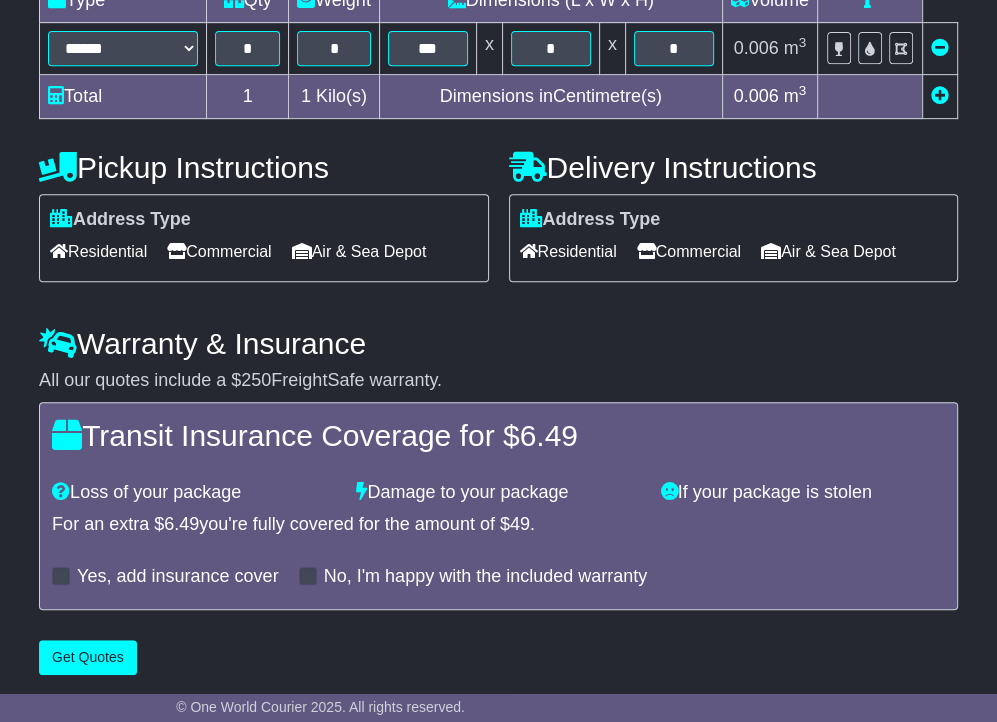 click on "Commercial" at bounding box center (219, 251) 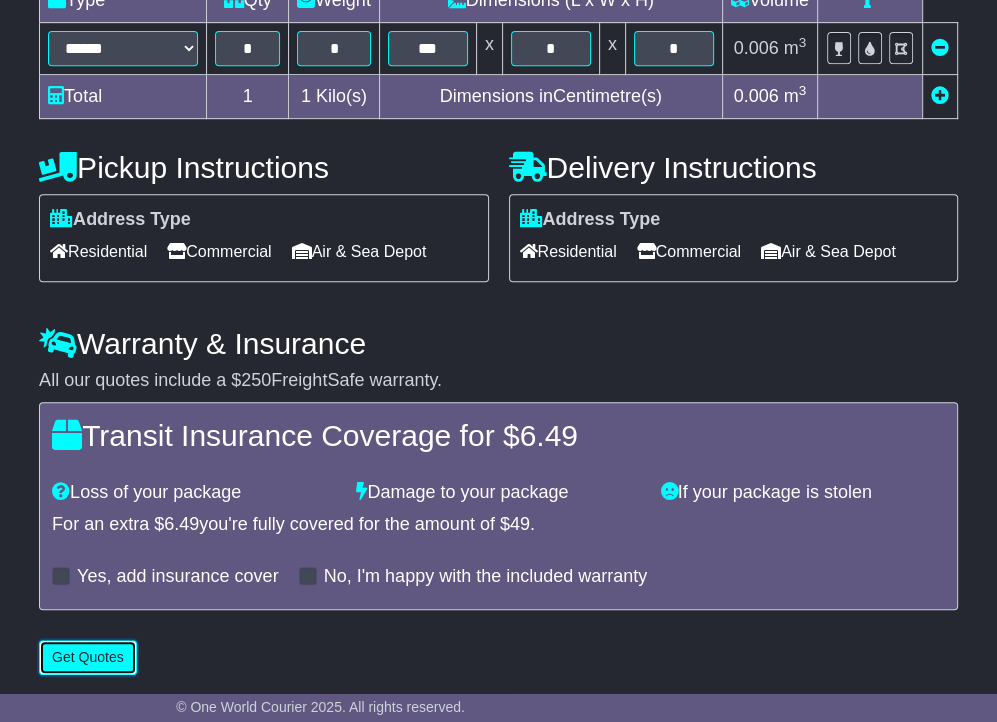 click on "Get Quotes" at bounding box center [88, 657] 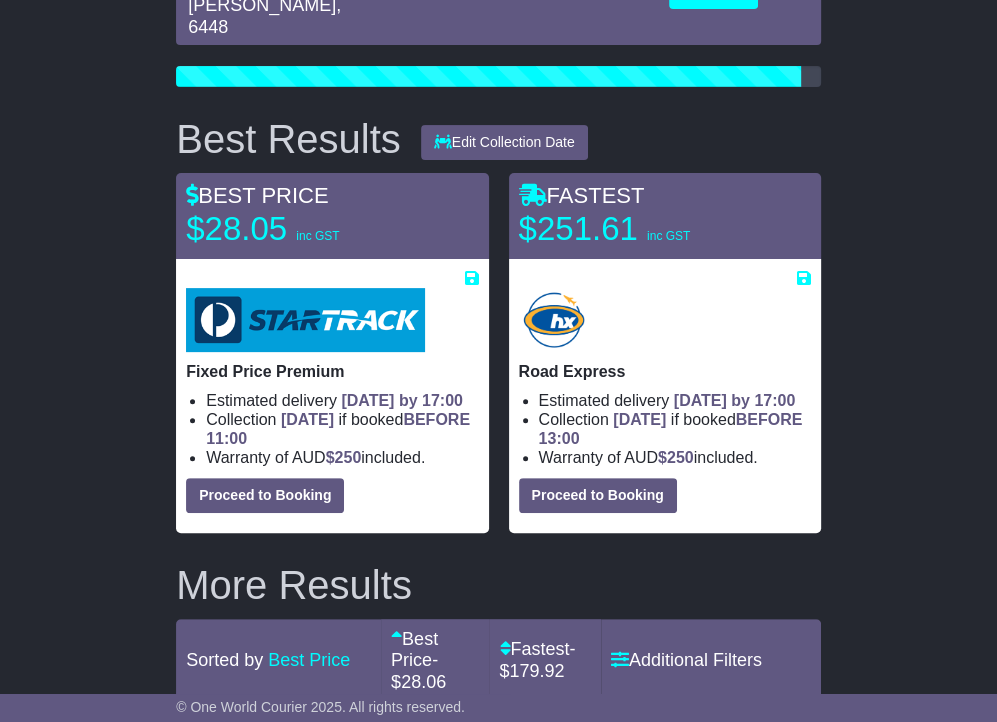 scroll, scrollTop: 257, scrollLeft: 0, axis: vertical 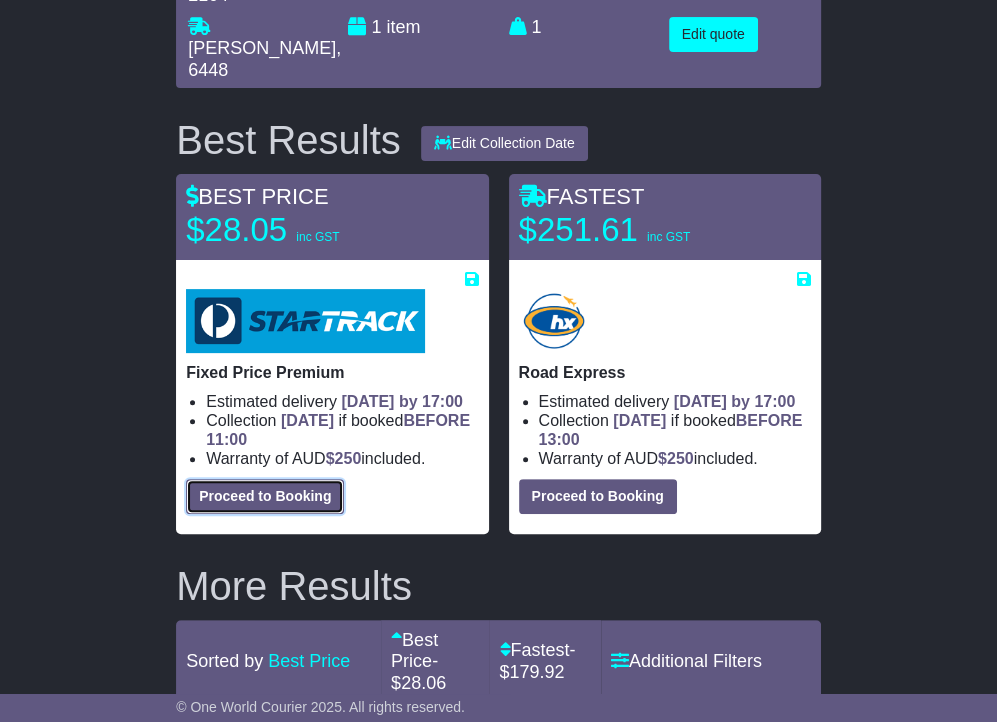 click on "Proceed to Booking" at bounding box center (265, 496) 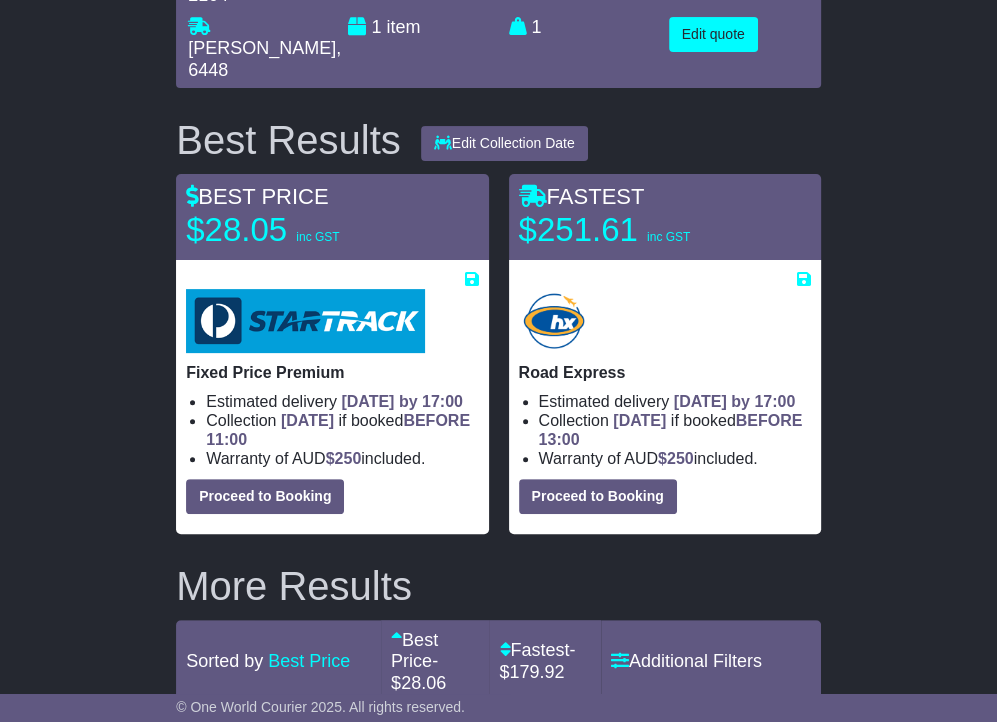 select on "**********" 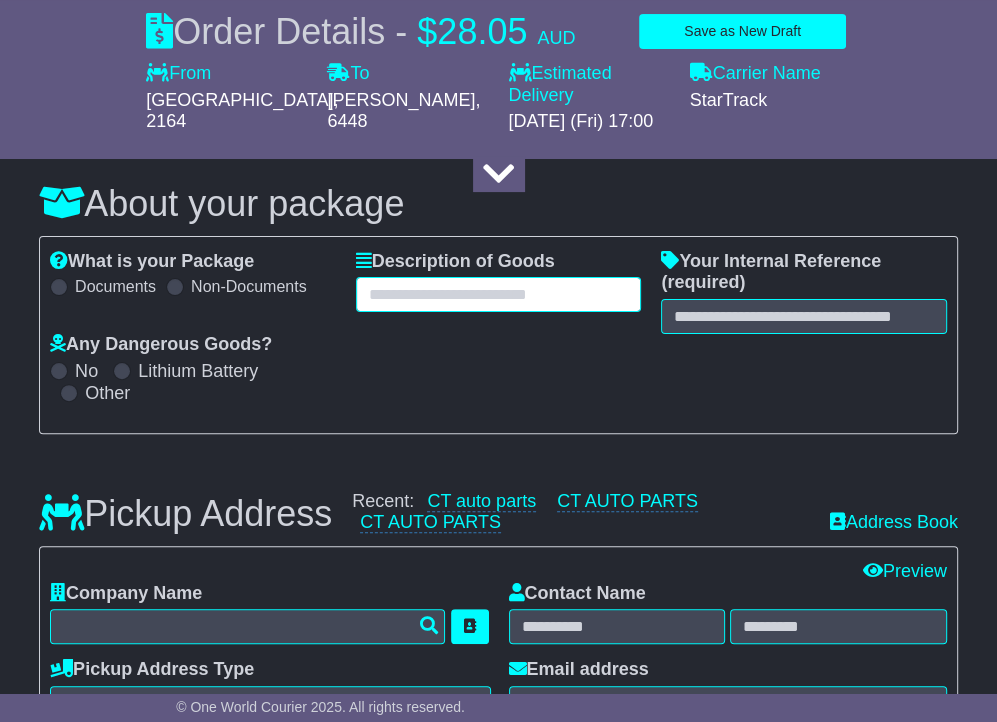 click at bounding box center (499, 294) 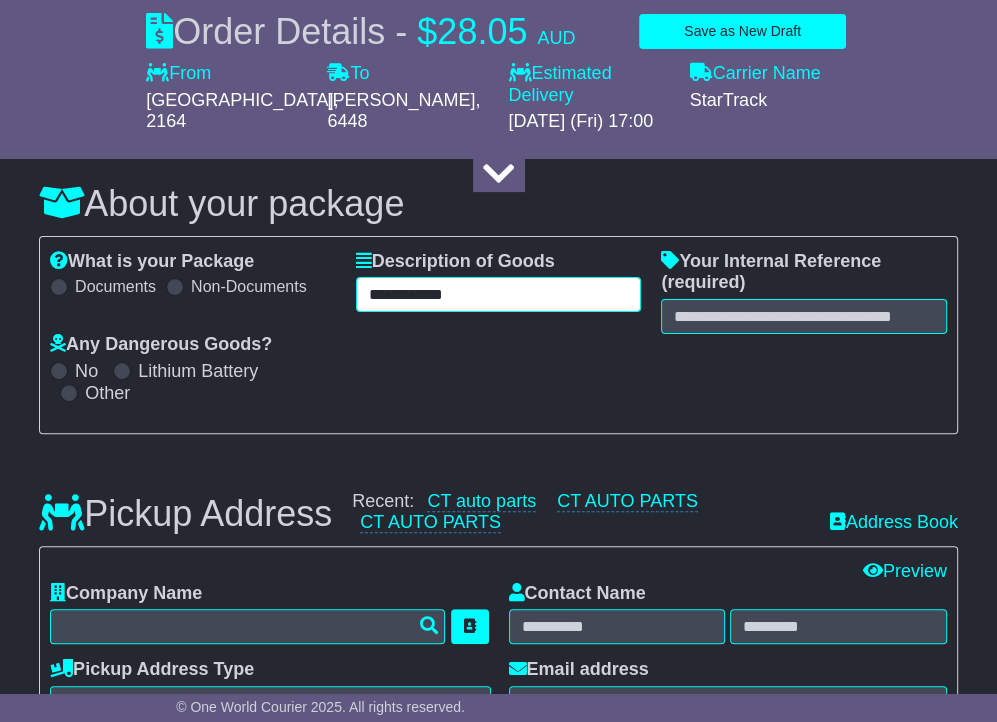 type on "**********" 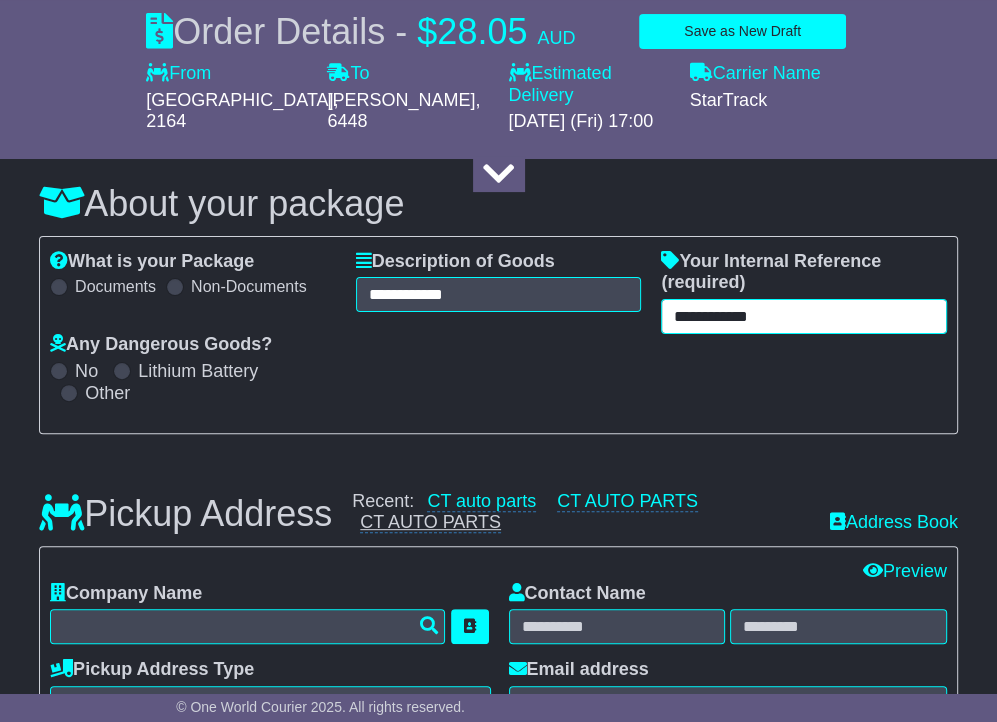 type on "**********" 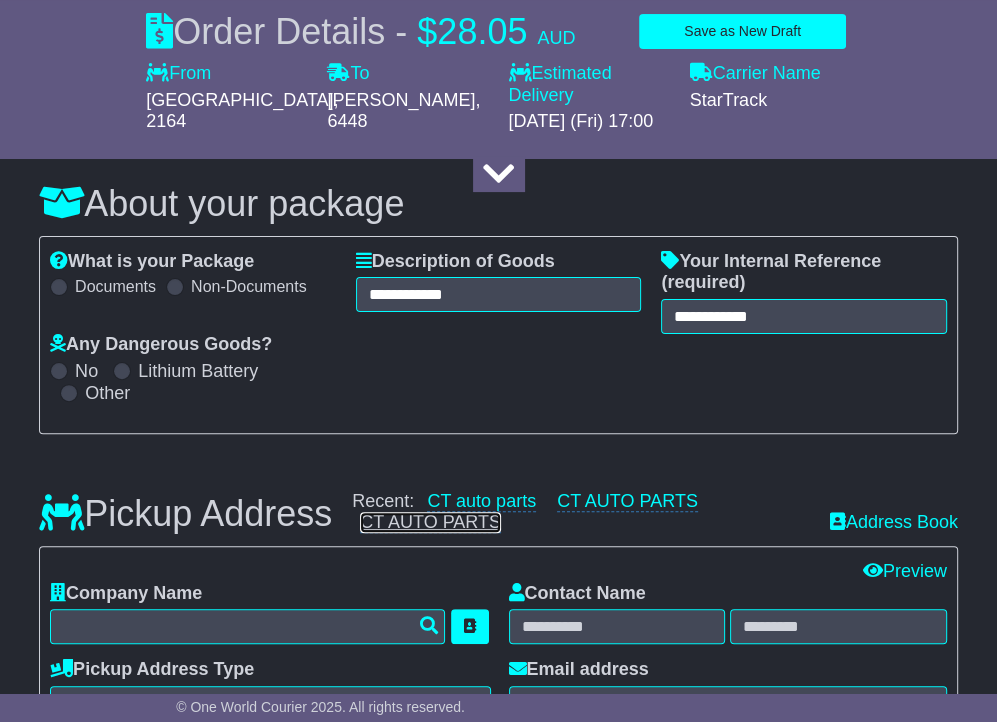 click on "CT AUTO PARTS" at bounding box center [430, 522] 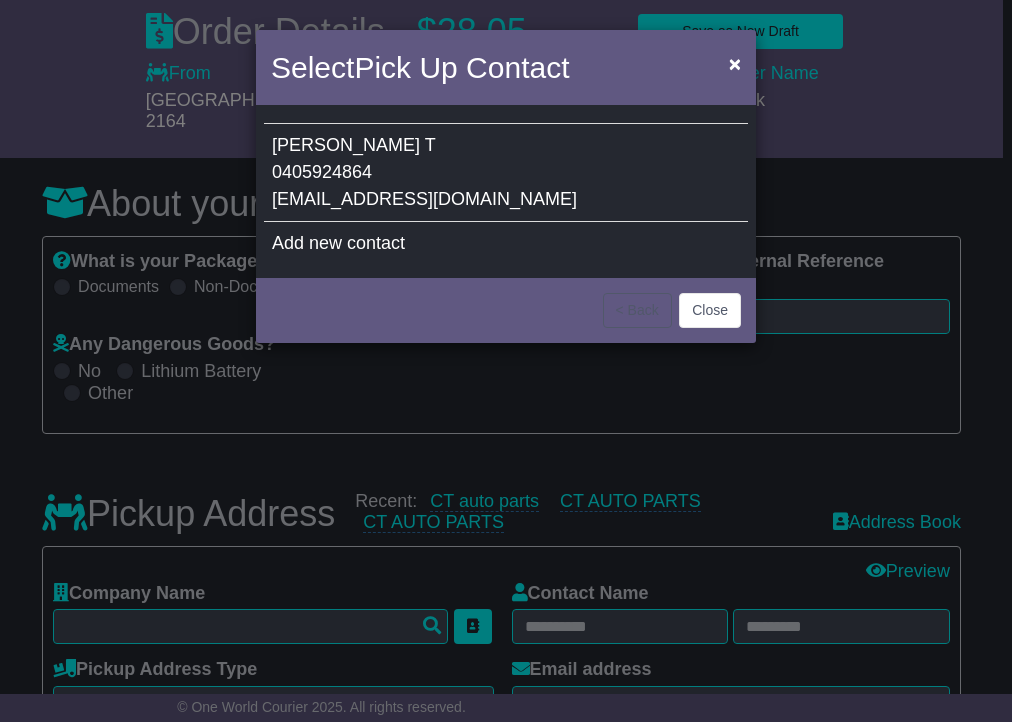 click on "Matt   T
0405924864
info@ctautoparts.com.au" at bounding box center [506, 173] 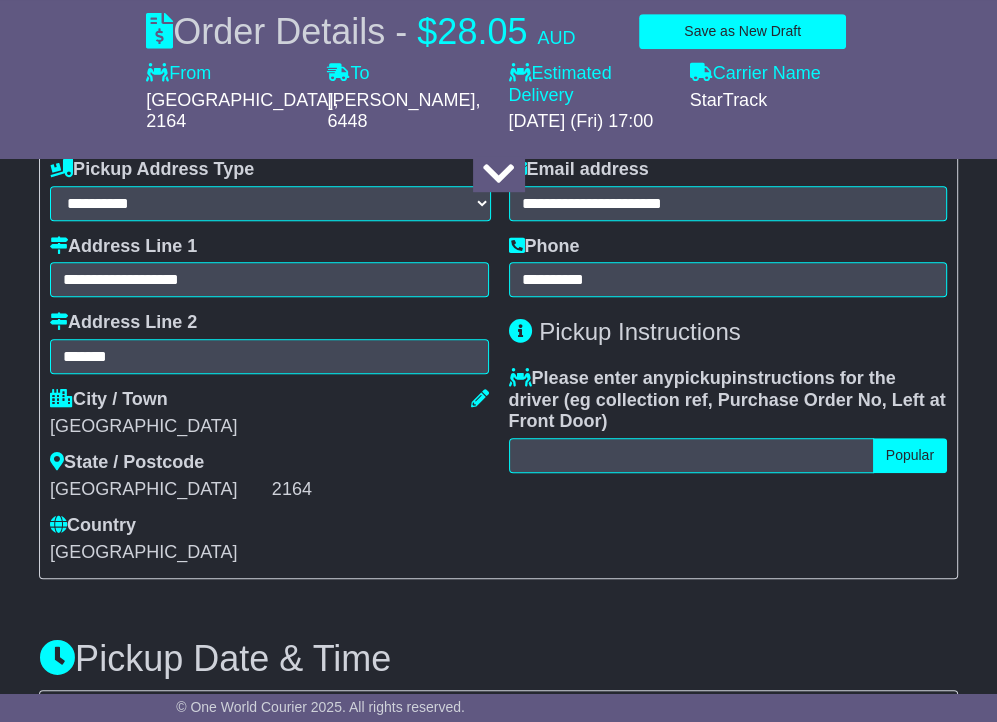 scroll, scrollTop: 1157, scrollLeft: 0, axis: vertical 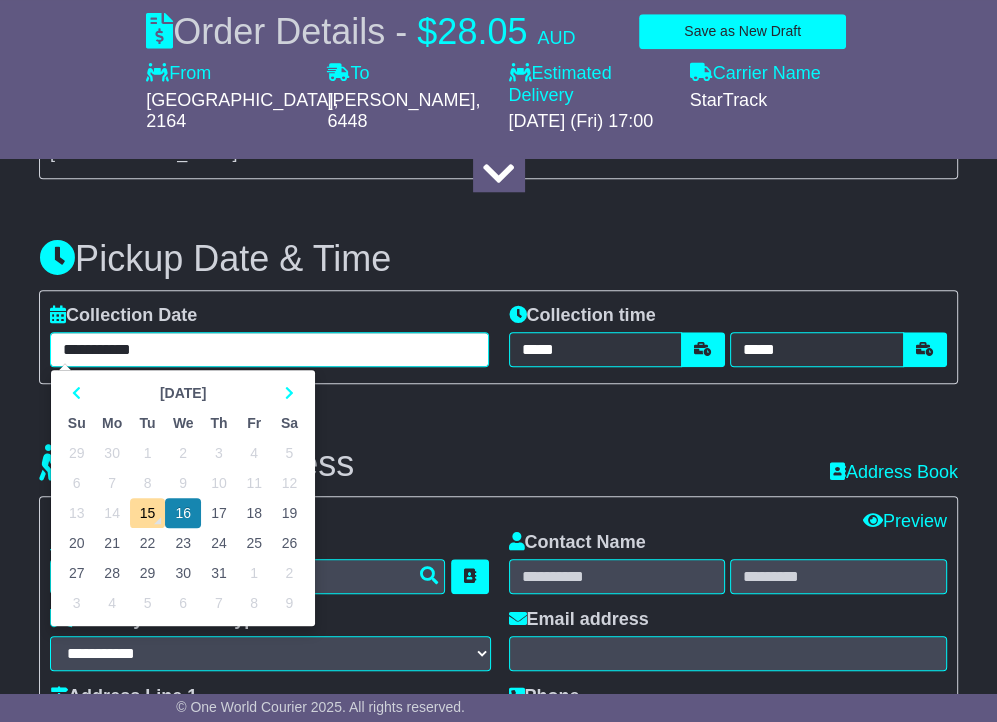 click on "**********" at bounding box center [269, 349] 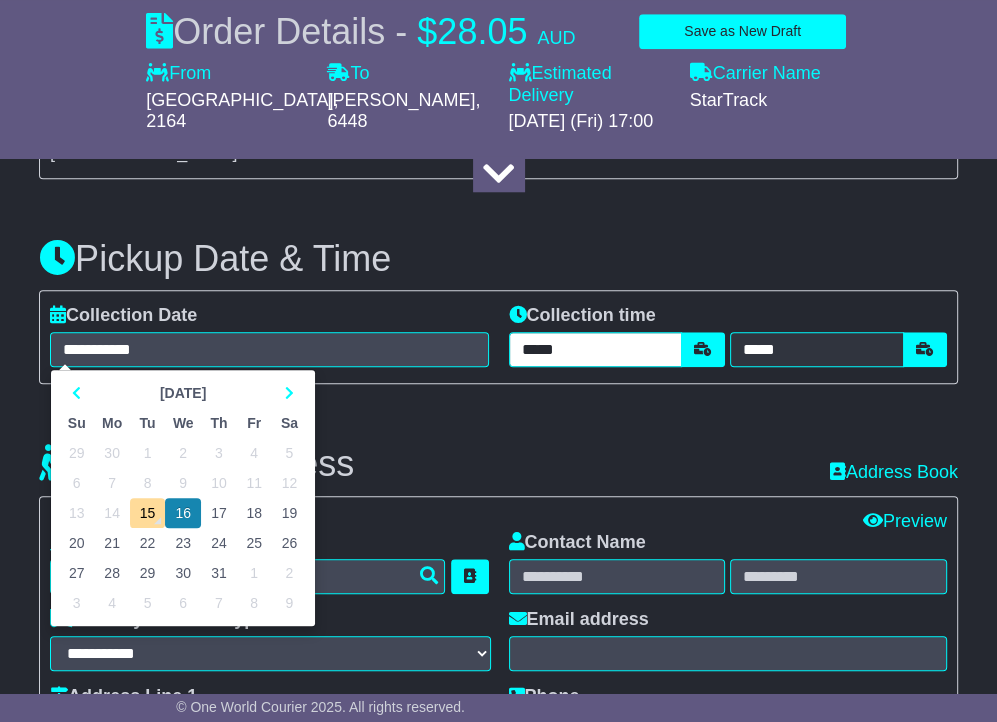 click on "*****" at bounding box center [596, 349] 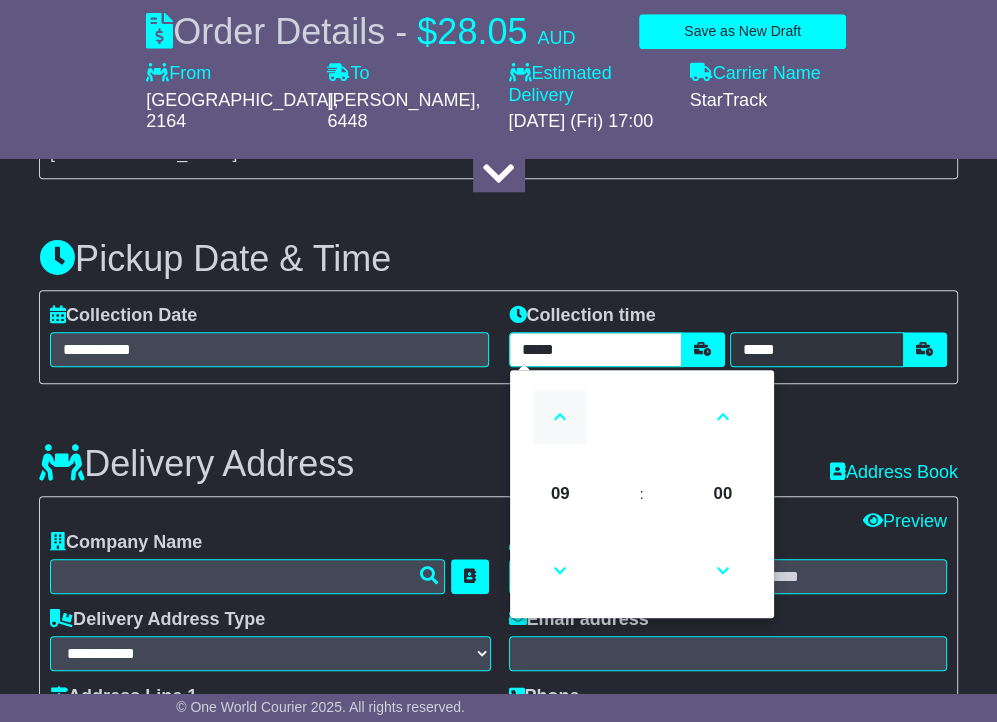 click at bounding box center (560, 417) 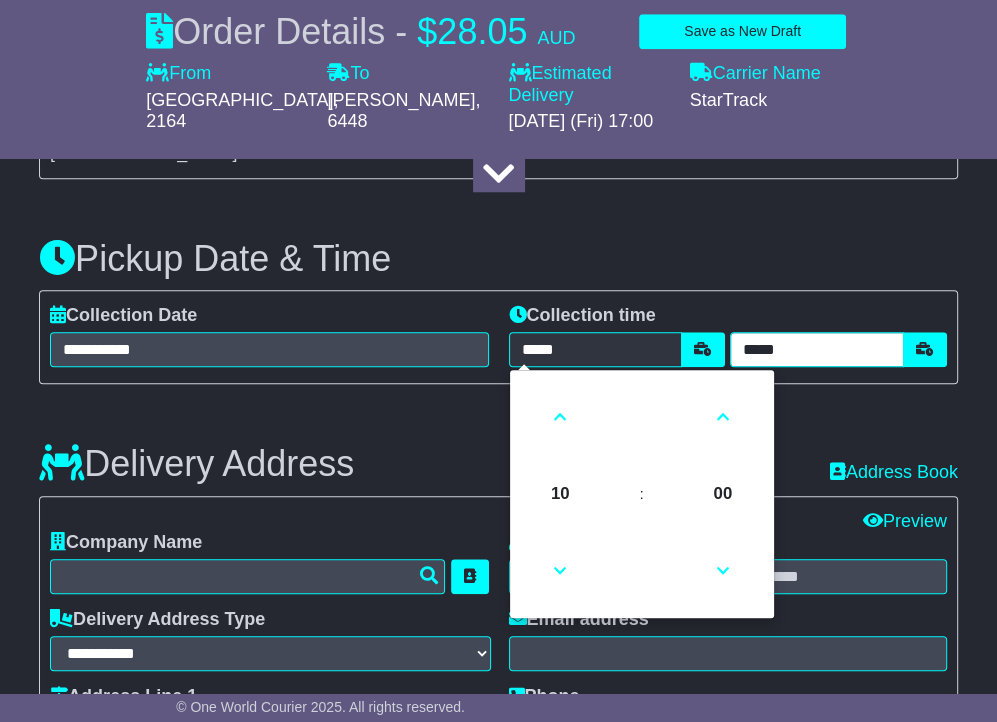 click on "*****" at bounding box center [817, 349] 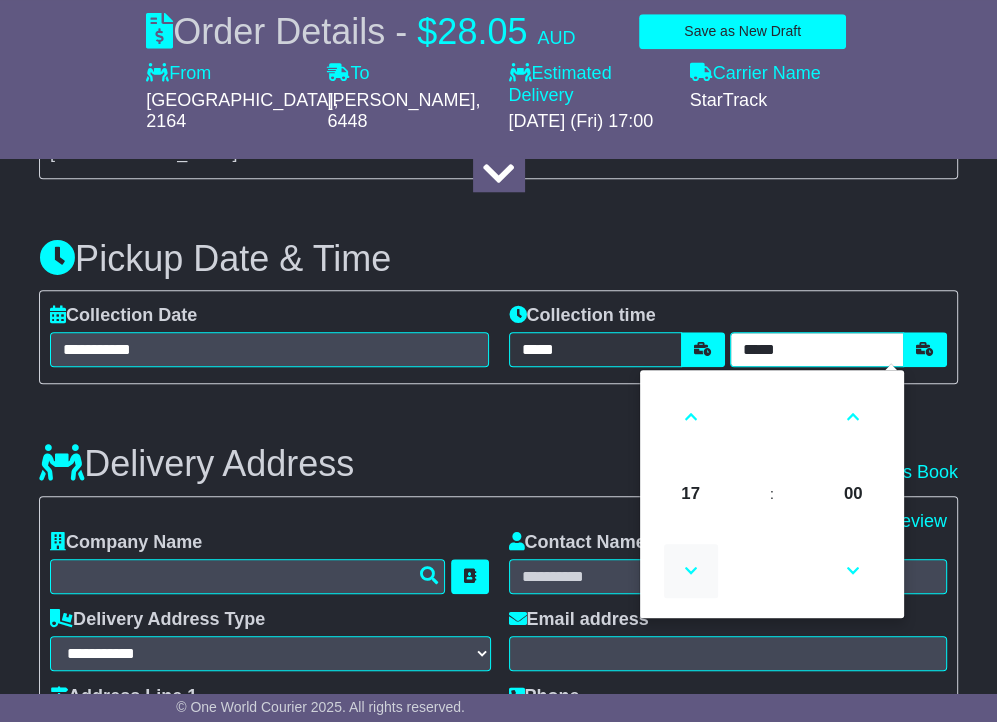 click at bounding box center (691, 571) 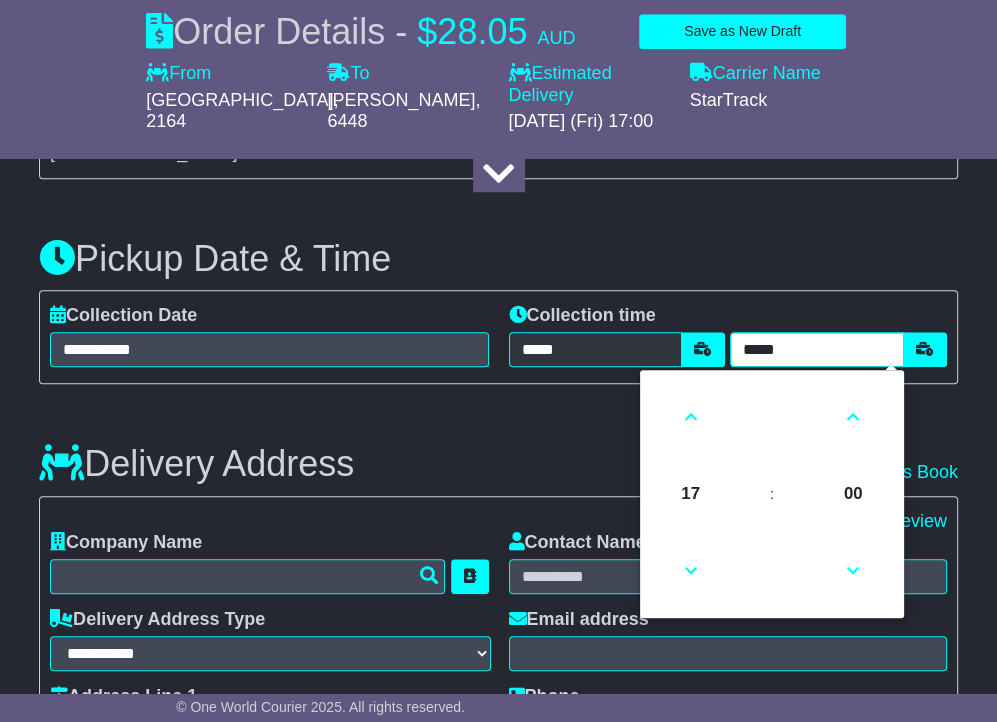 type on "*****" 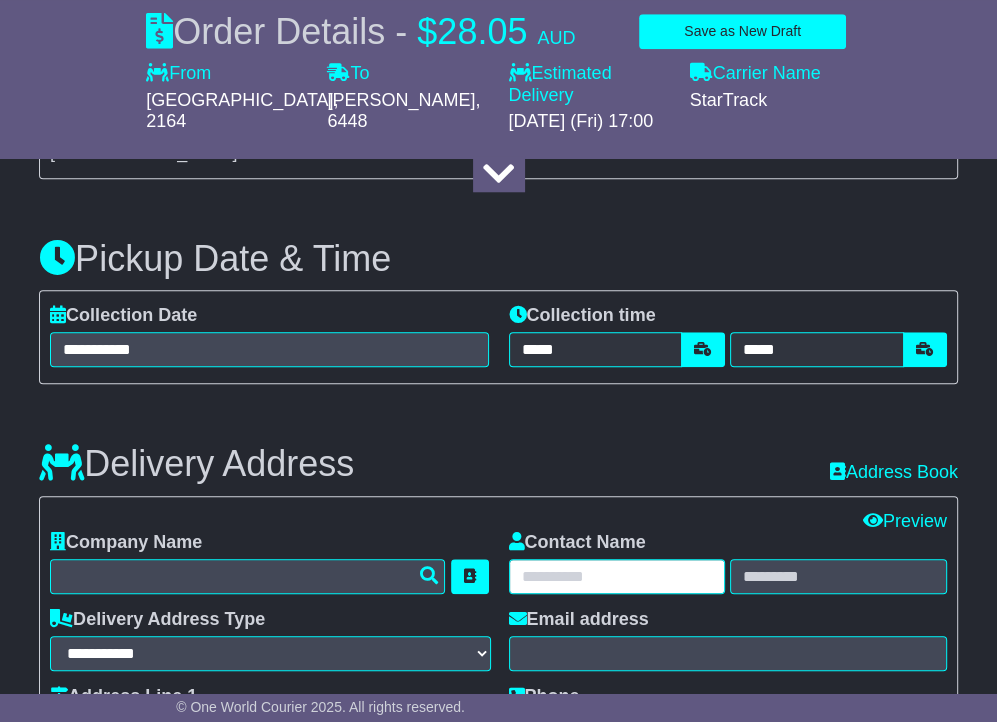 click at bounding box center [617, 576] 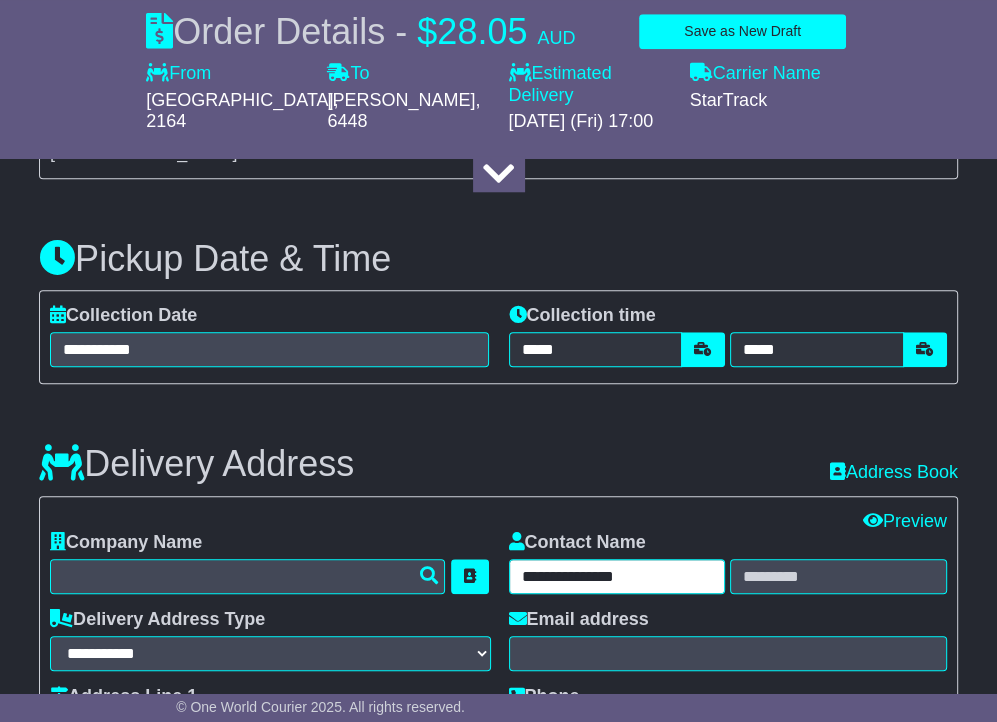 type on "**********" 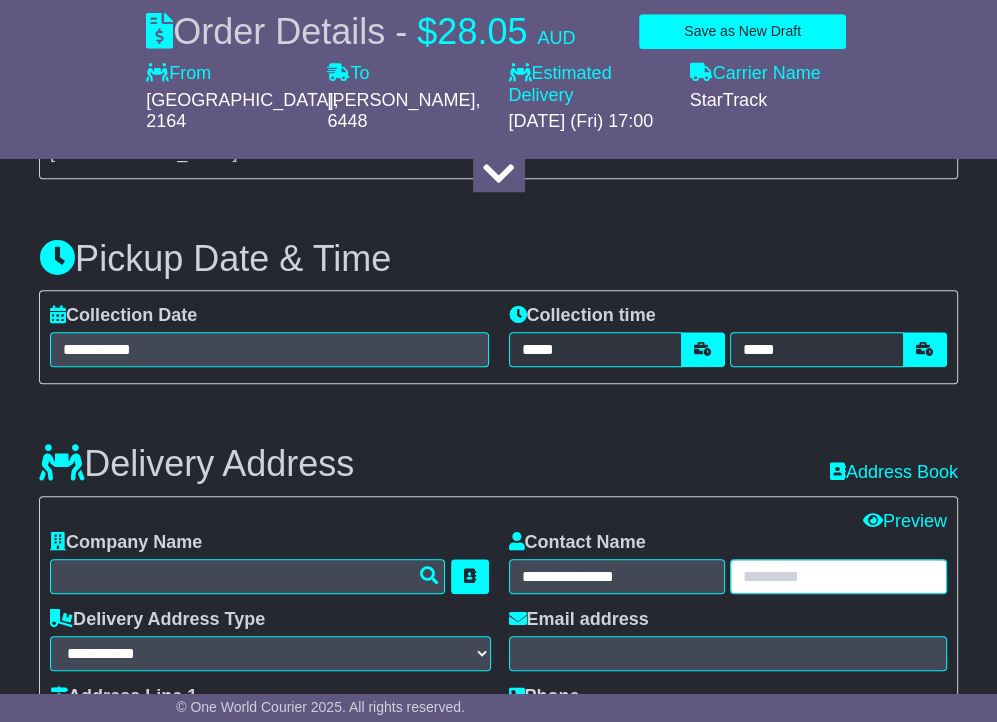paste on "**********" 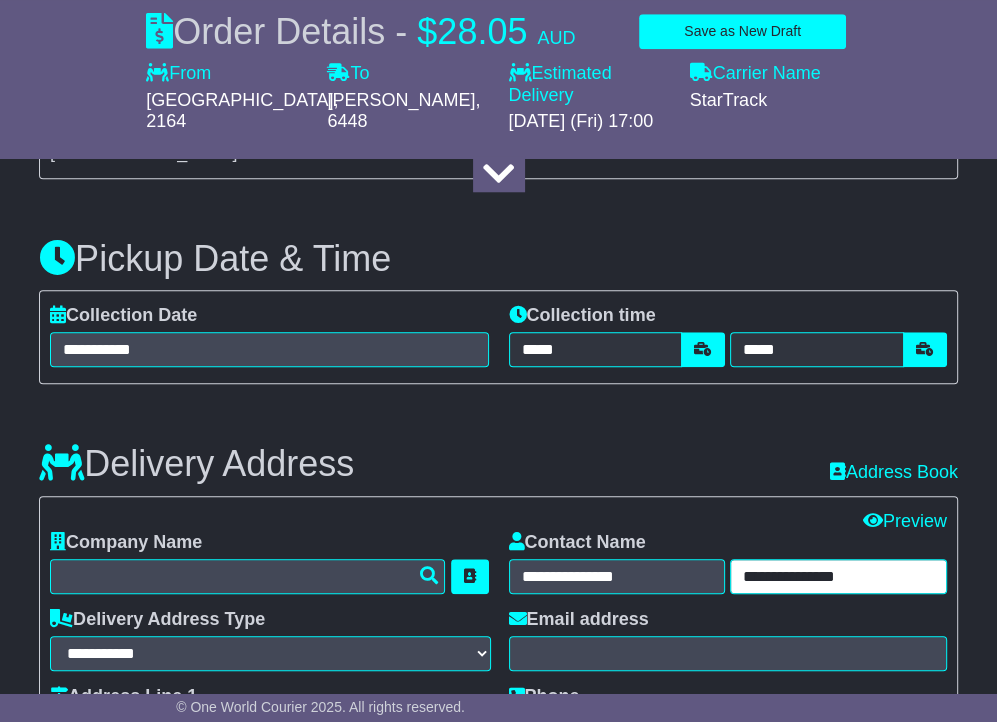 type on "**********" 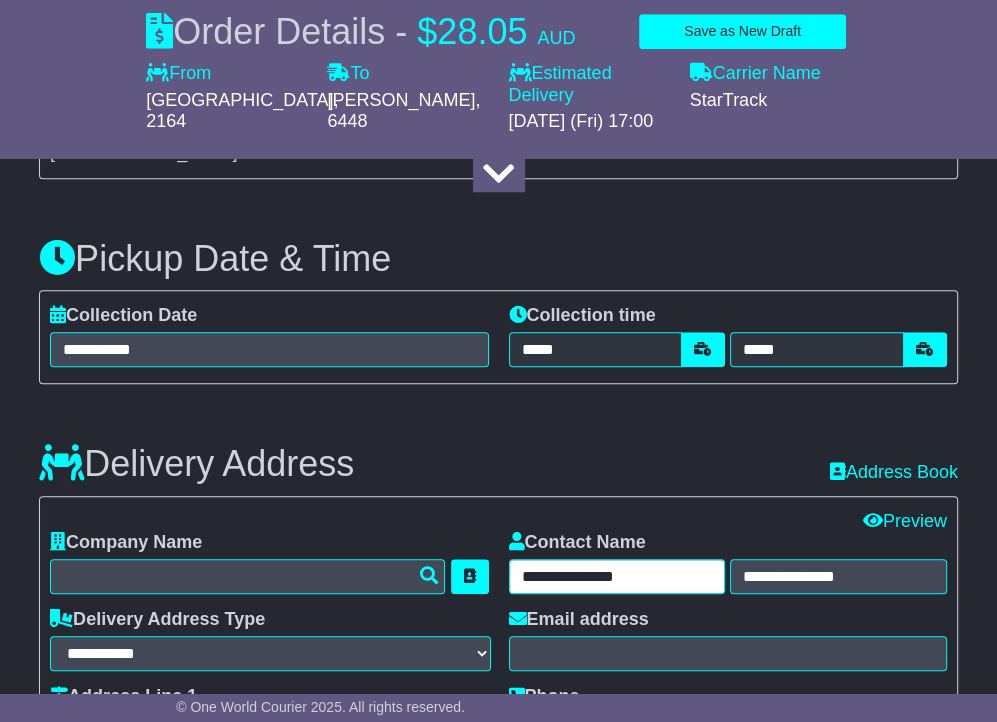 drag, startPoint x: 667, startPoint y: 572, endPoint x: 593, endPoint y: 590, distance: 76.15773 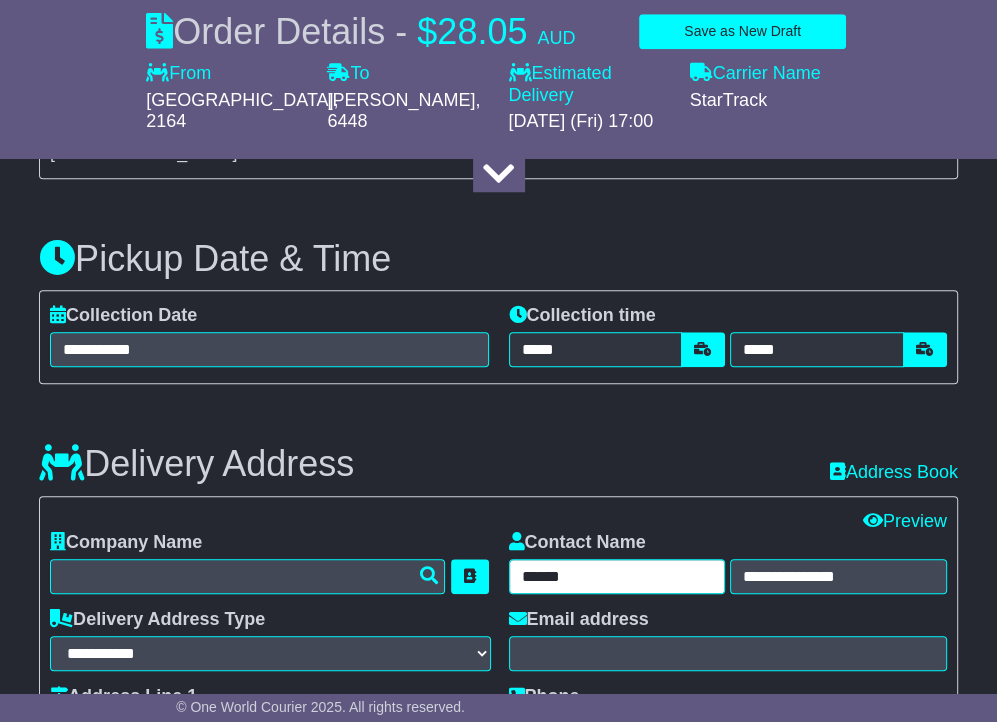 type on "*****" 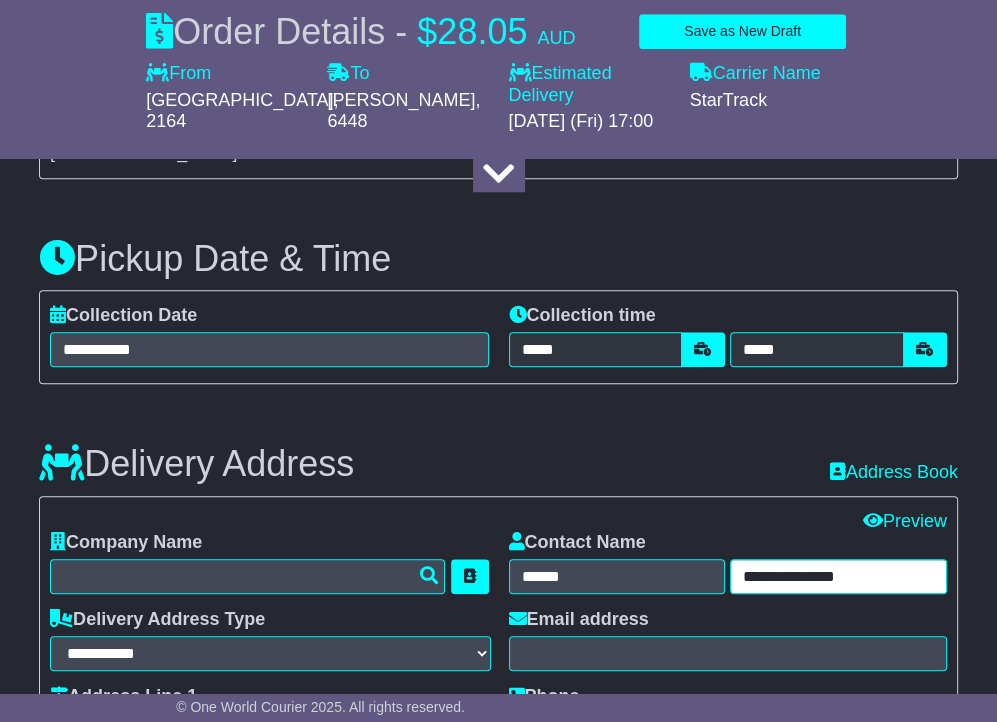 drag, startPoint x: 788, startPoint y: 574, endPoint x: 527, endPoint y: 581, distance: 261.09384 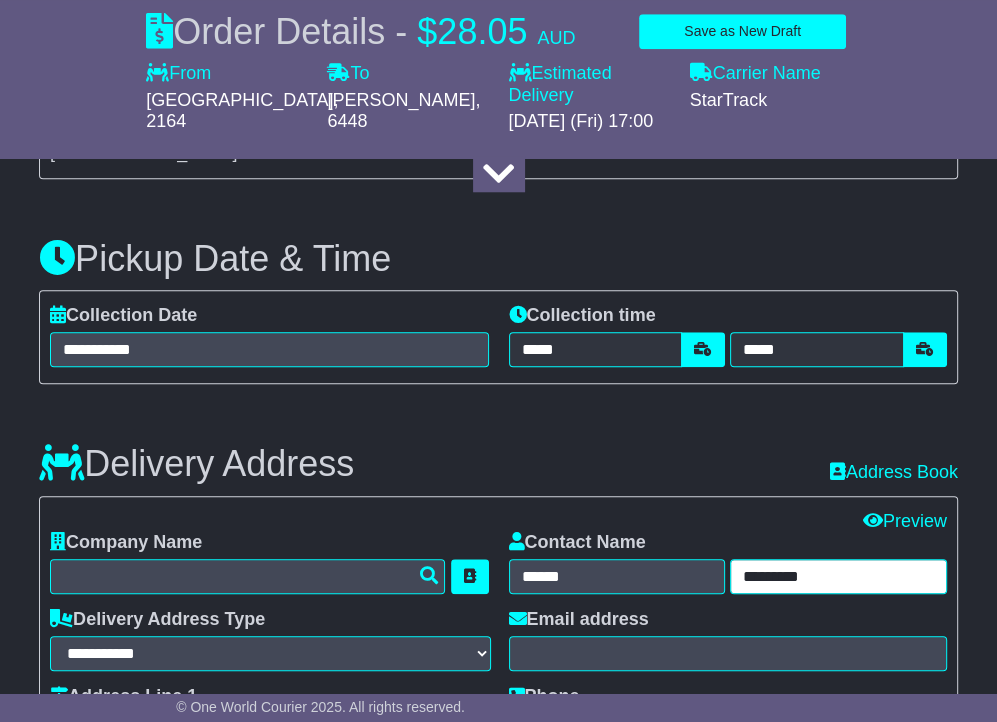 type on "*********" 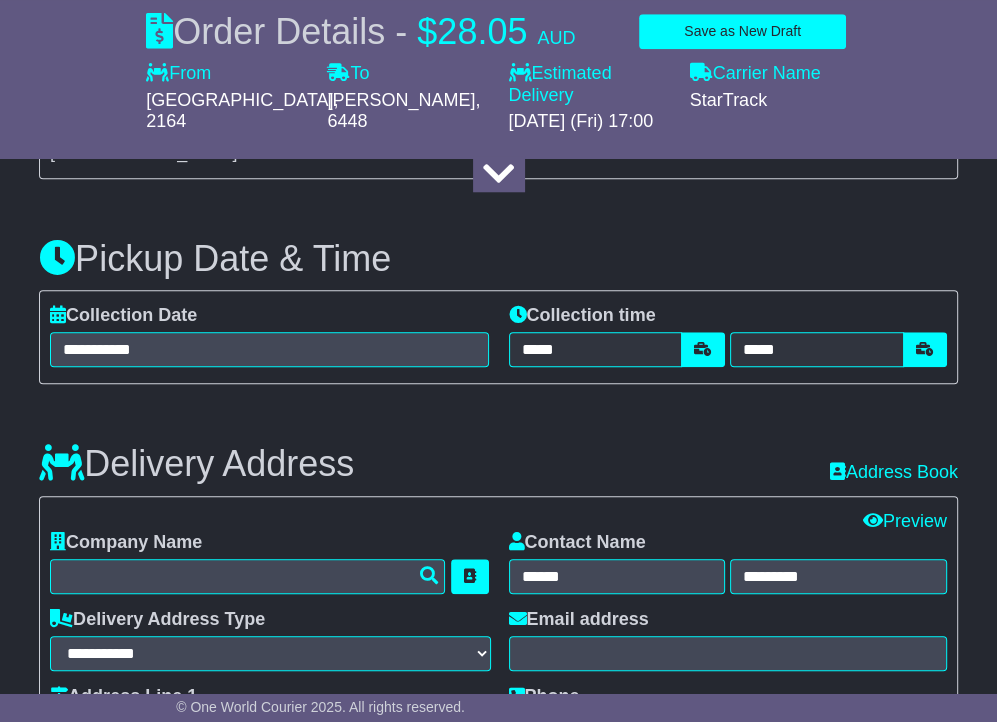 click on "Delivery Address
Recent:
Address Book" at bounding box center (498, 449) 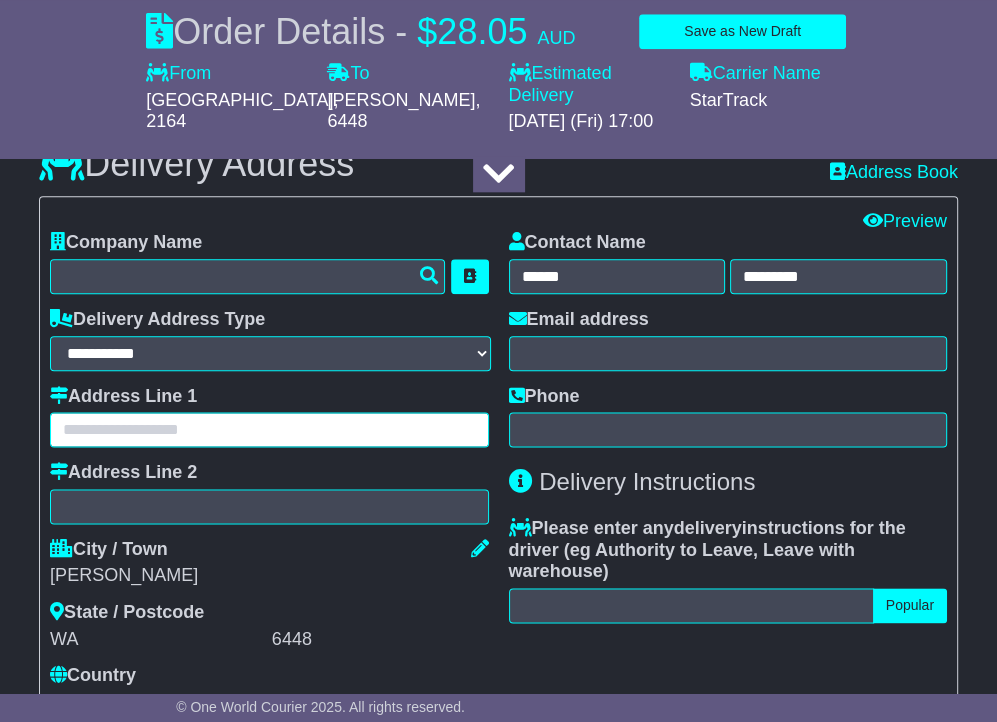click at bounding box center [269, 429] 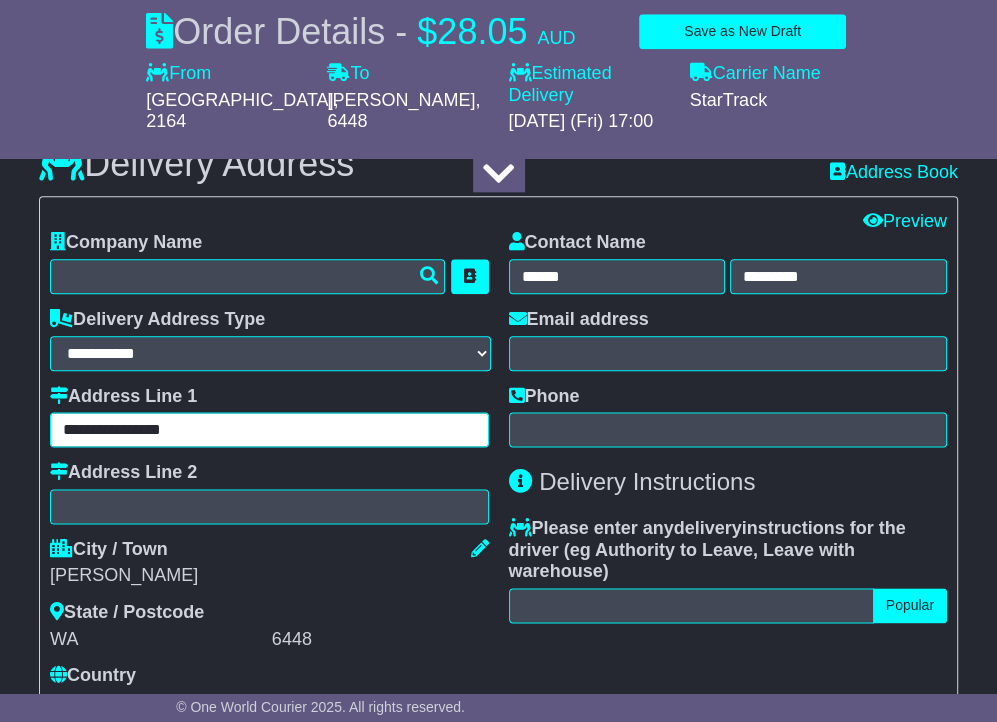 type on "**********" 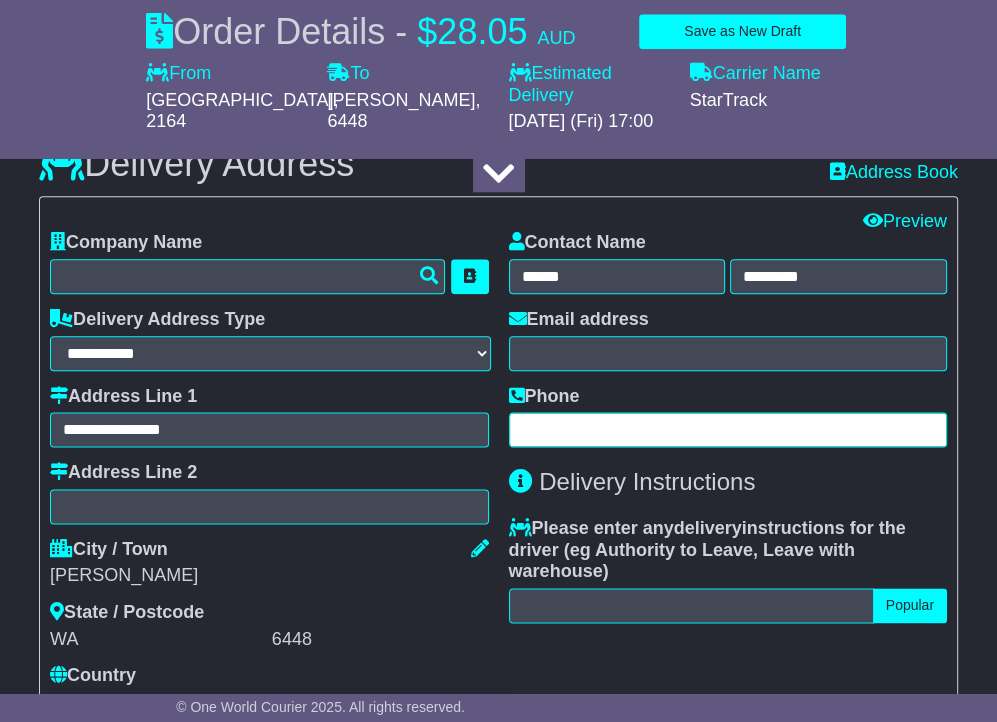 click at bounding box center [728, 429] 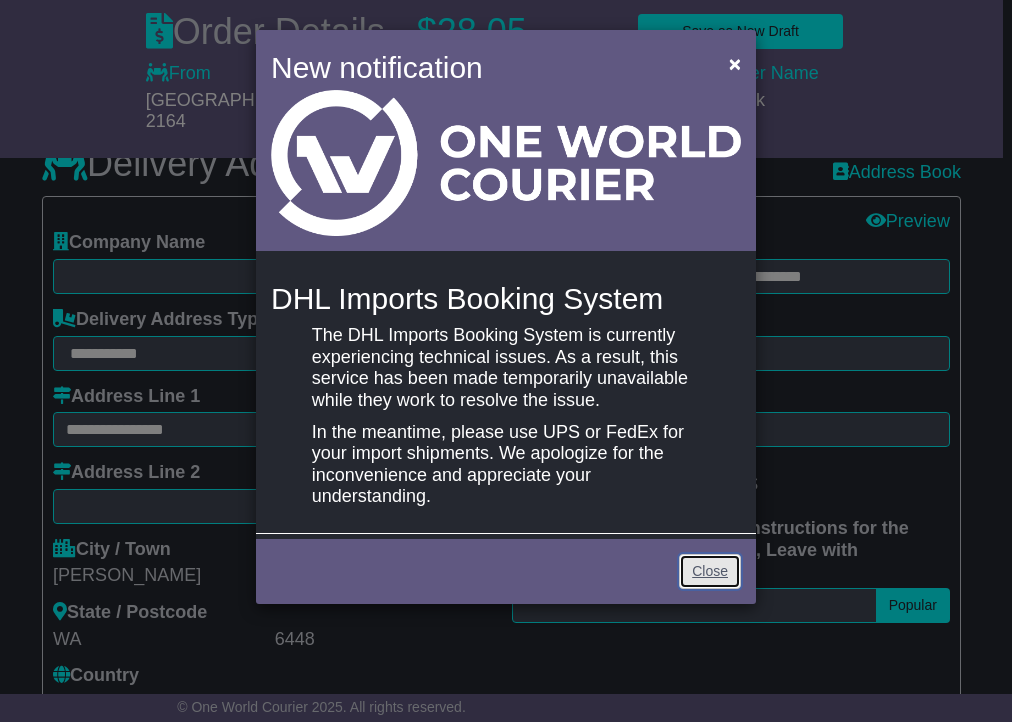 click on "Close" at bounding box center [710, 571] 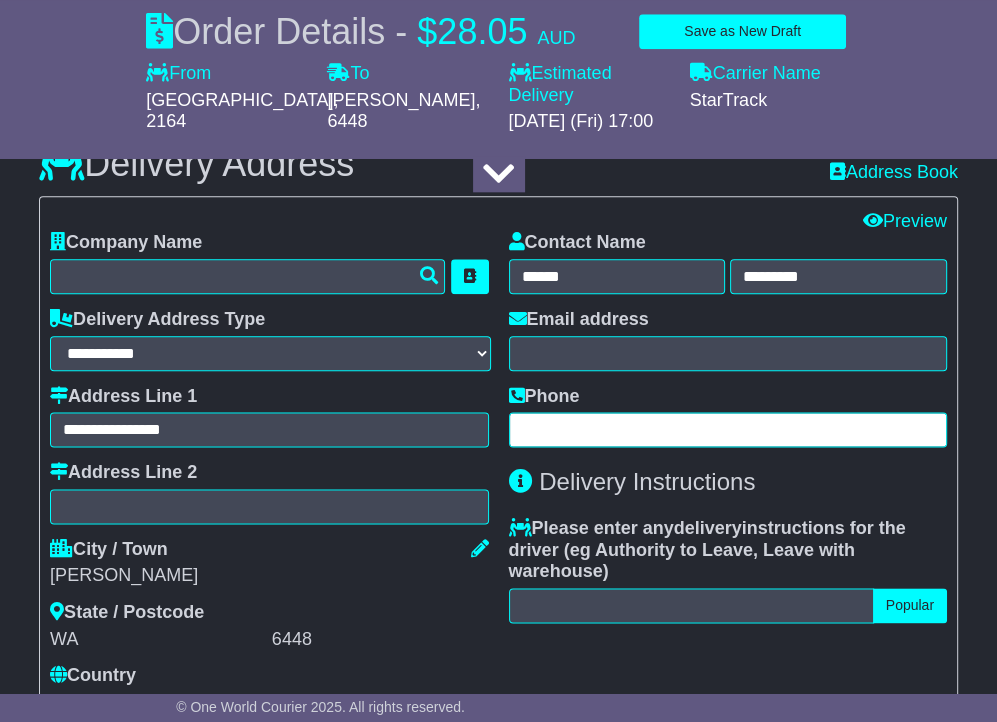 click at bounding box center (728, 429) 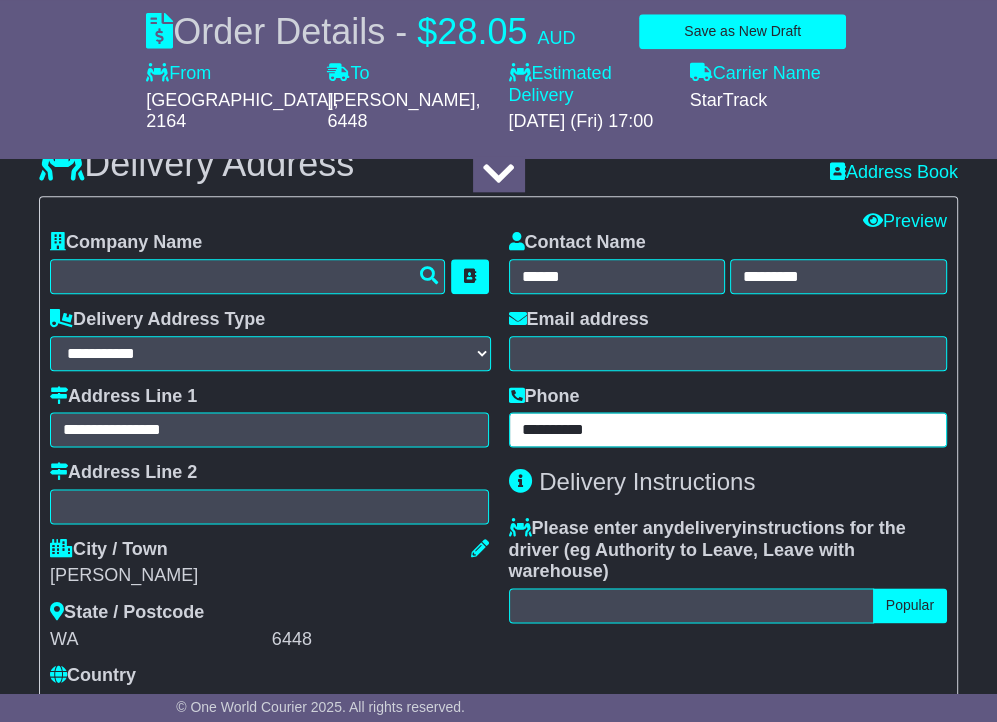 type on "**********" 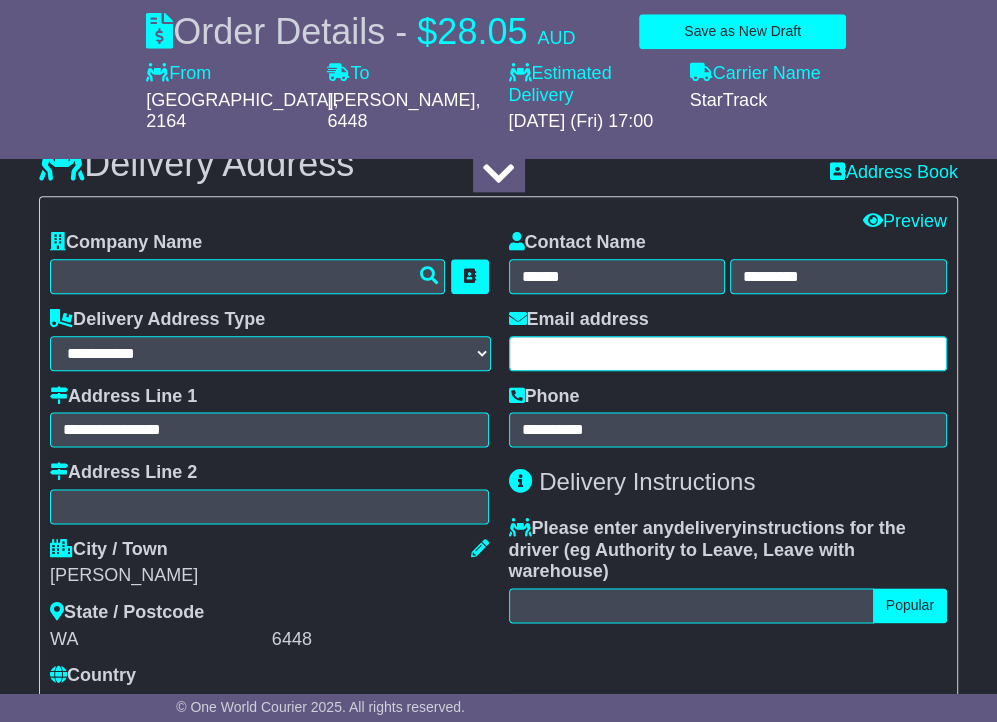 click at bounding box center [728, 353] 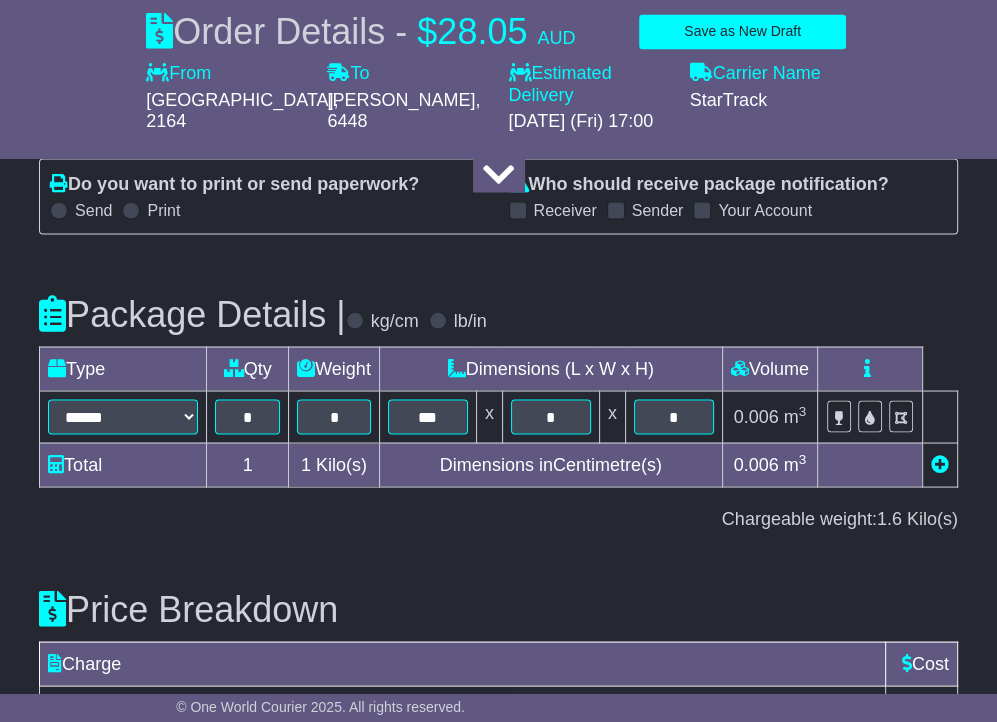 scroll, scrollTop: 2575, scrollLeft: 0, axis: vertical 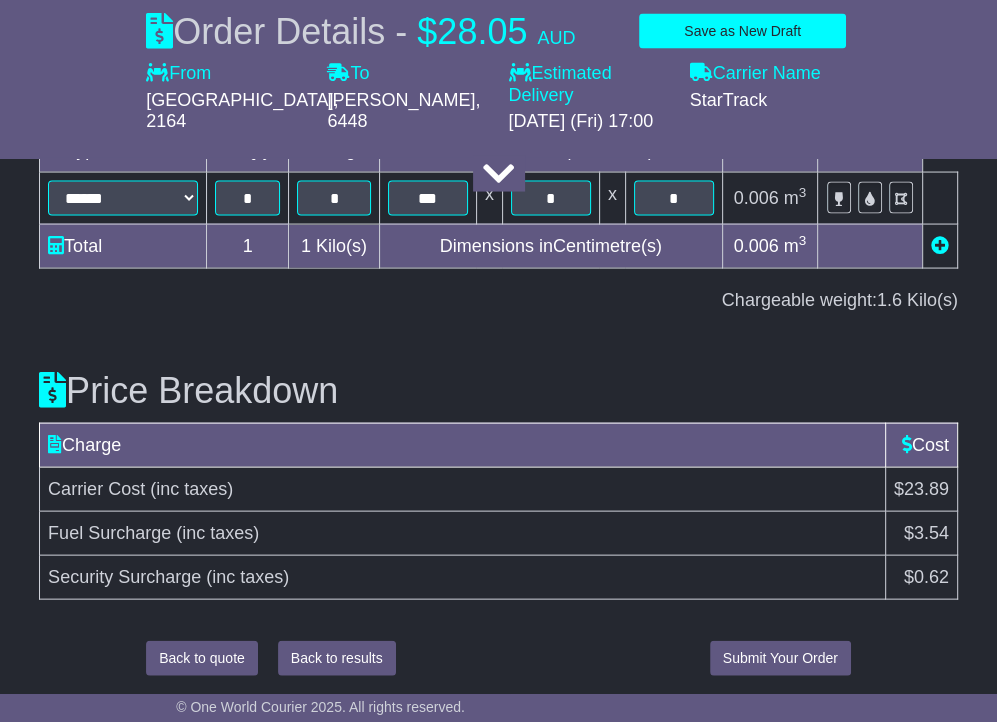 type on "**********" 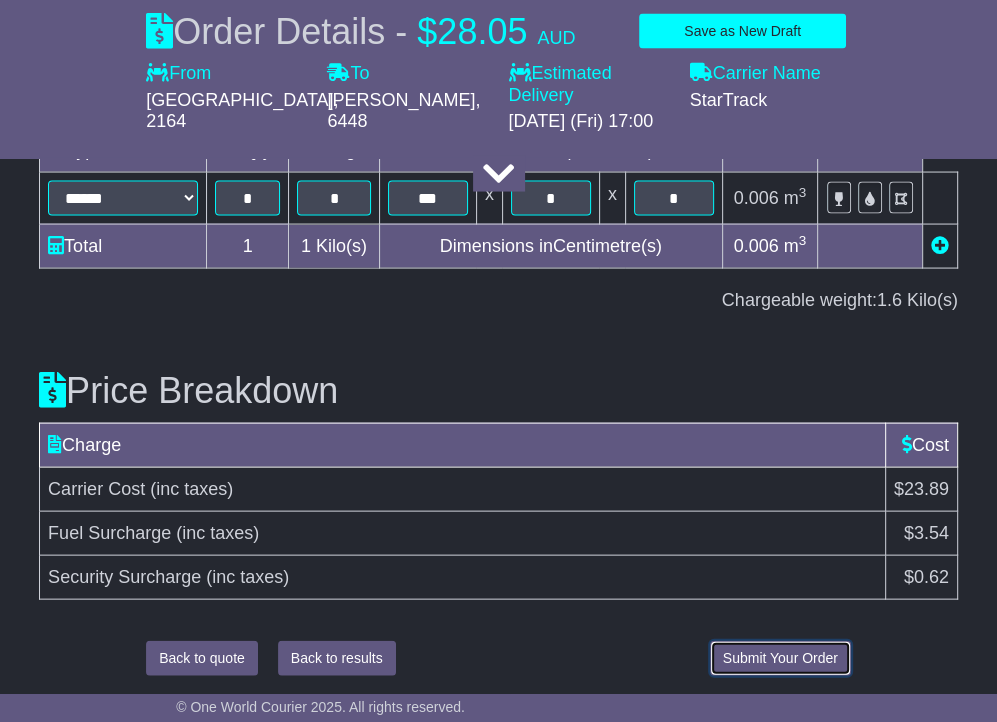 click on "Submit Your Order" at bounding box center (780, 658) 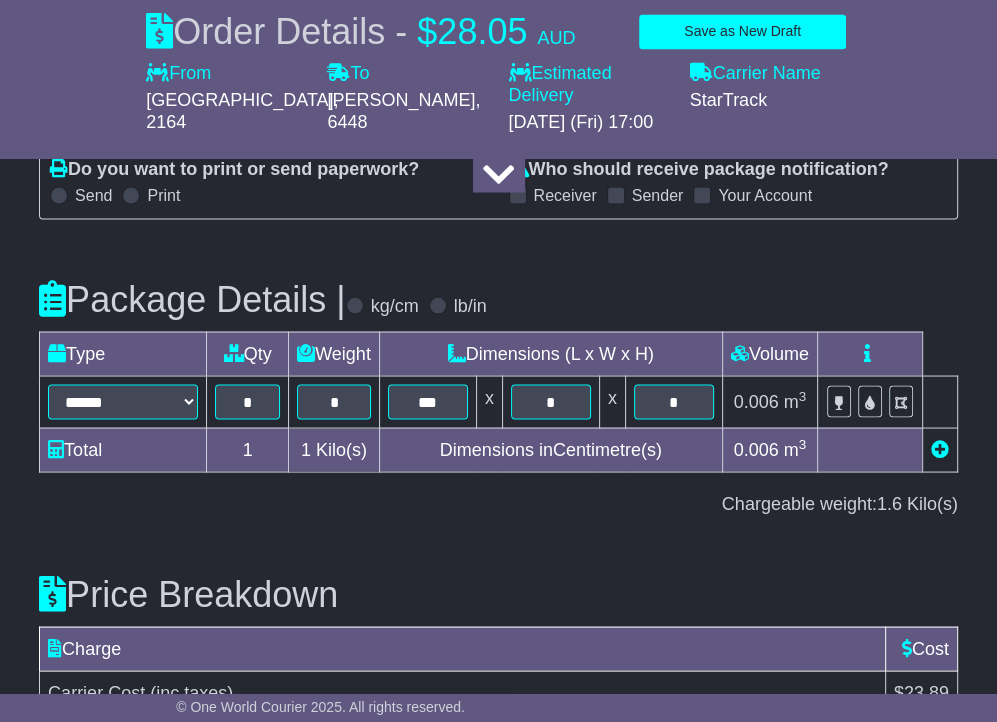 scroll, scrollTop: 2575, scrollLeft: 0, axis: vertical 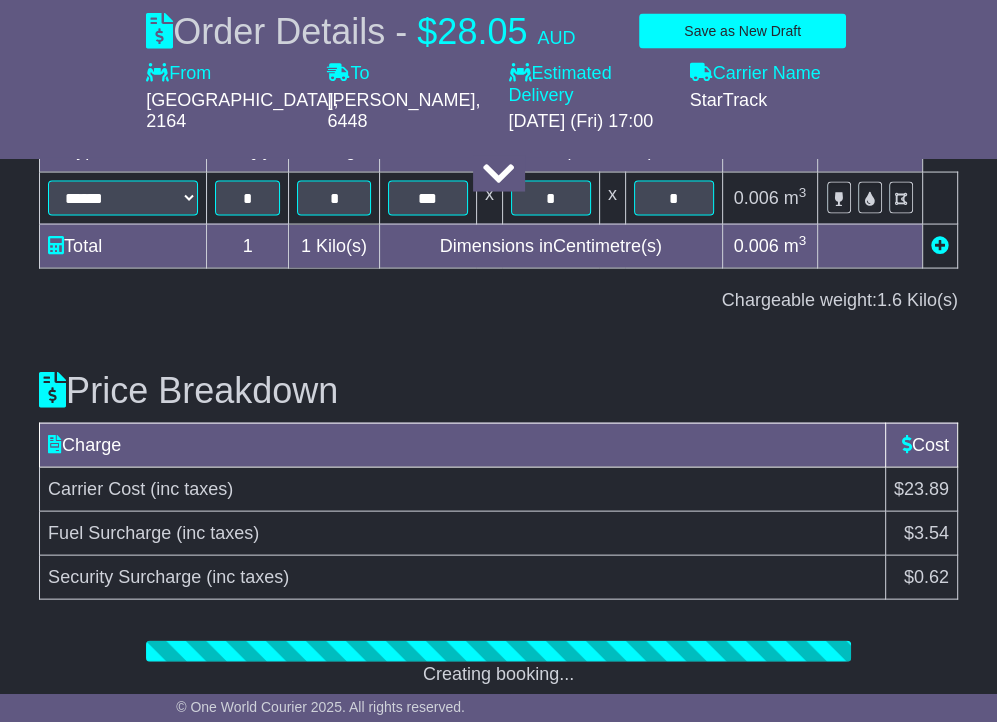 click on "Chargeable weight:
1.6
Kilo(s)" at bounding box center [498, 301] 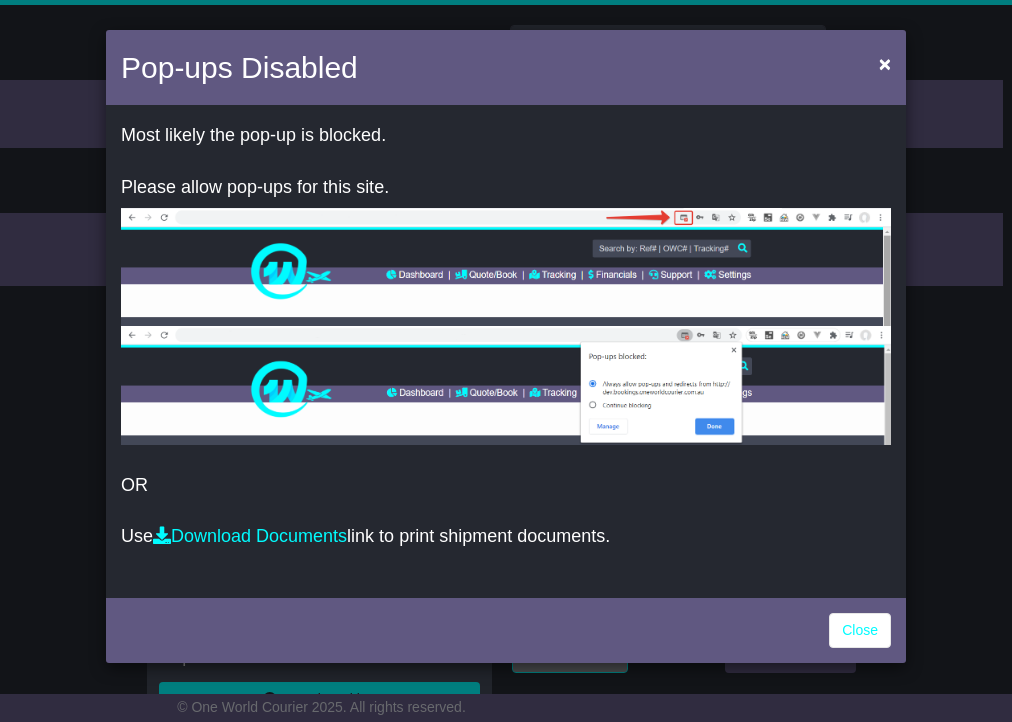 scroll, scrollTop: 0, scrollLeft: 0, axis: both 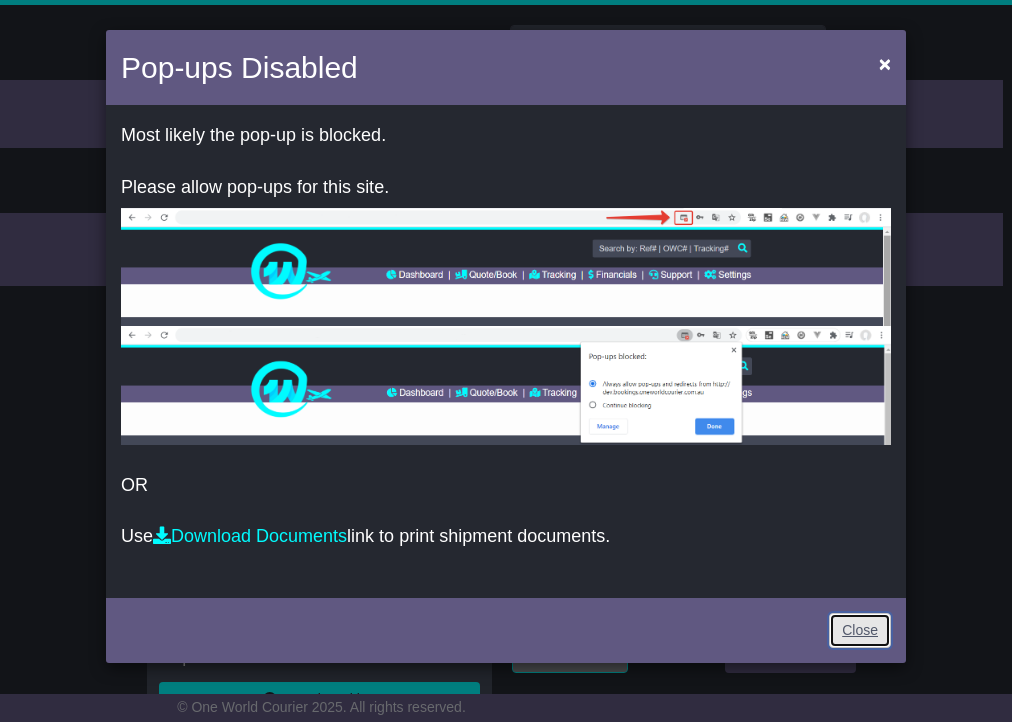 click on "Close" at bounding box center [860, 630] 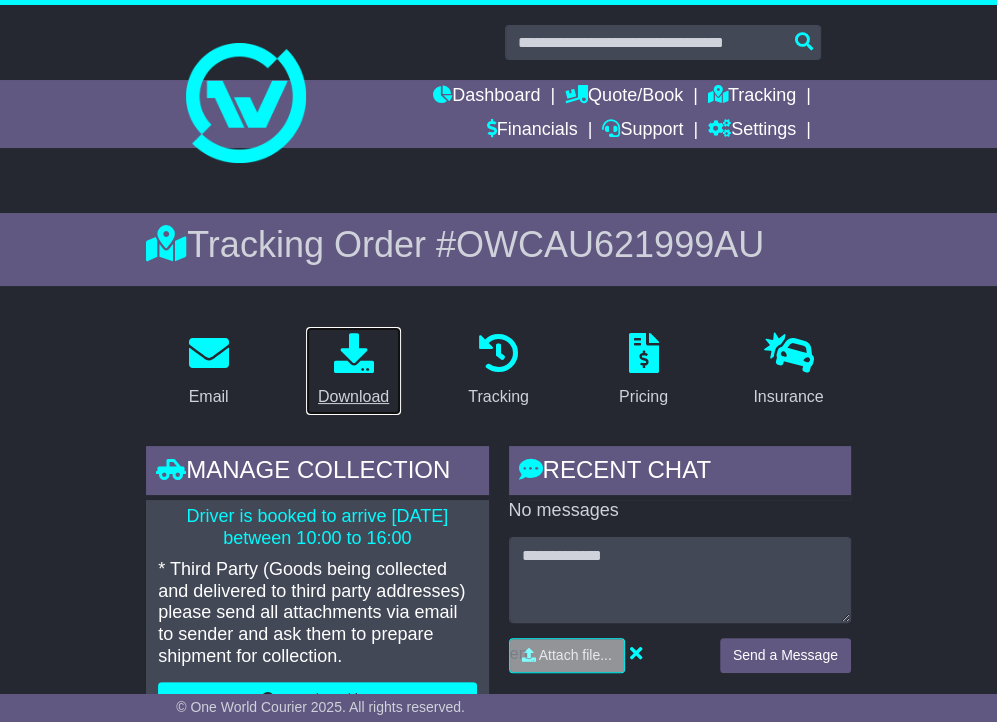 click at bounding box center [354, 353] 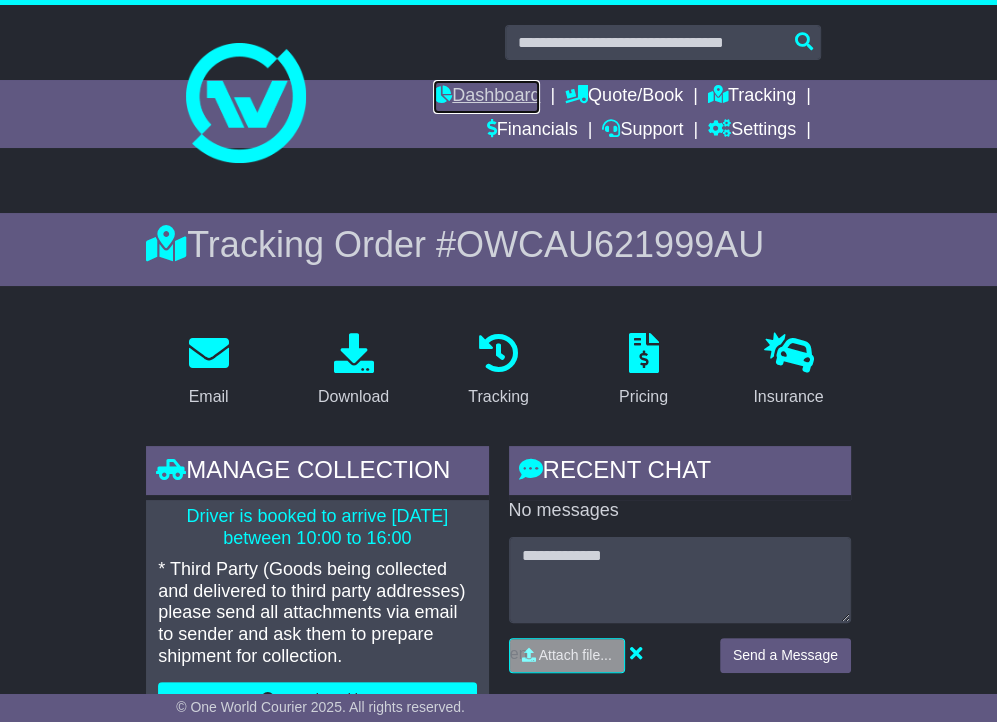 click on "Dashboard" at bounding box center (486, 97) 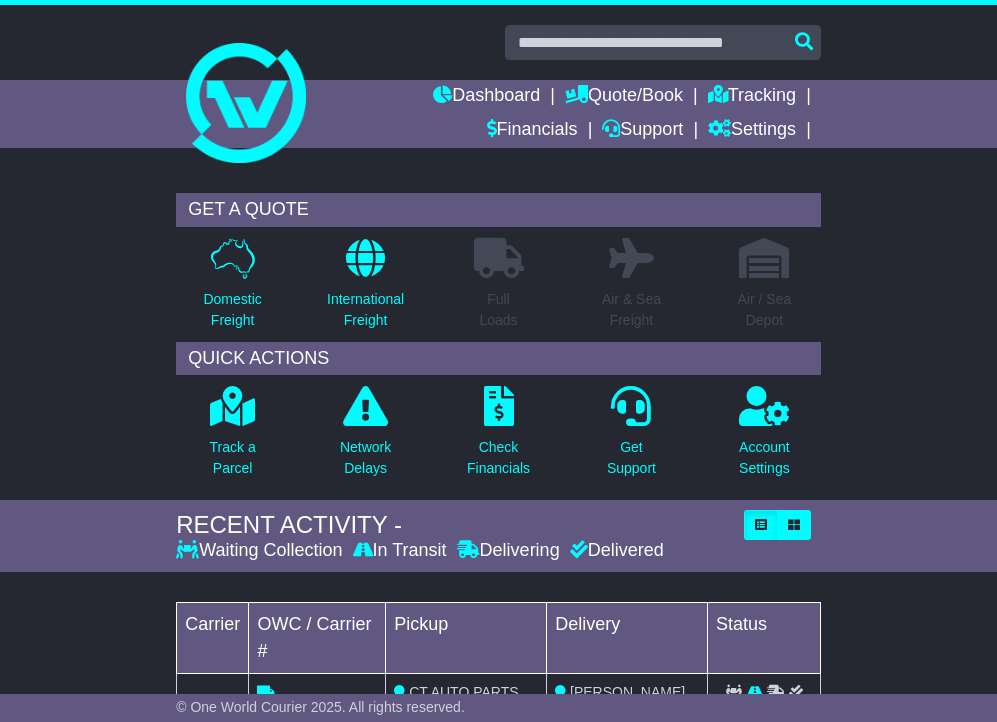scroll, scrollTop: 0, scrollLeft: 0, axis: both 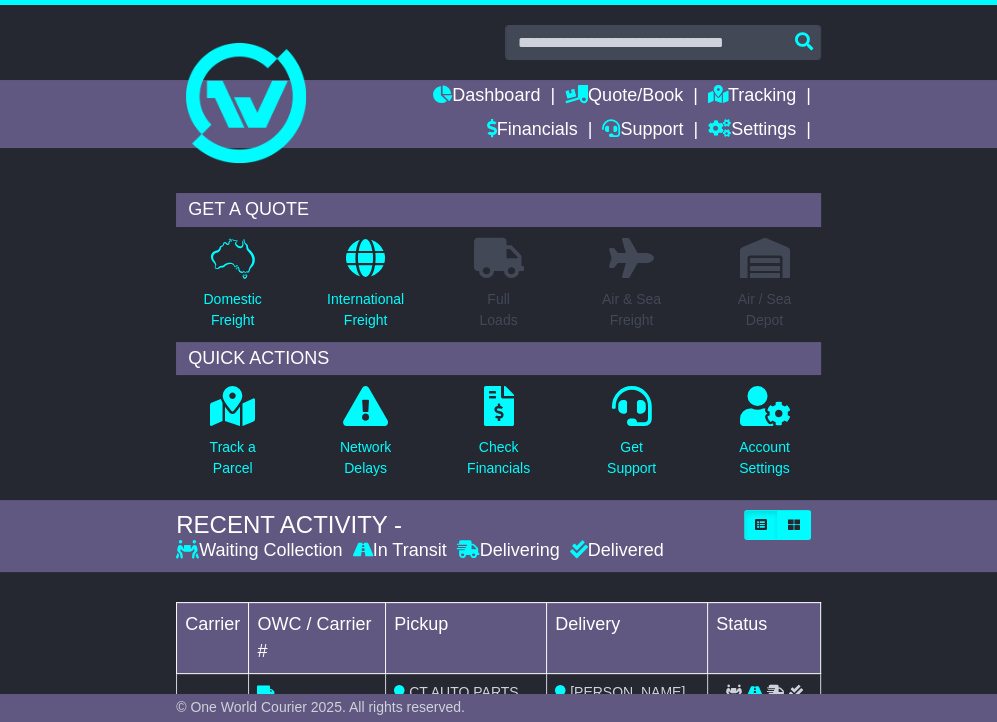 click on "Domestic Freight" at bounding box center (232, 289) 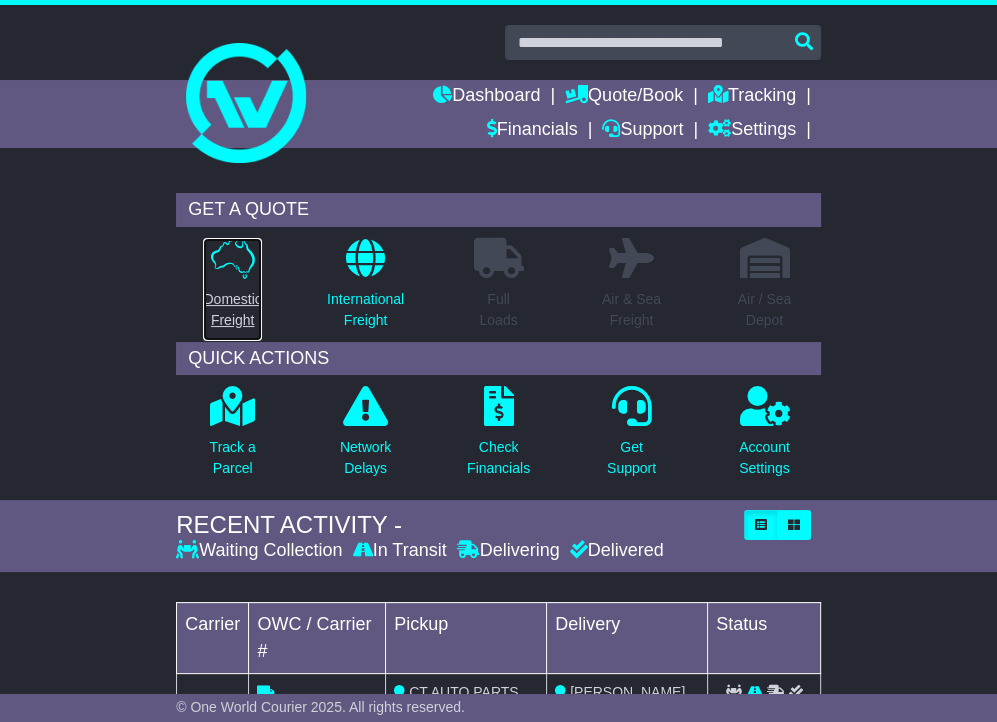 click on "Domestic Freight" at bounding box center (232, 289) 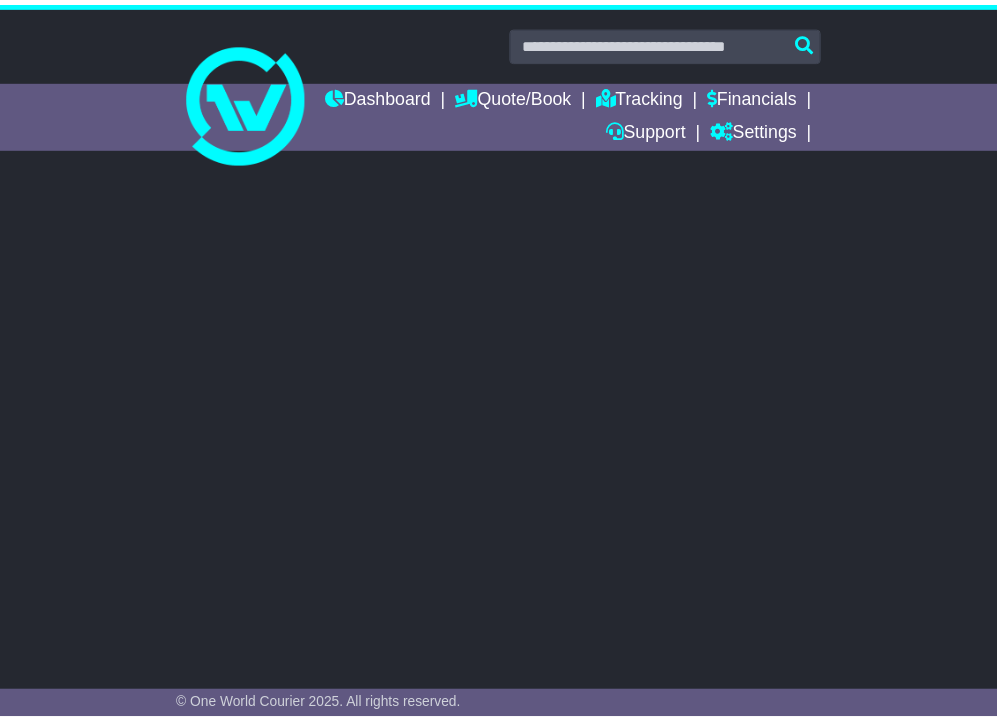 scroll, scrollTop: 0, scrollLeft: 0, axis: both 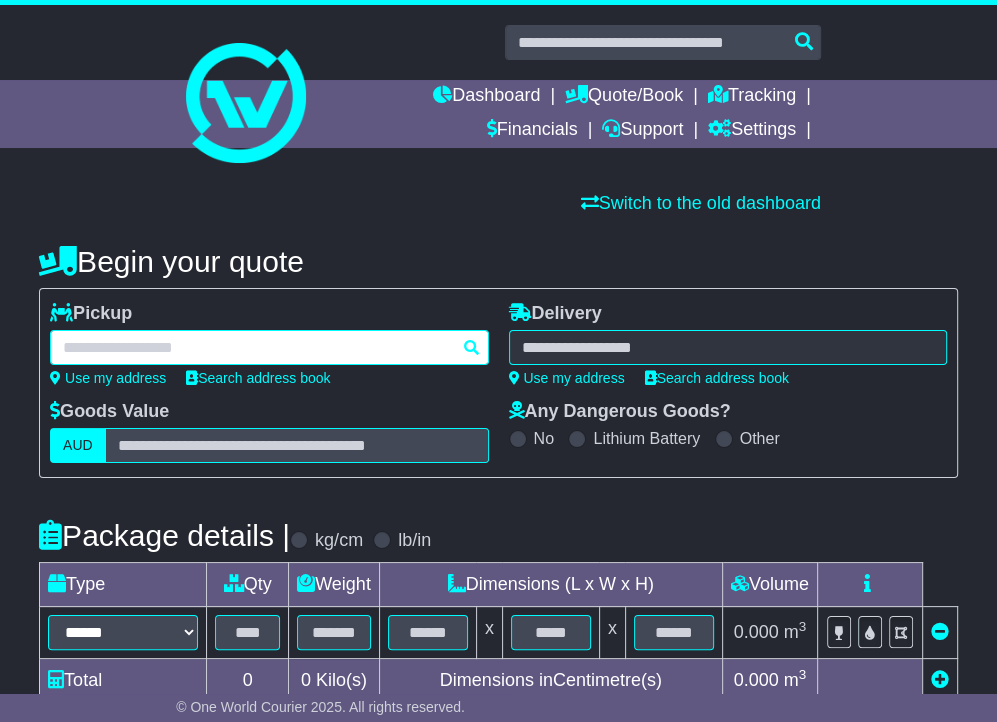 click at bounding box center [269, 347] 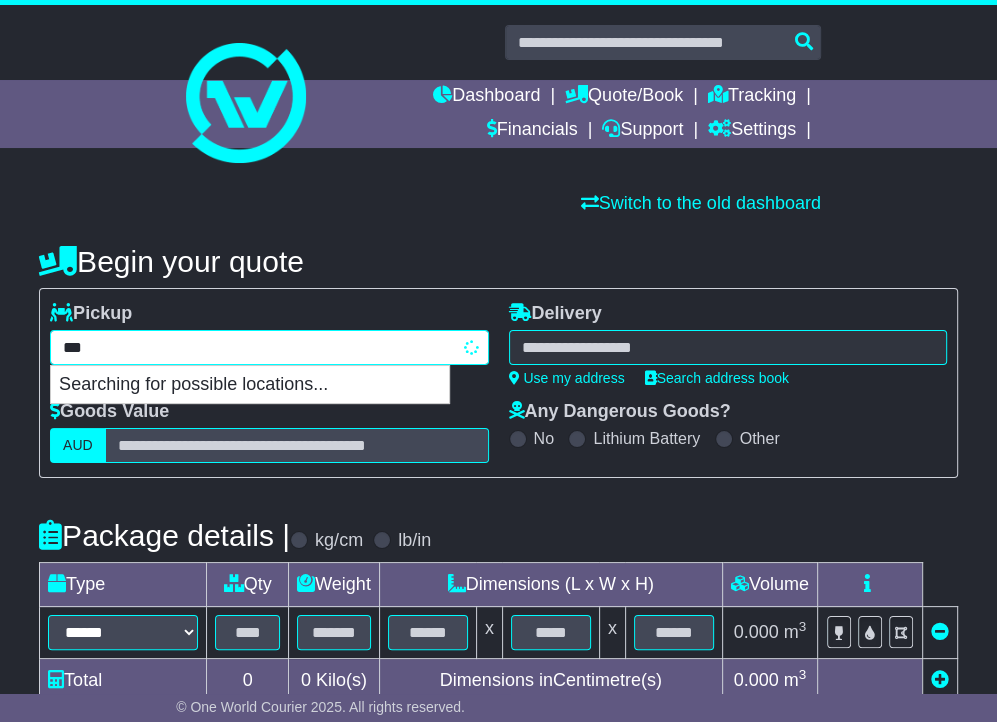type on "****" 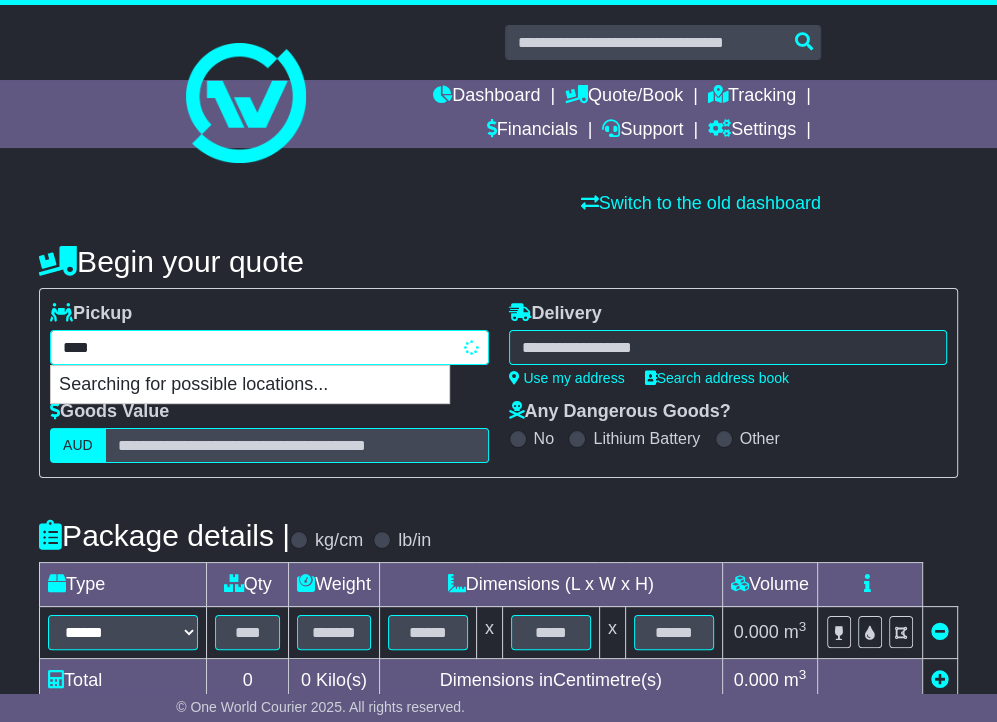 scroll, scrollTop: 300, scrollLeft: 0, axis: vertical 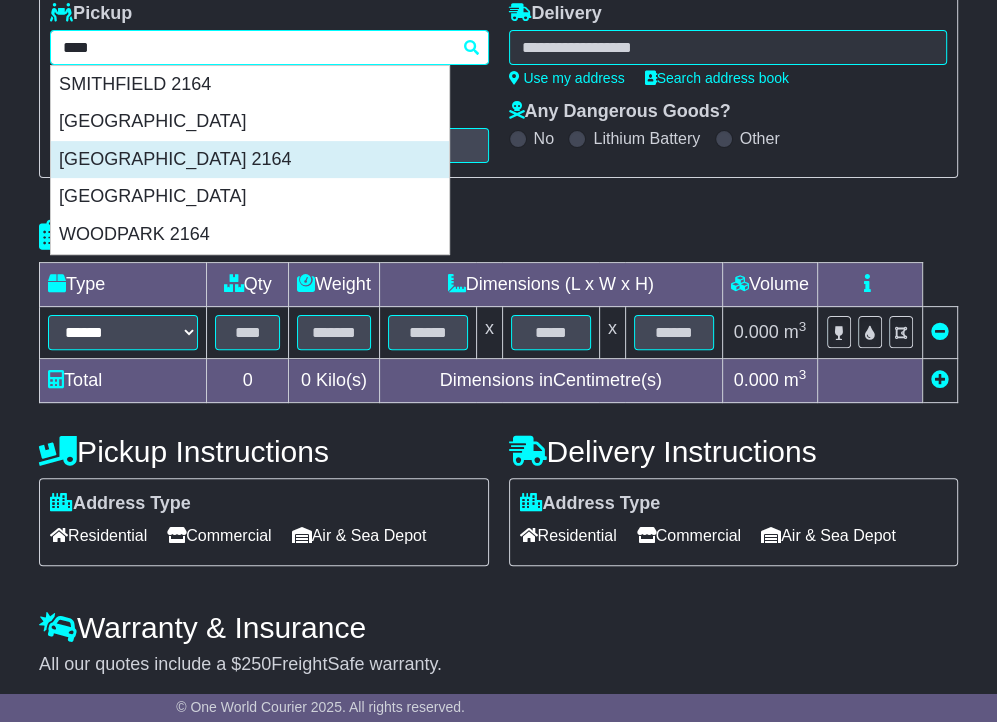 click on "[GEOGRAPHIC_DATA] 2164" at bounding box center (250, 160) 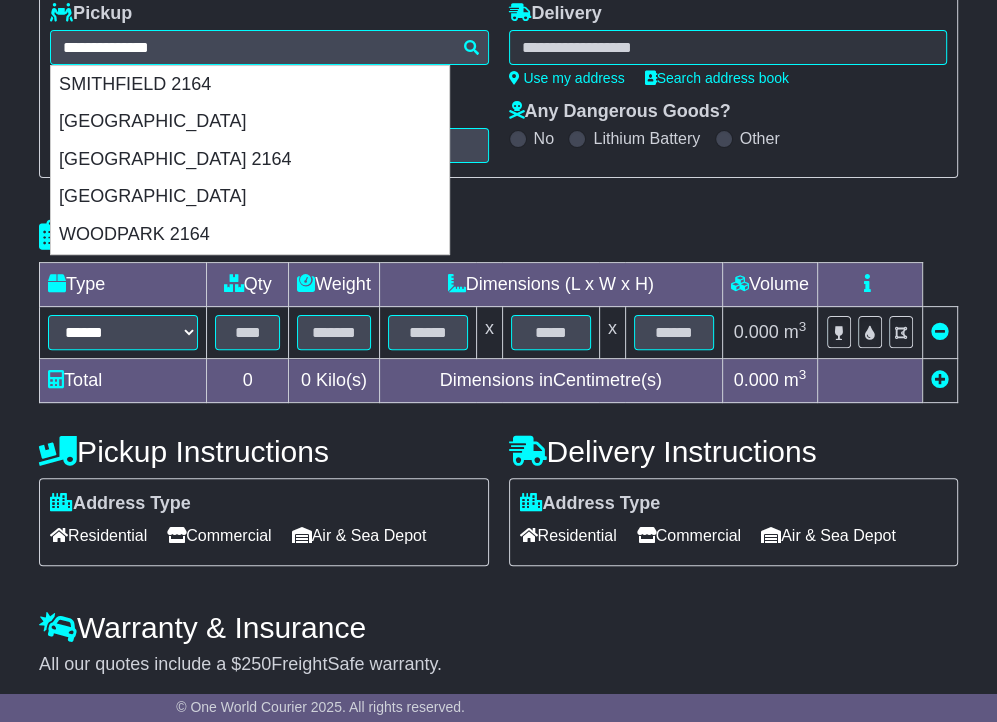 type on "**********" 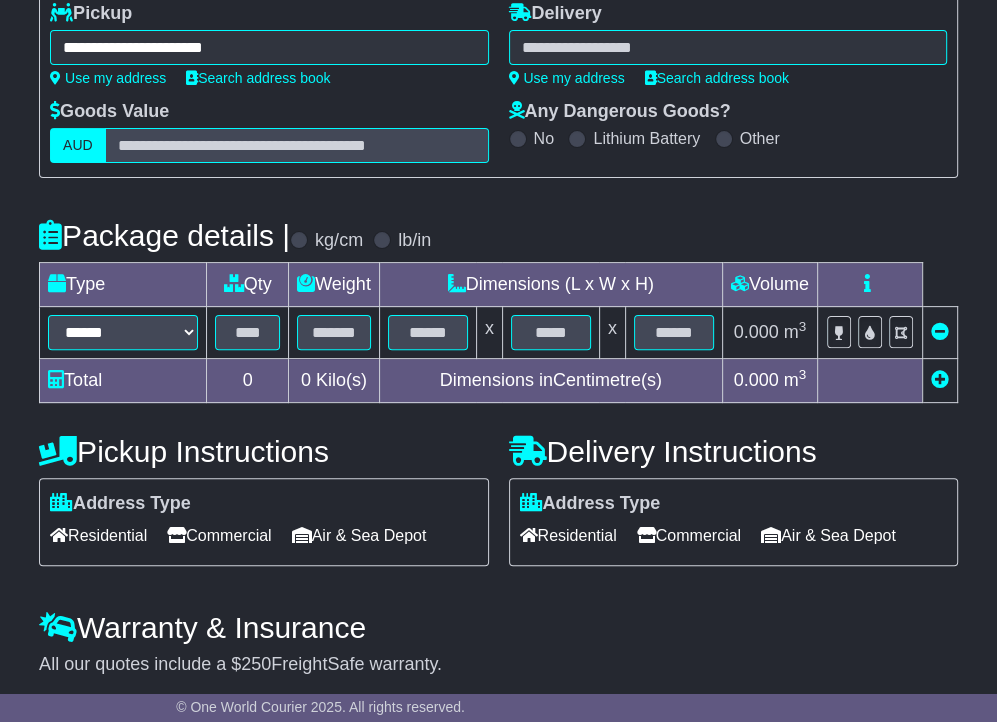 click at bounding box center [728, 47] 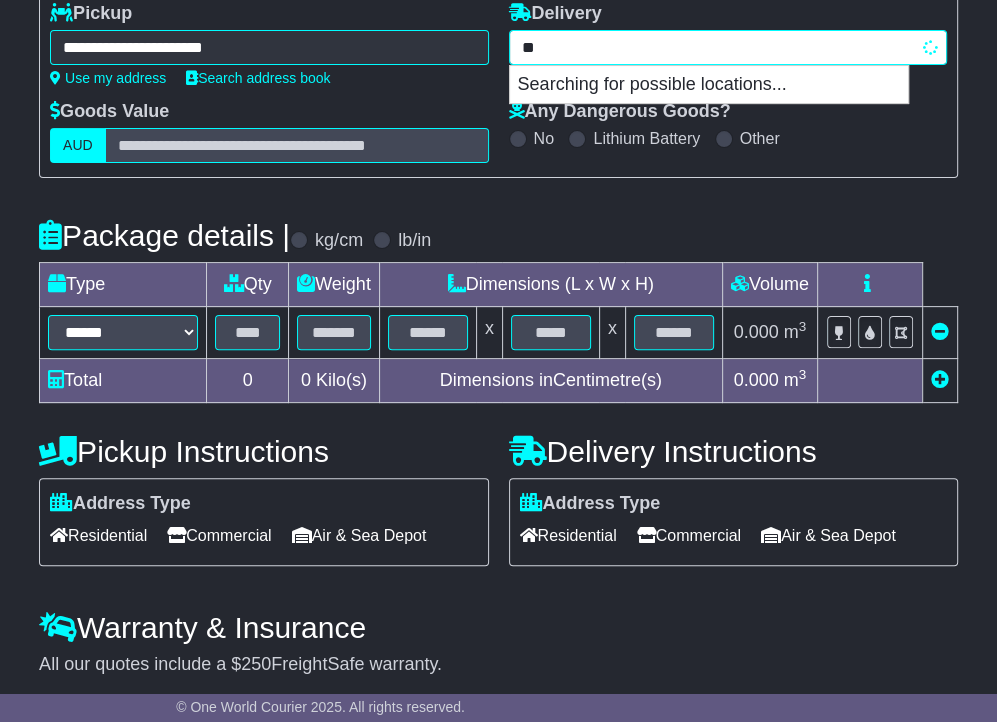 type on "*" 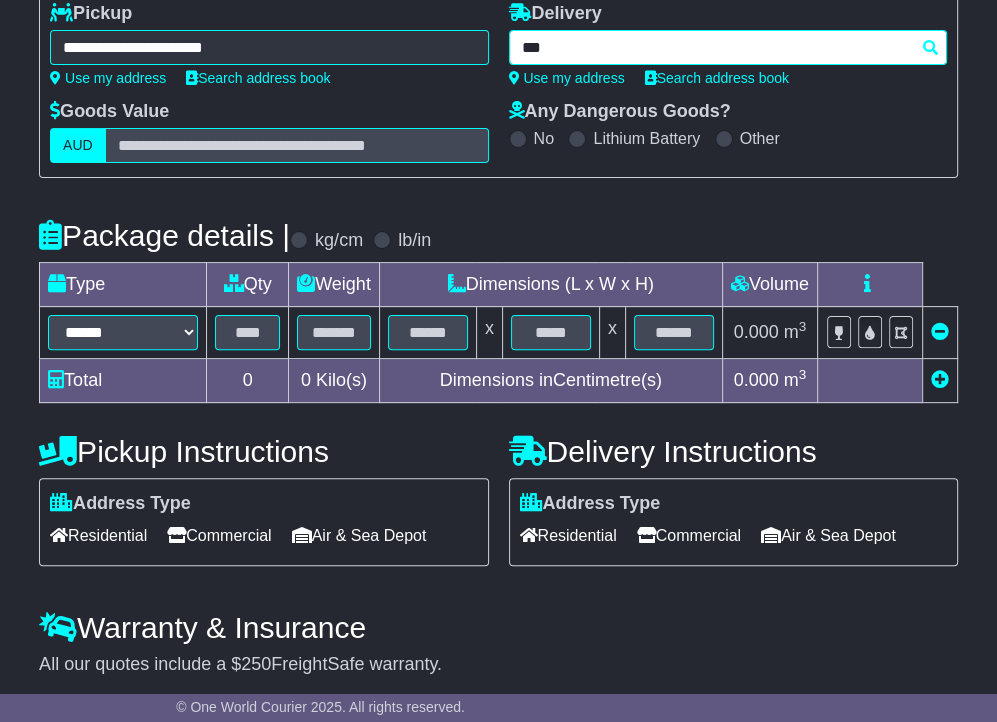 type on "****" 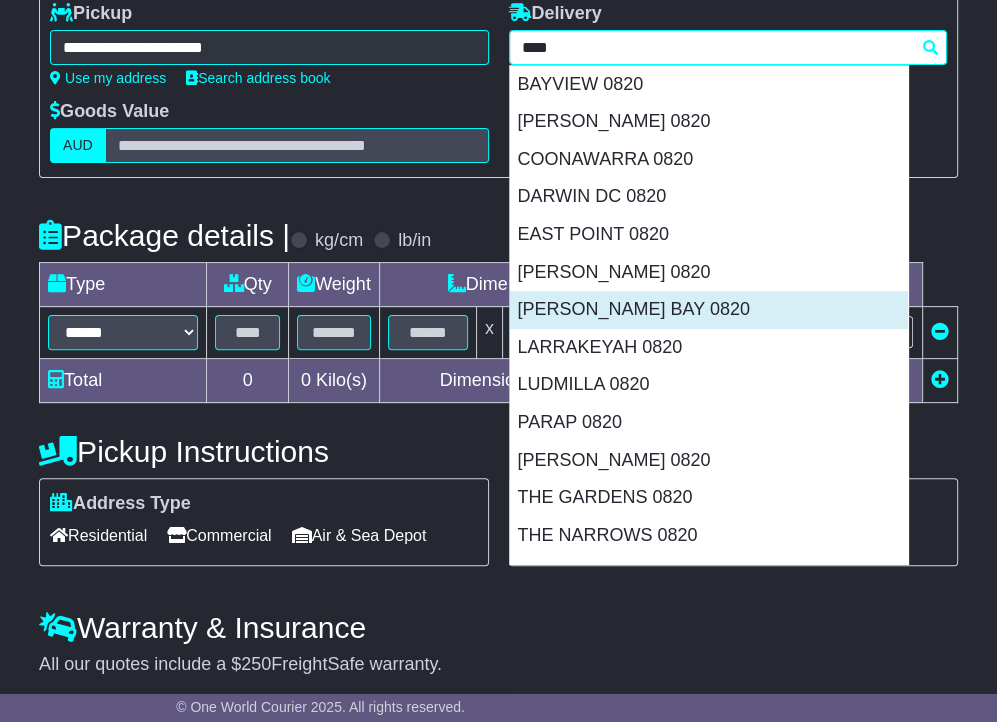 scroll, scrollTop: 65, scrollLeft: 0, axis: vertical 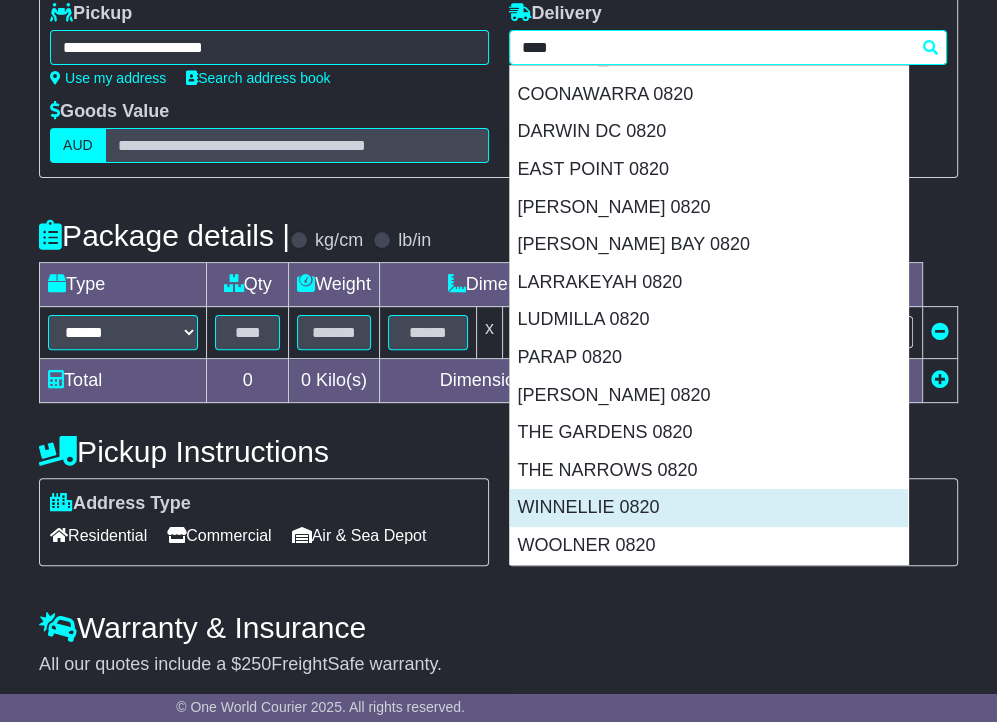 click on "WINNELLIE 0820" at bounding box center [709, 508] 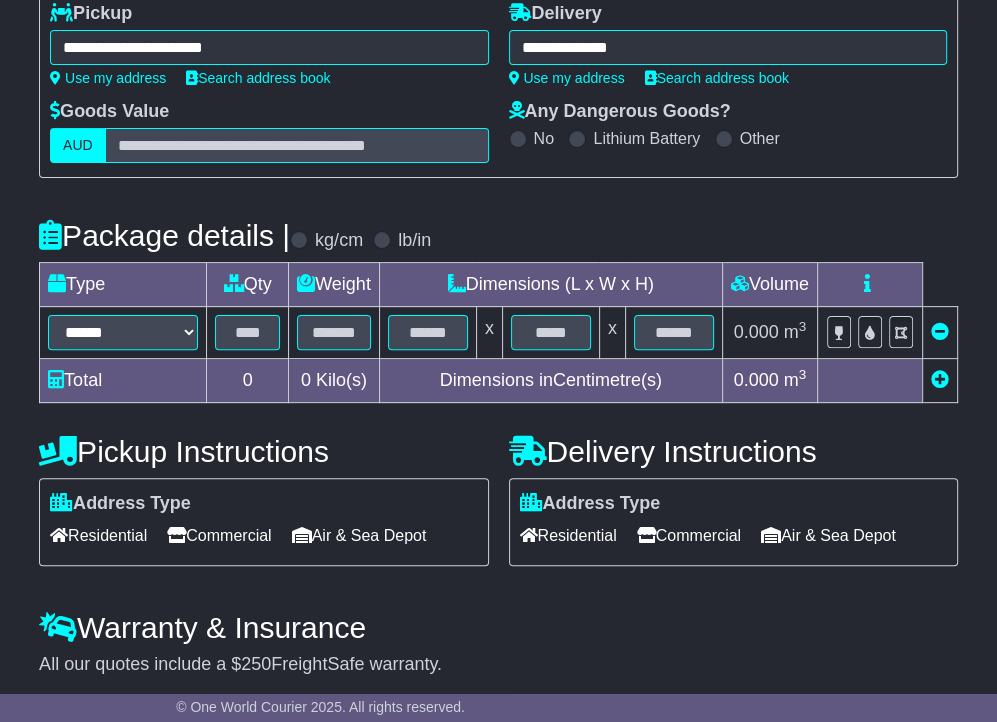 type on "**********" 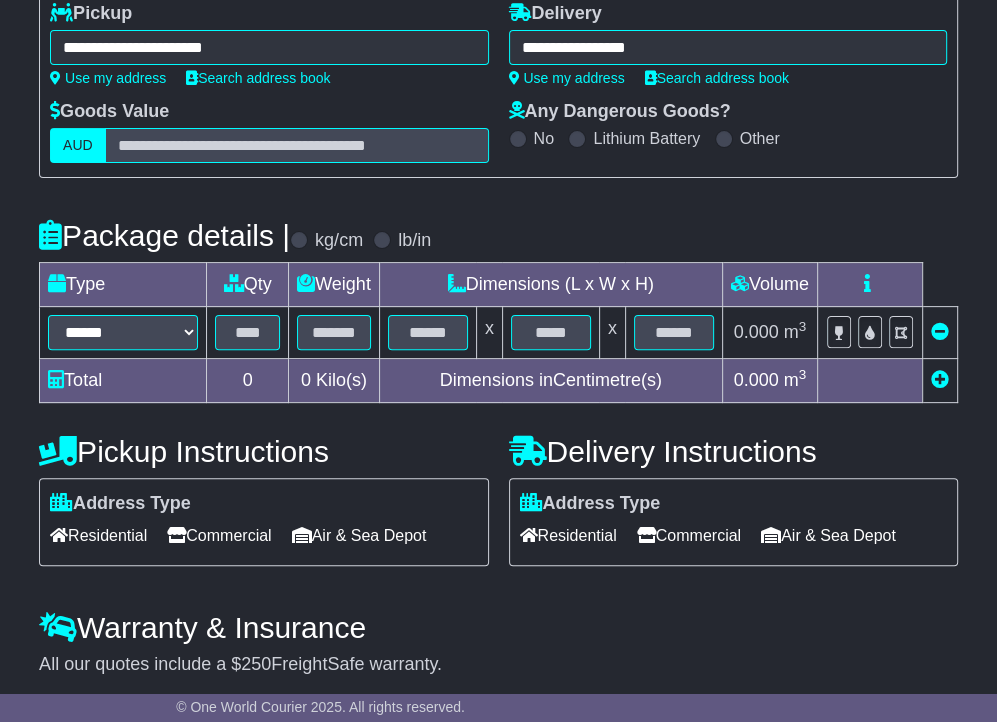 click on "Package details |
kg/cm
lb/in" at bounding box center [498, 235] 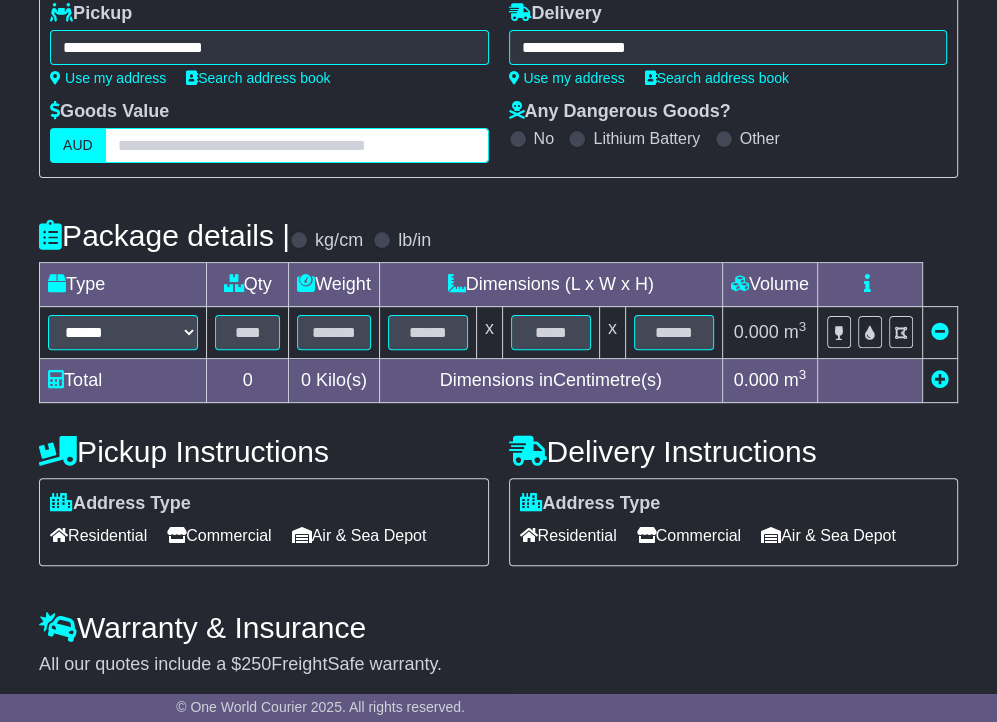 click at bounding box center (297, 145) 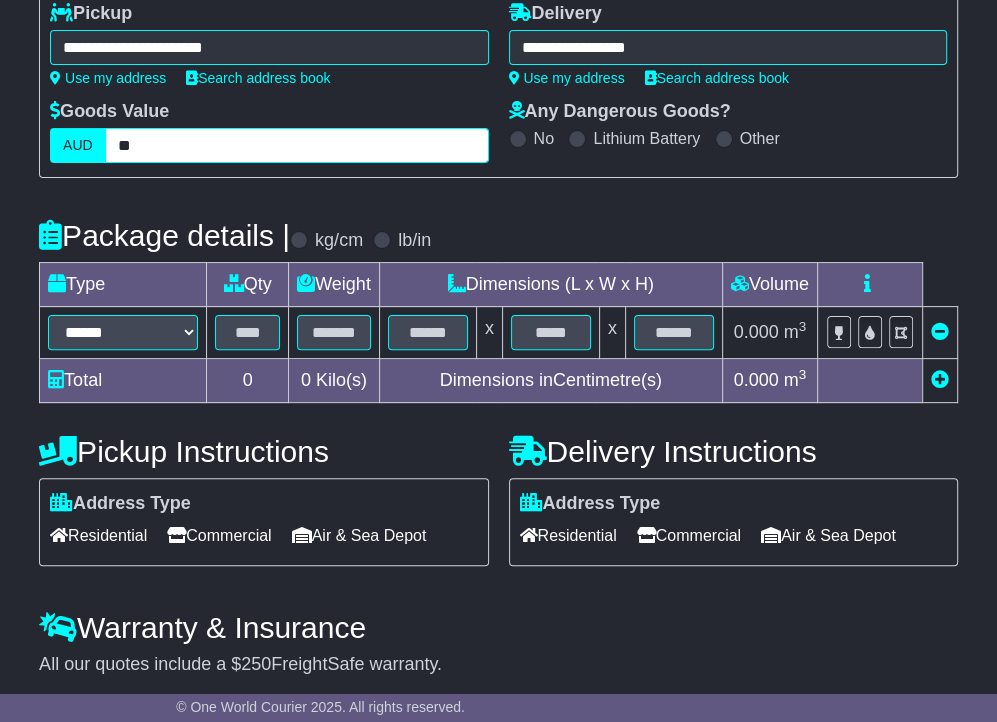 type on "**" 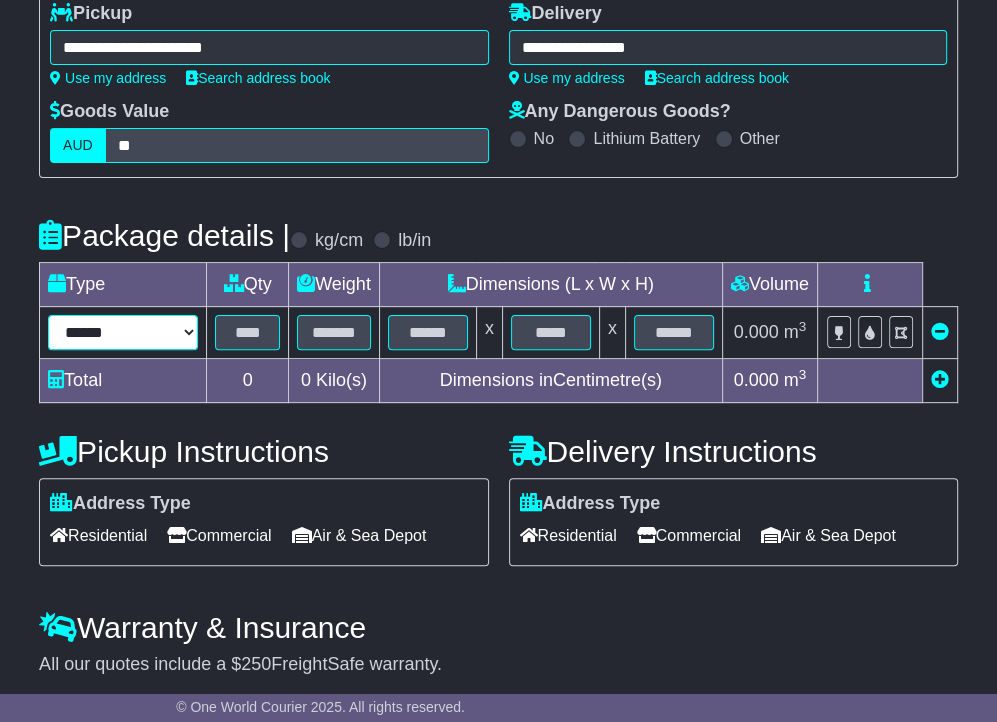 drag, startPoint x: 156, startPoint y: 330, endPoint x: 156, endPoint y: 343, distance: 13 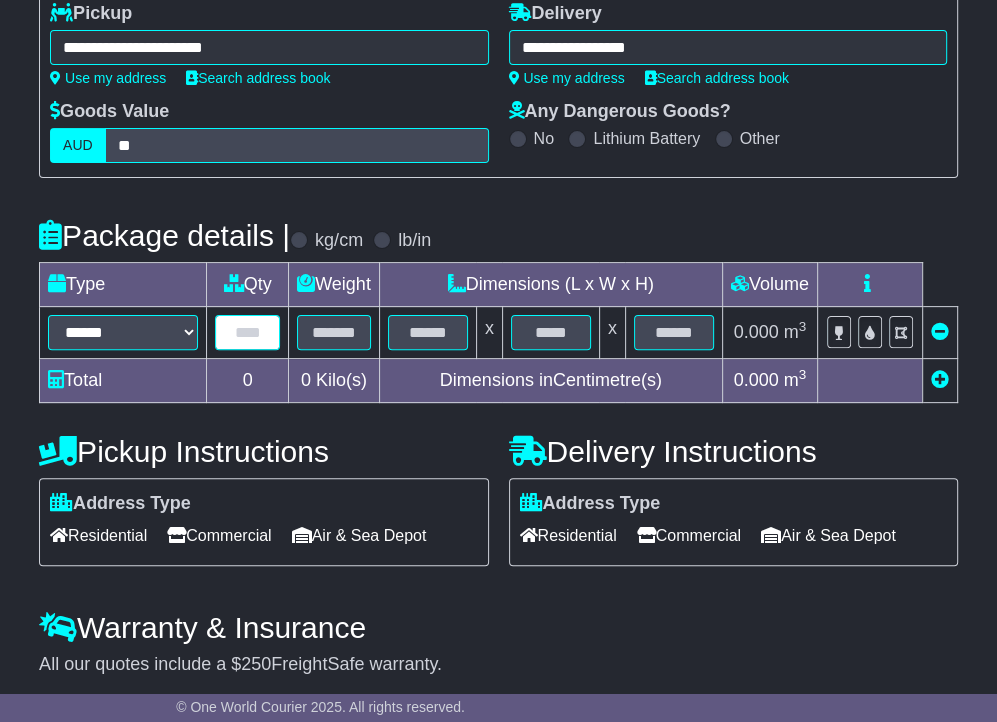 click at bounding box center (247, 332) 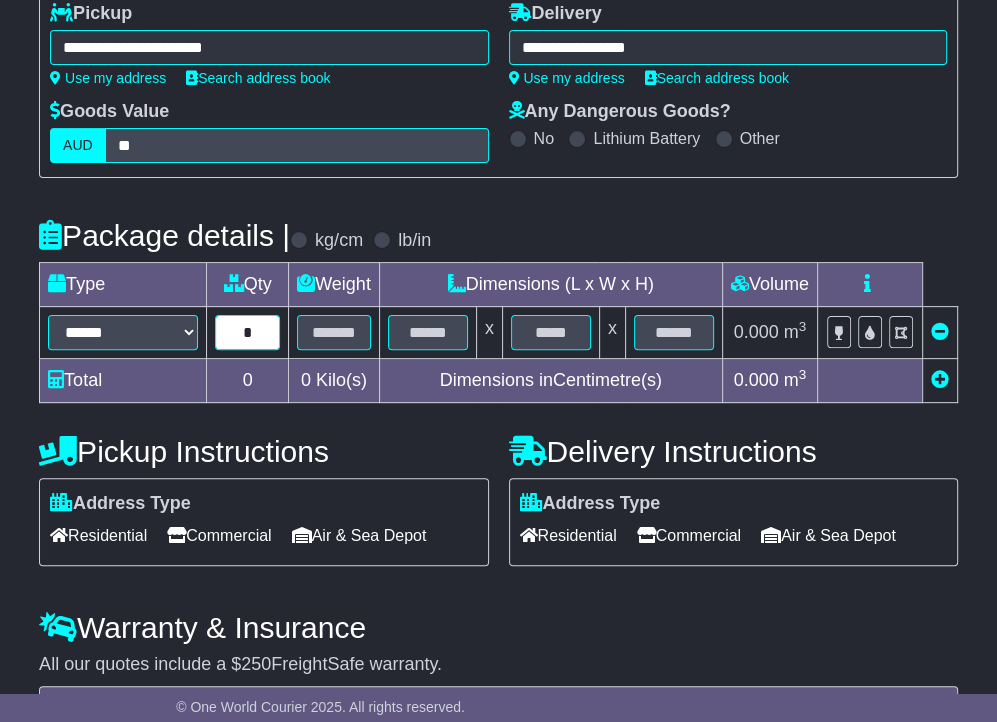 type on "*" 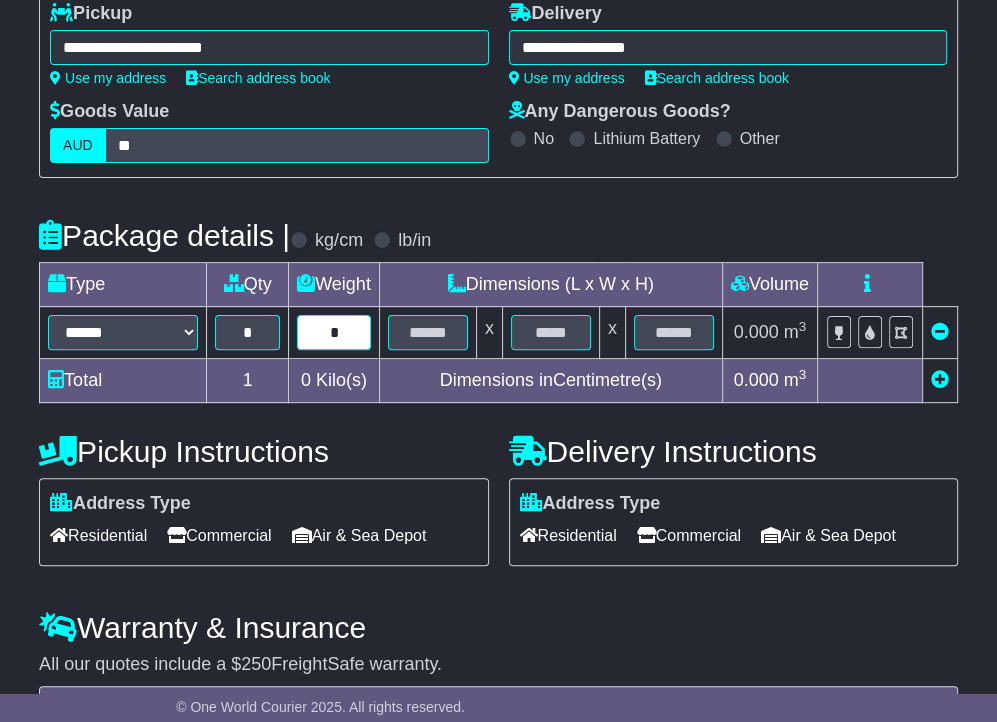 type on "*" 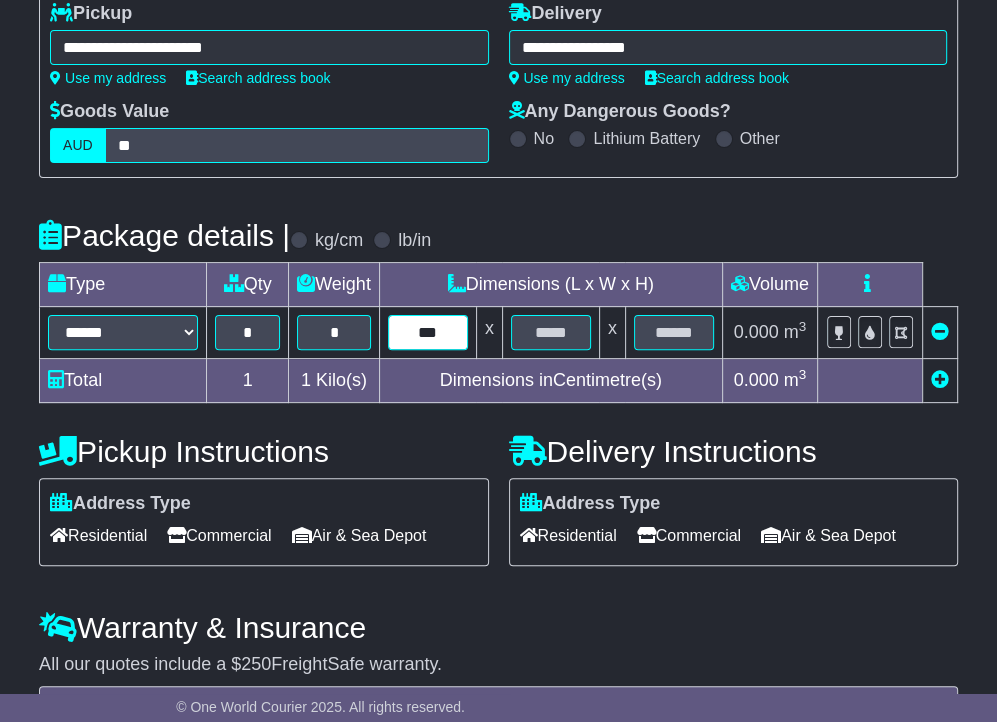 type on "***" 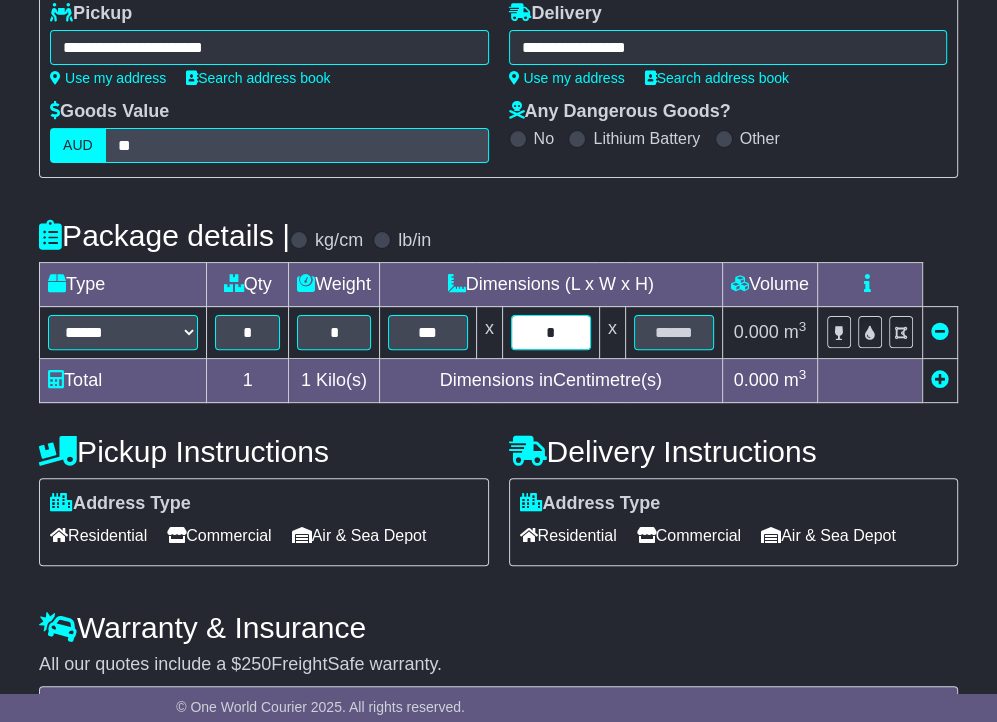 type on "*" 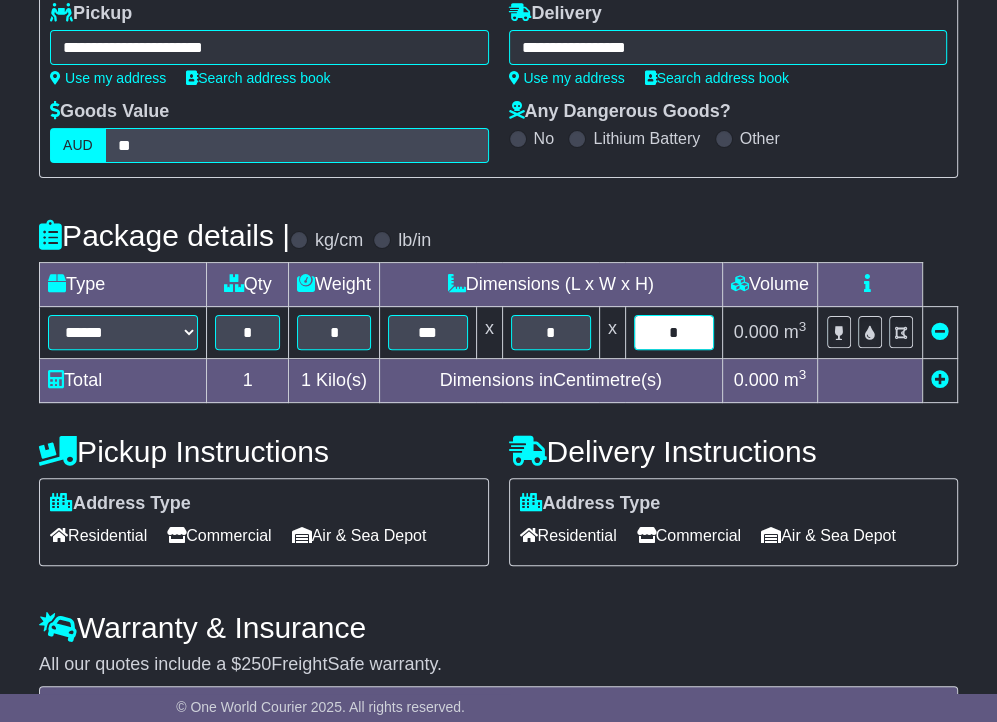type on "*" 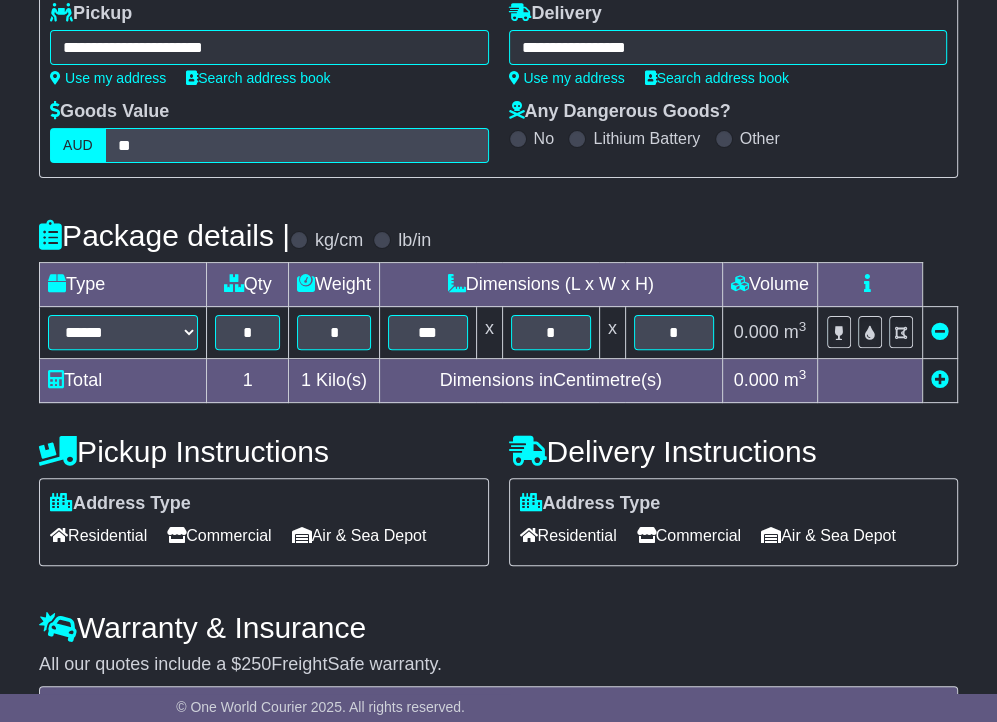 scroll, scrollTop: 584, scrollLeft: 0, axis: vertical 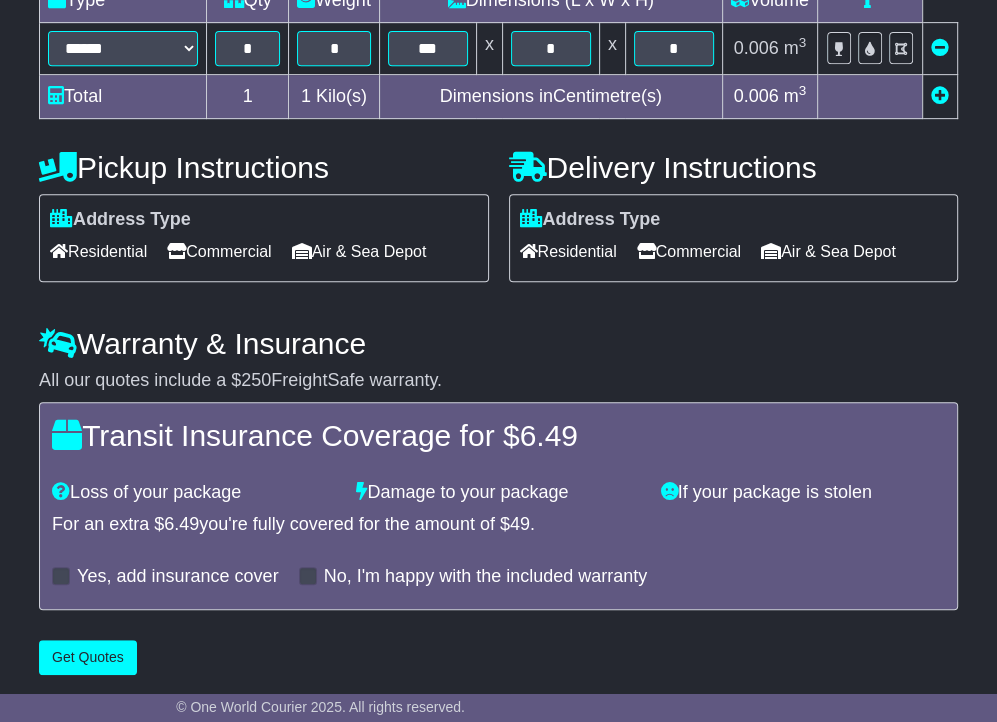 click on "Commercial" at bounding box center [219, 251] 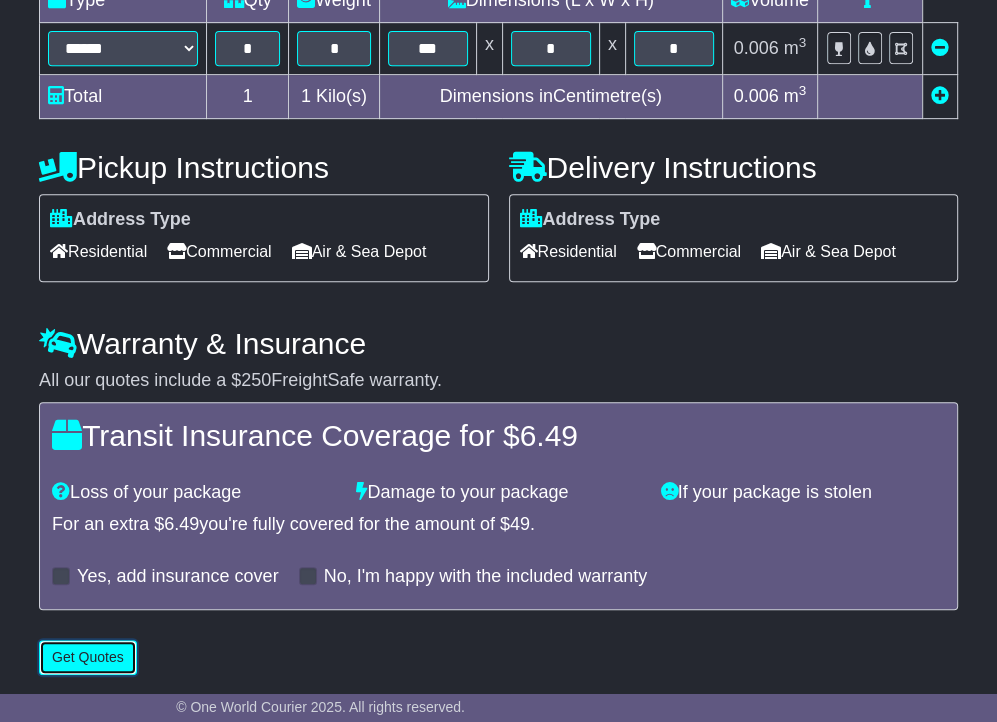 click on "Get Quotes" at bounding box center [88, 657] 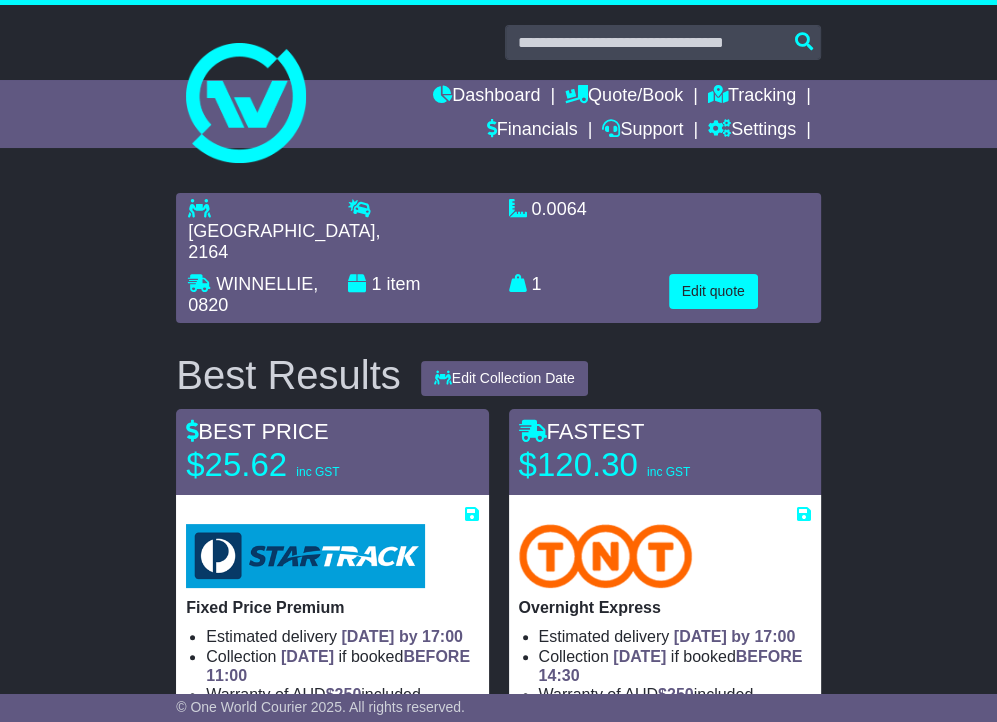 scroll, scrollTop: 400, scrollLeft: 0, axis: vertical 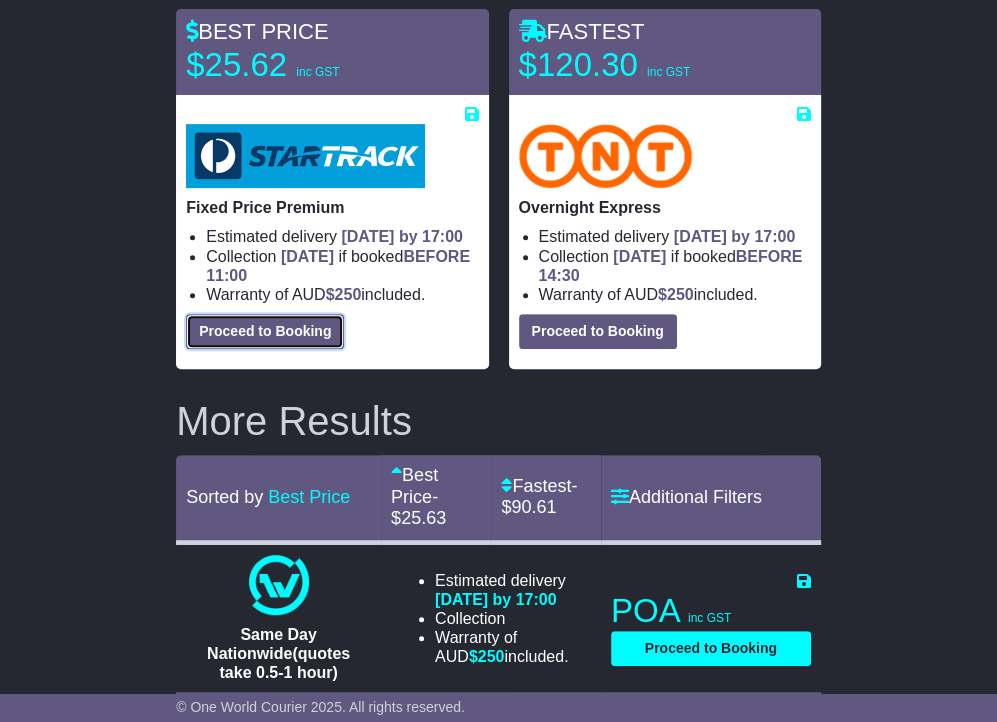 click on "Proceed to Booking" at bounding box center (265, 331) 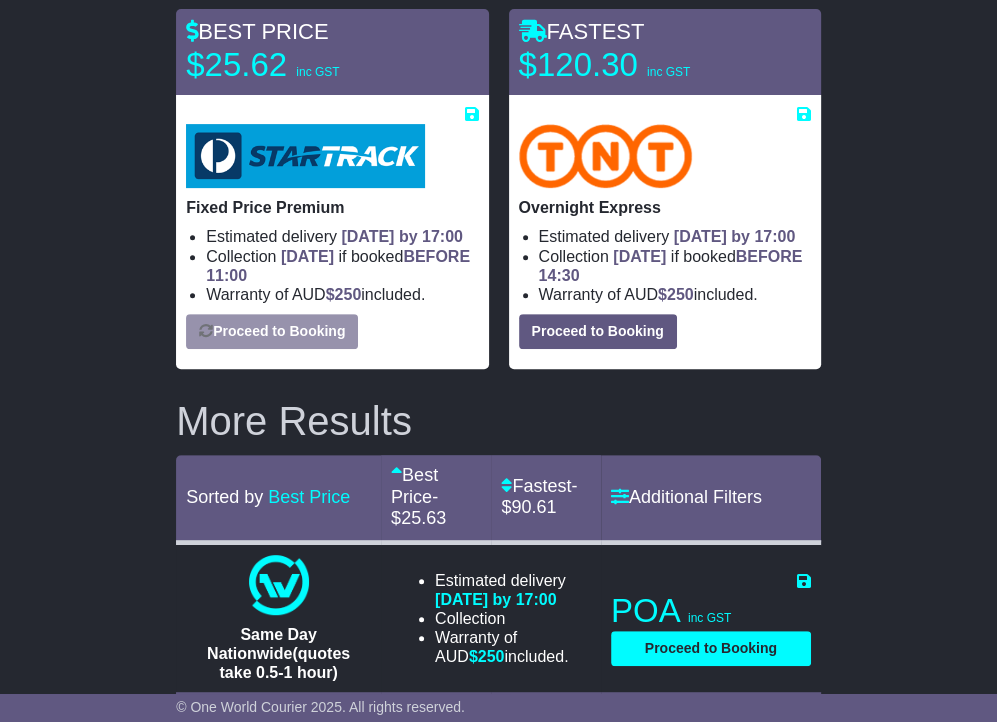 select on "**********" 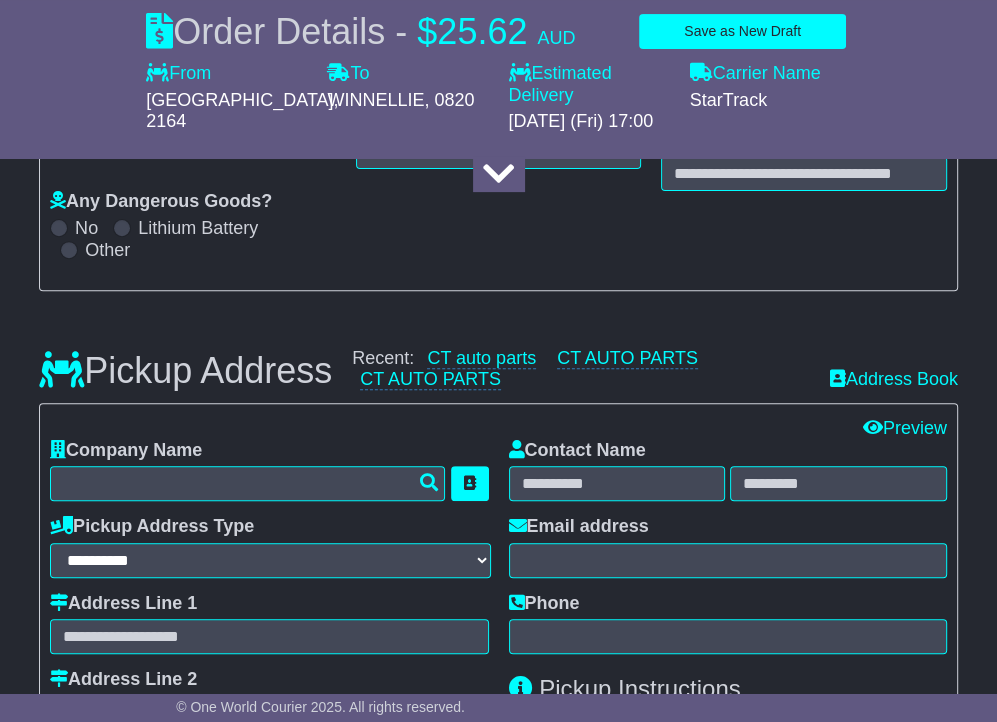 drag, startPoint x: 676, startPoint y: 312, endPoint x: 554, endPoint y: 234, distance: 144.80331 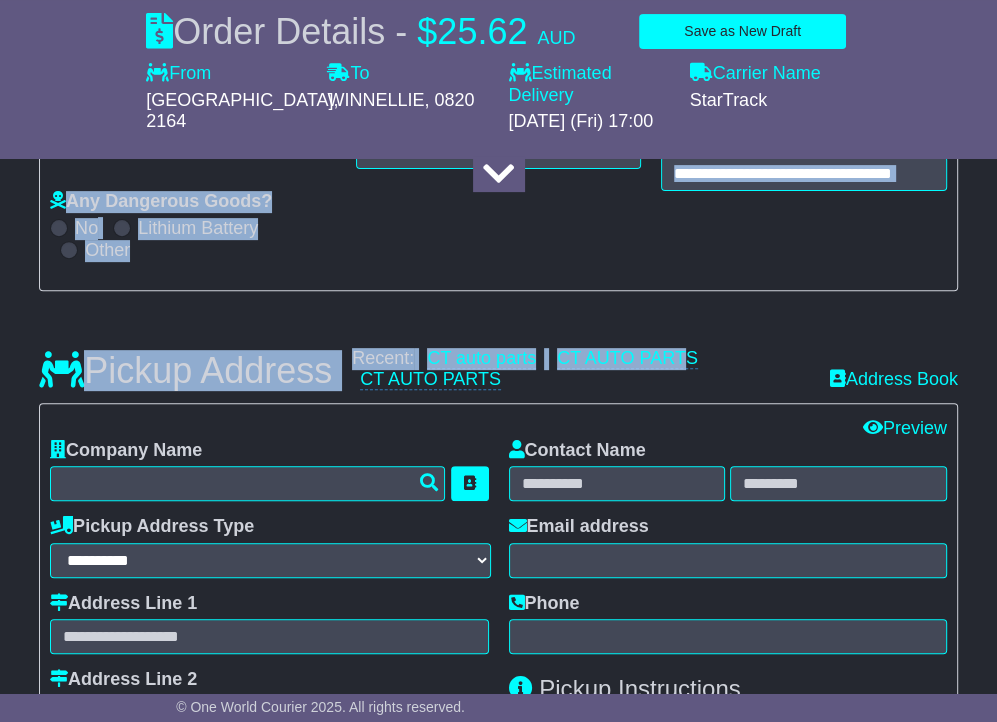 scroll, scrollTop: 200, scrollLeft: 0, axis: vertical 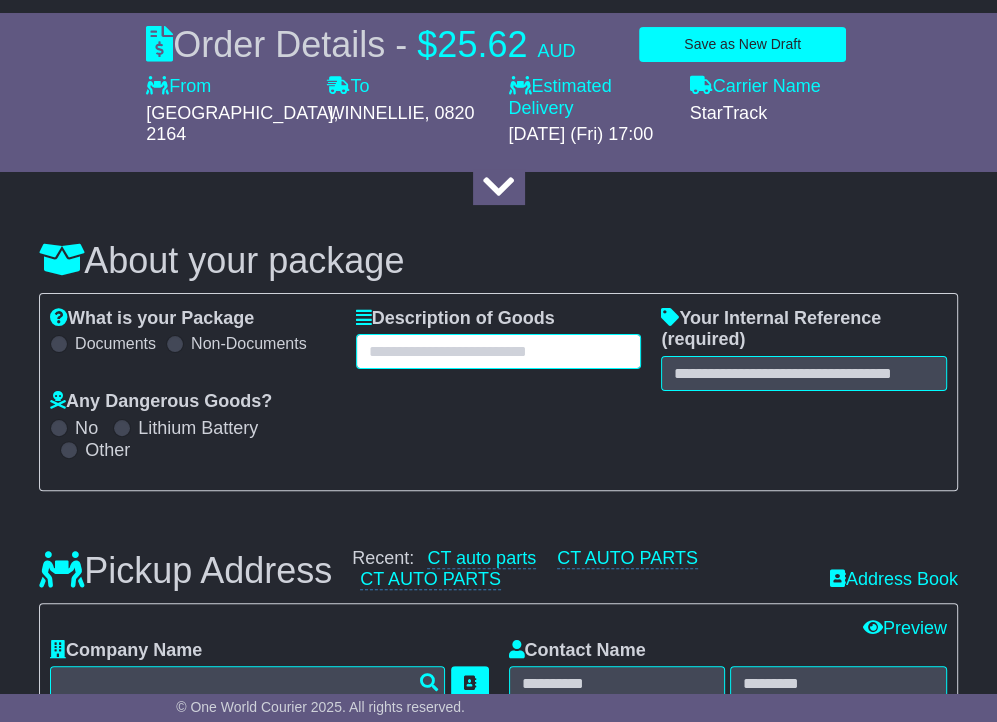 click at bounding box center [499, 351] 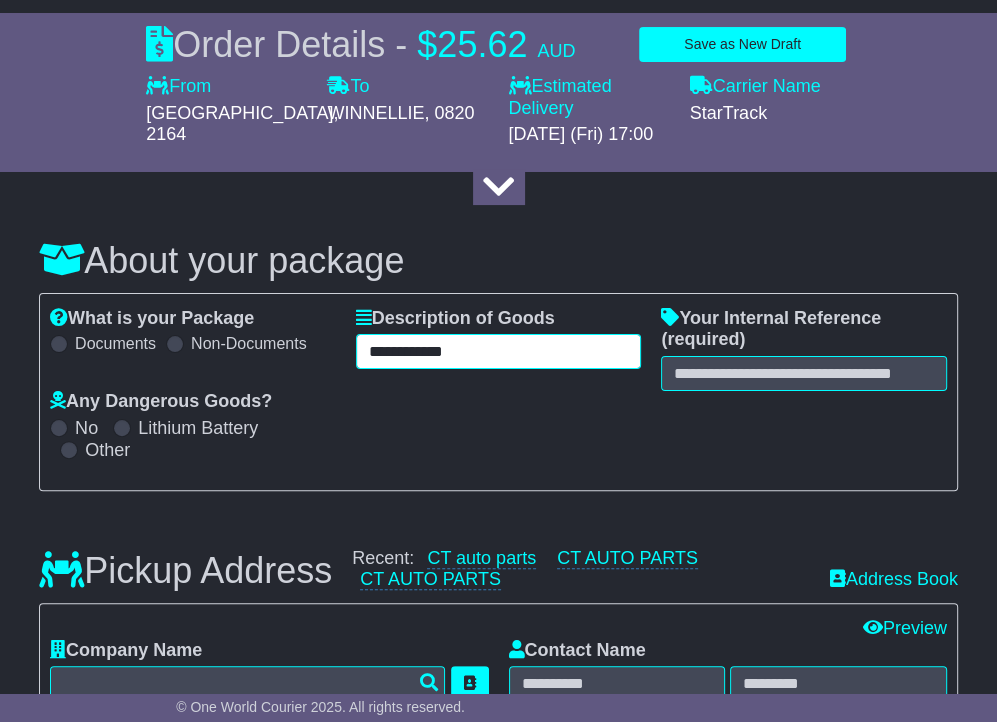 type on "**********" 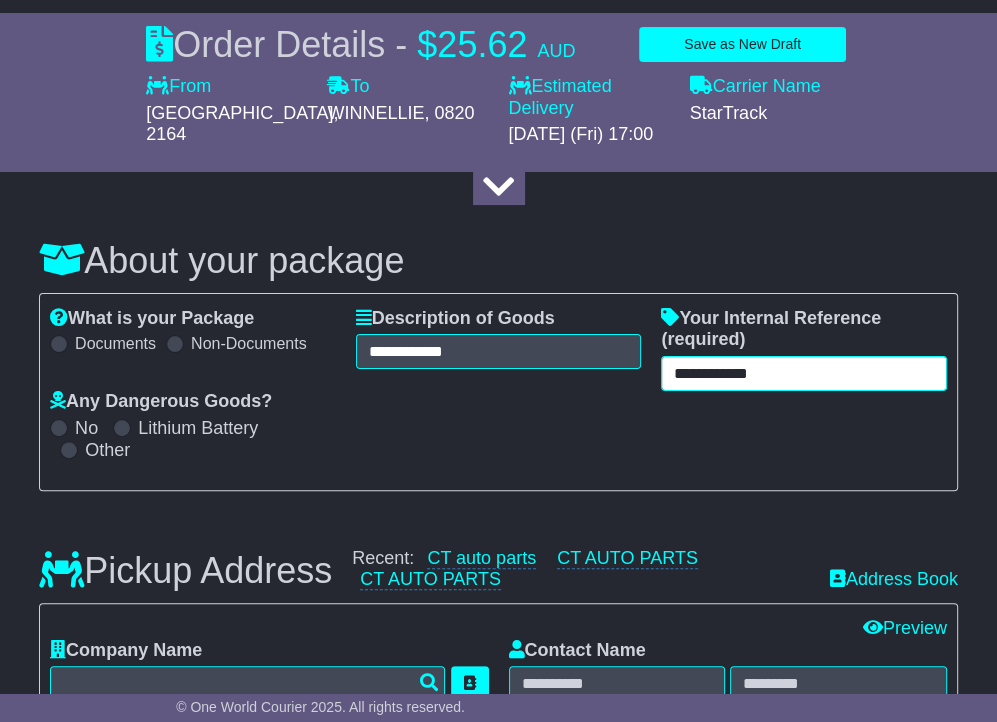 scroll, scrollTop: 600, scrollLeft: 0, axis: vertical 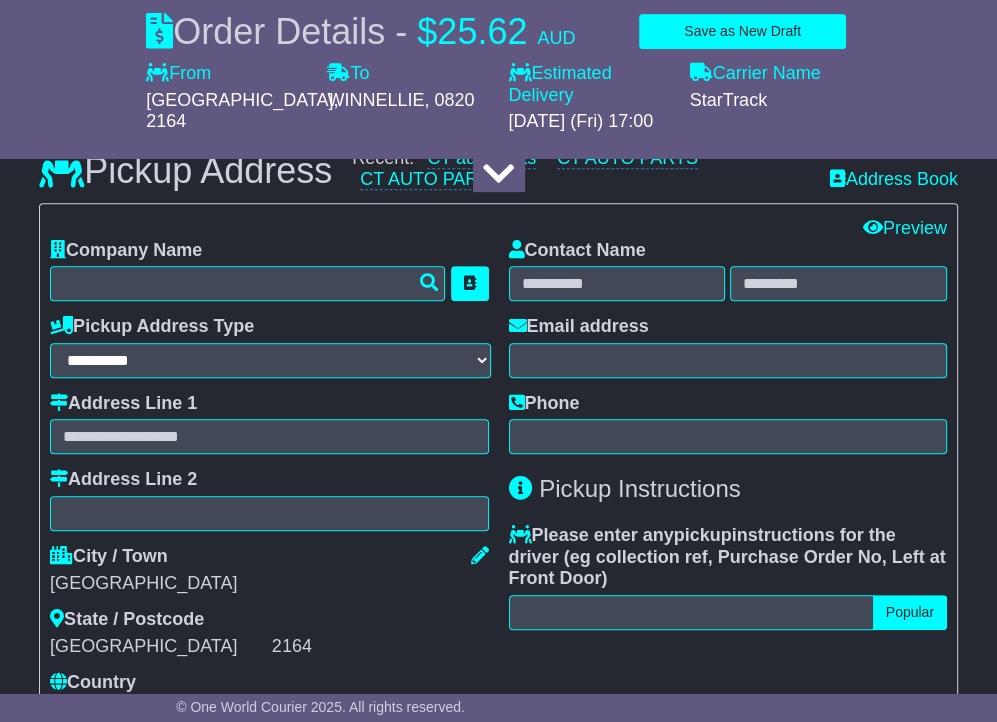 type on "**********" 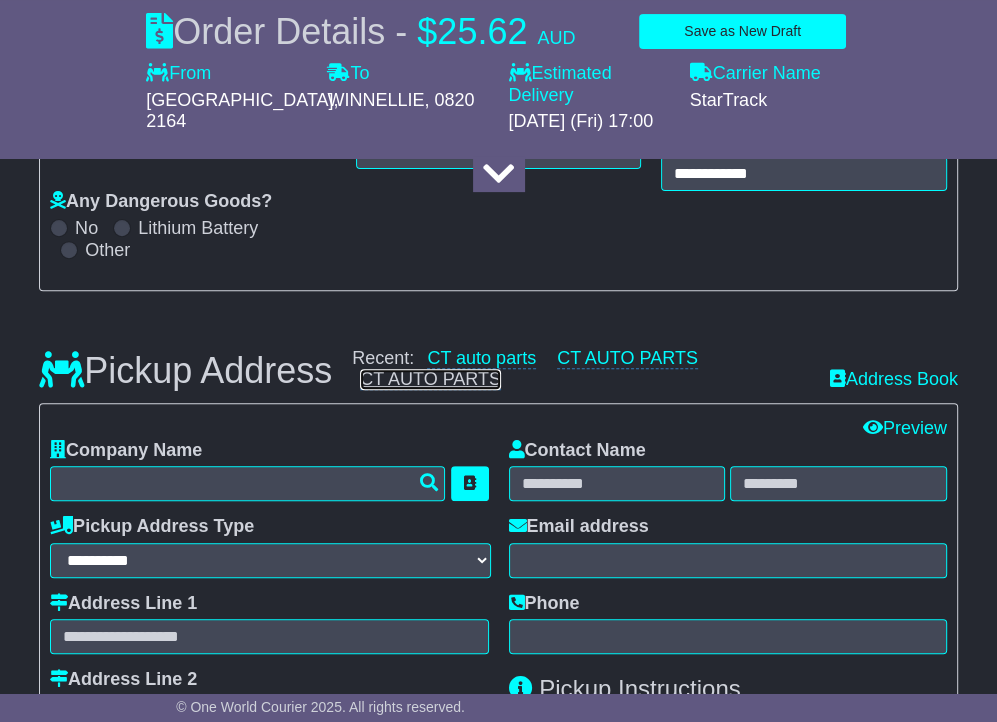 click on "CT AUTO PARTS" at bounding box center [430, 379] 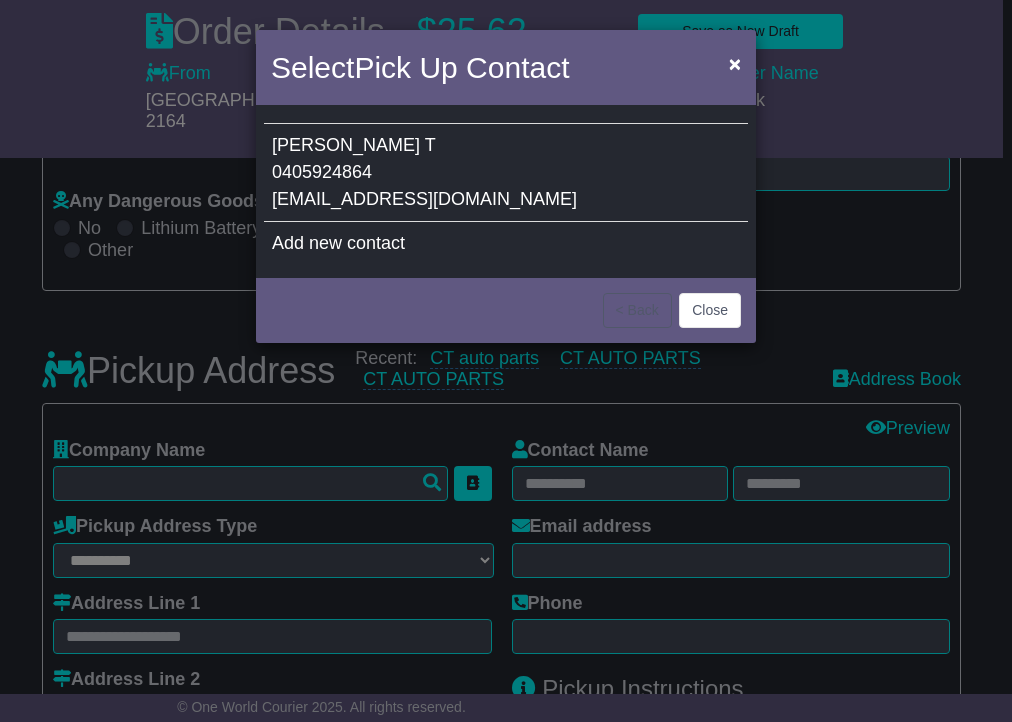 click on "0405924864" at bounding box center [322, 172] 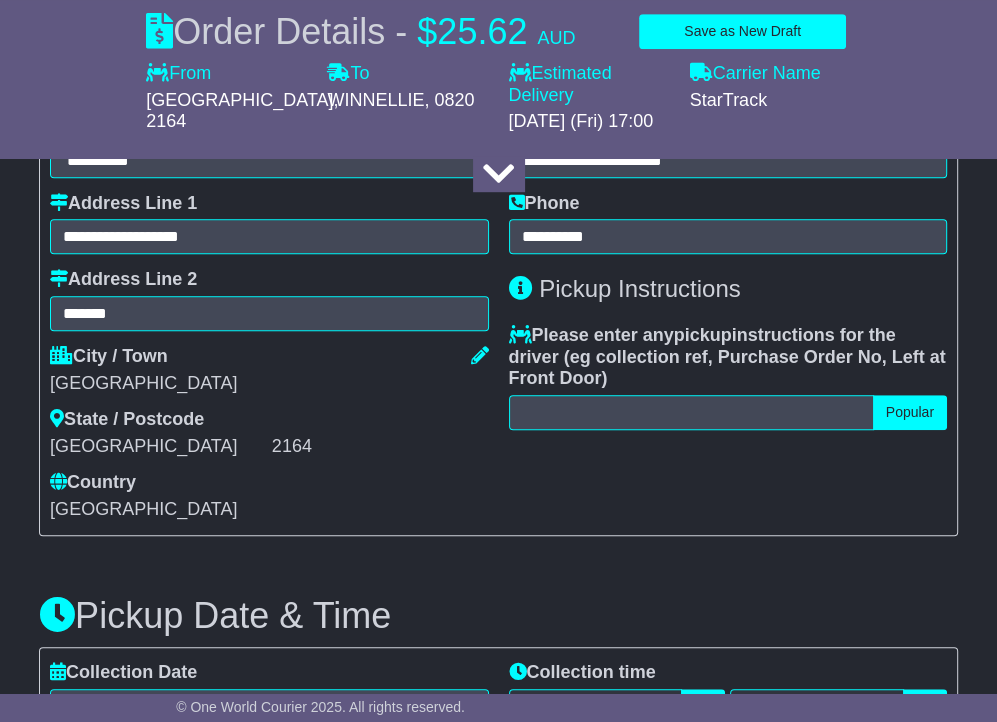 scroll, scrollTop: 1200, scrollLeft: 0, axis: vertical 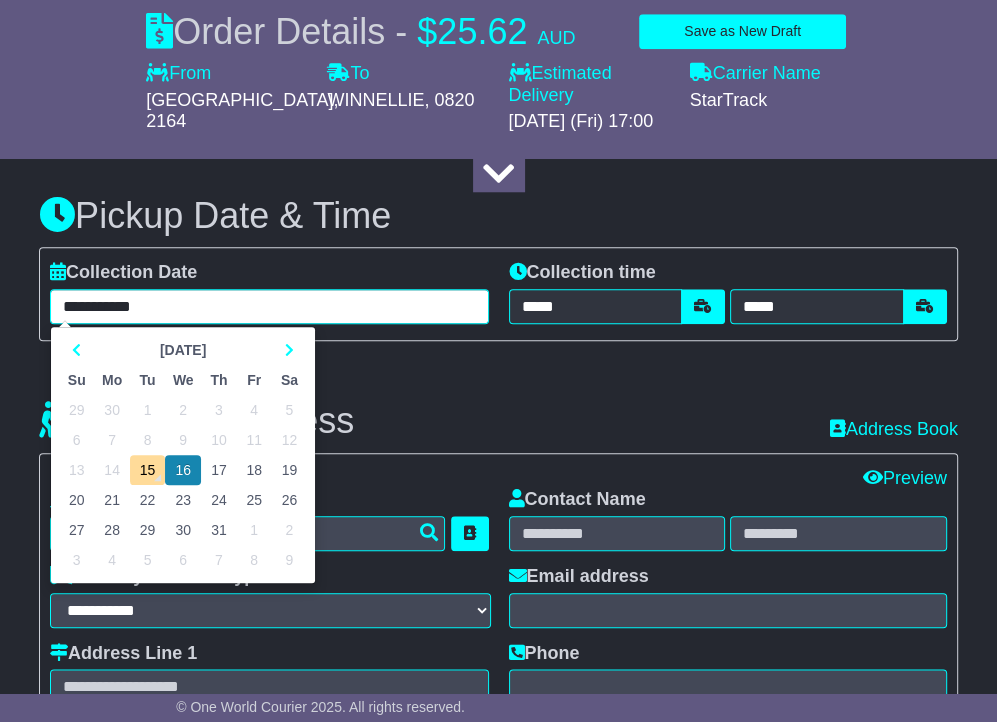 click on "**********" at bounding box center (269, 306) 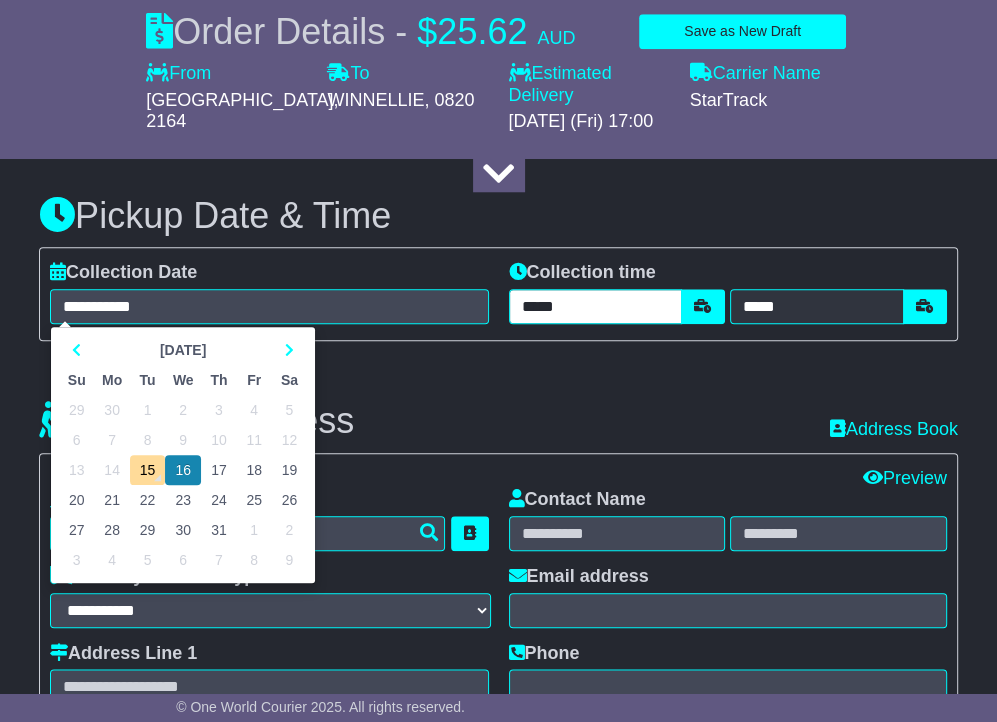 click on "*****" at bounding box center (596, 306) 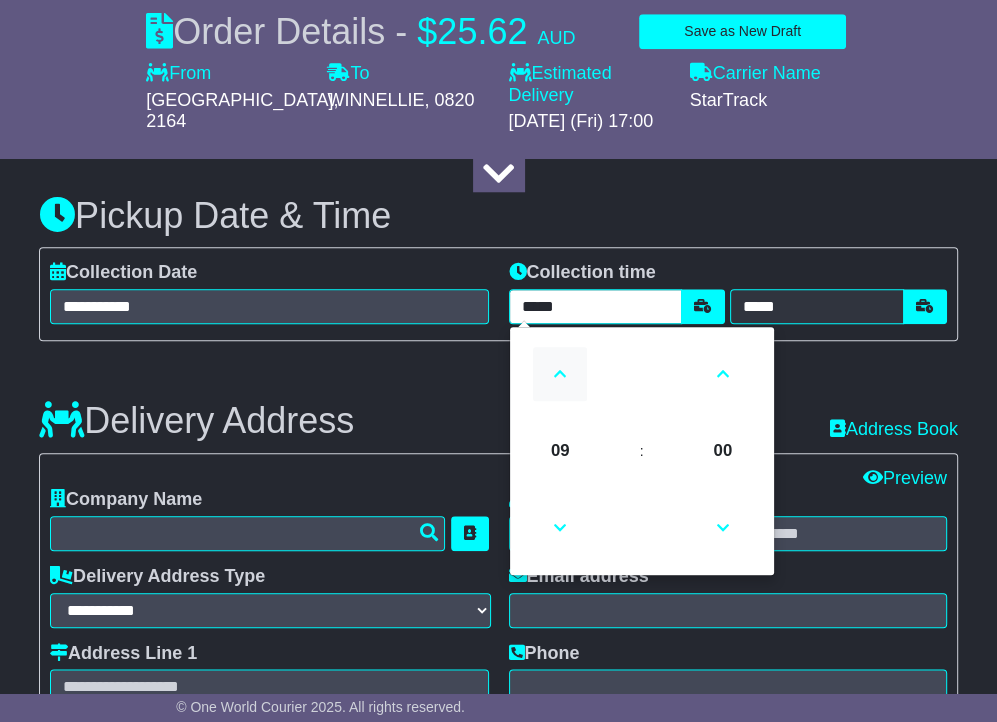 click at bounding box center [560, 374] 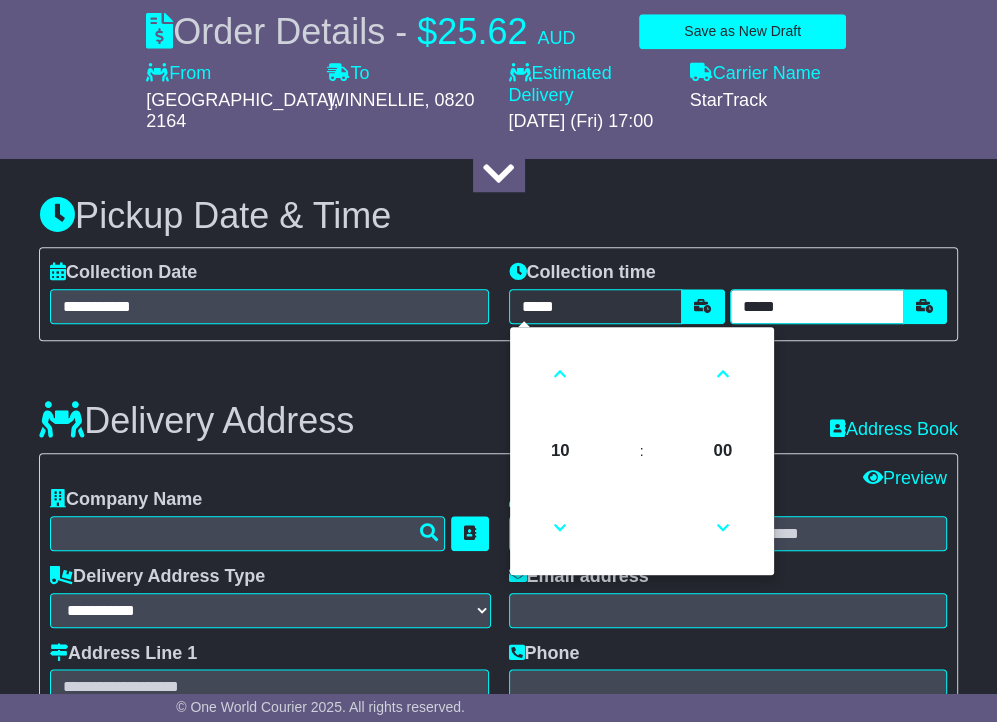 click on "*****" at bounding box center (817, 306) 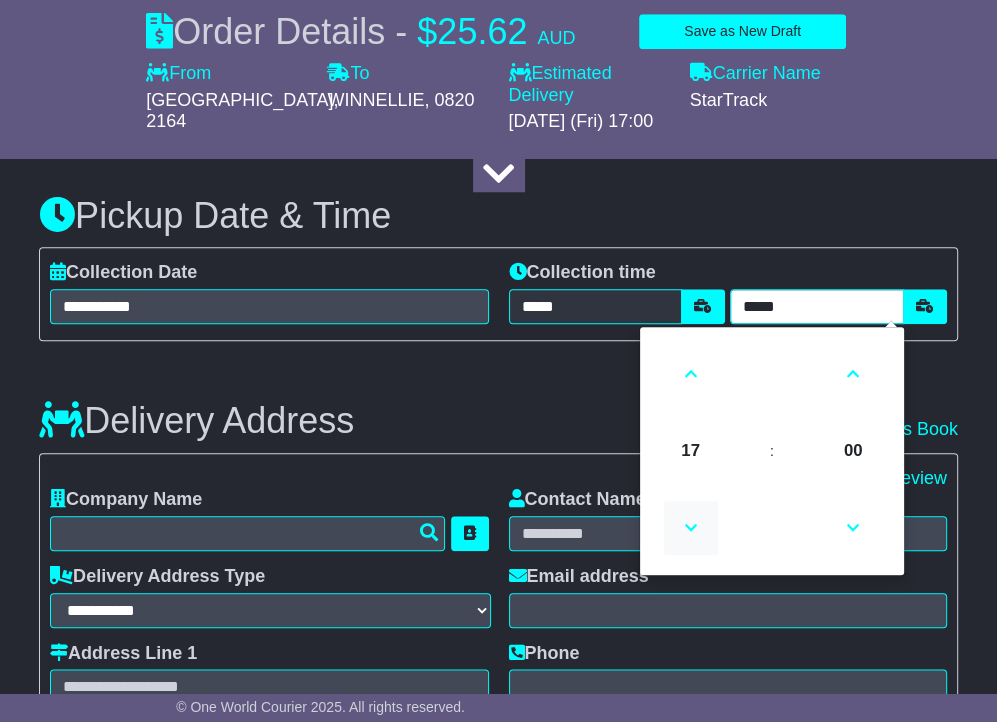 click at bounding box center (691, 528) 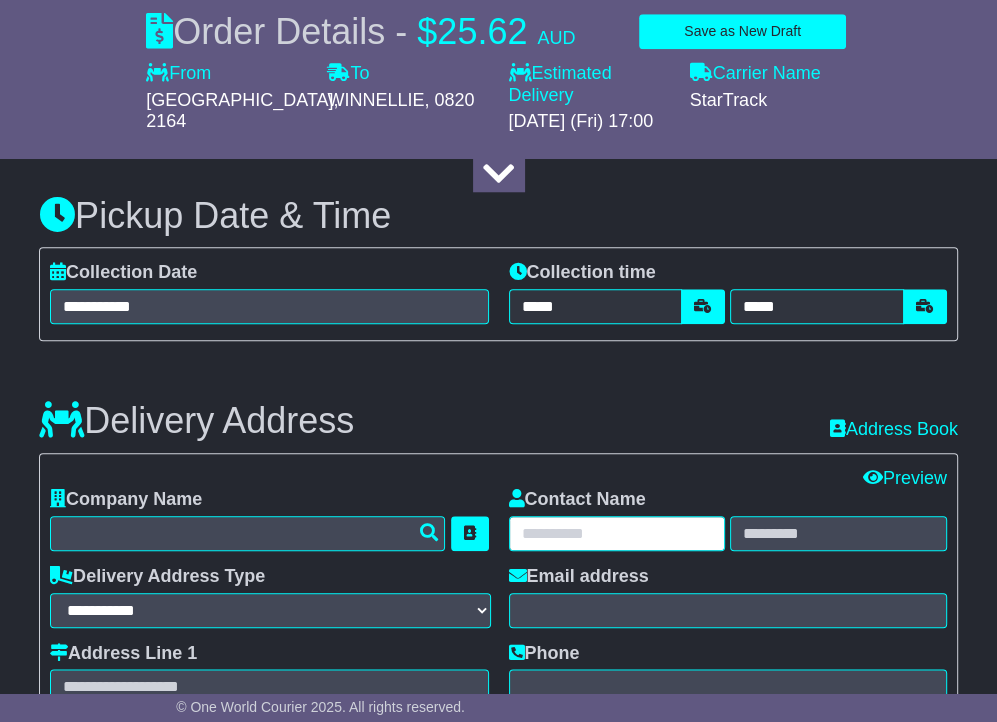 click at bounding box center [617, 533] 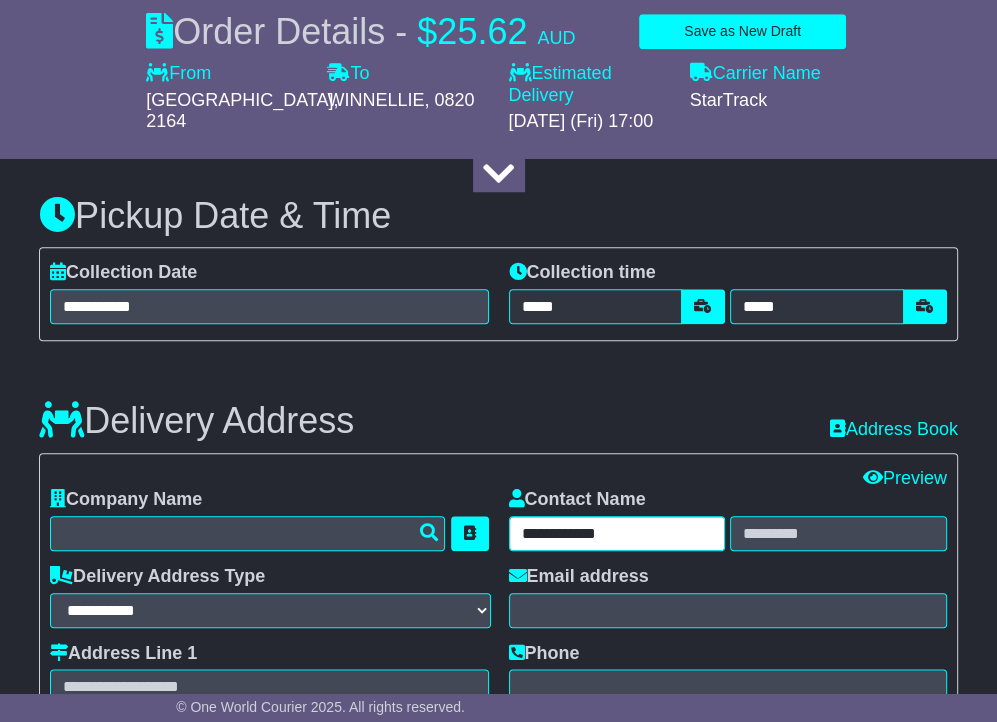 type on "**********" 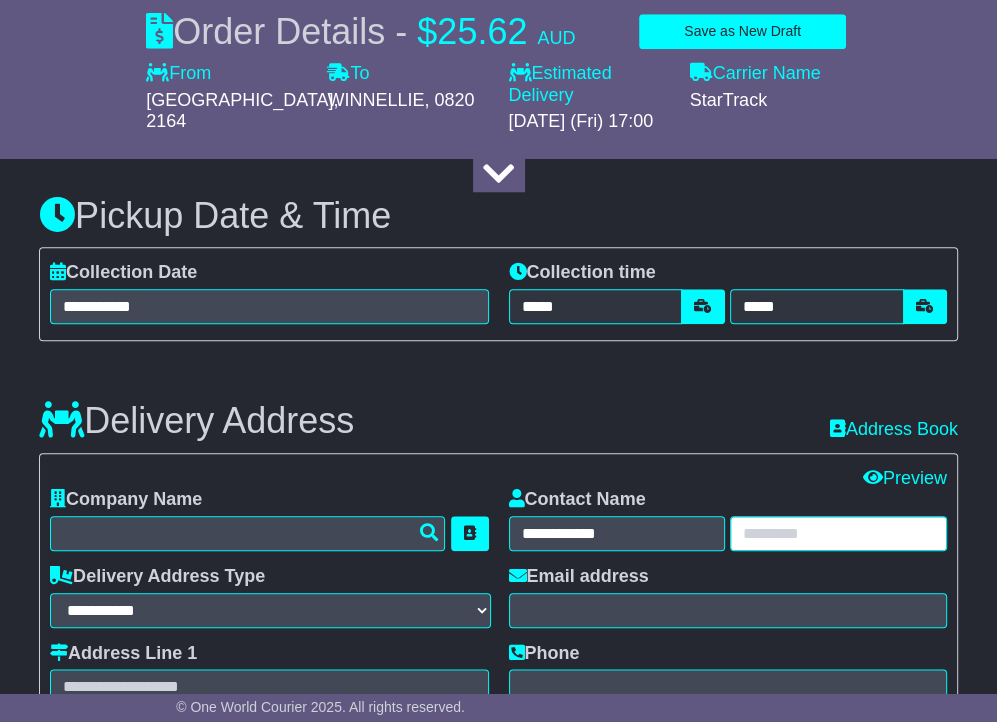 paste on "**********" 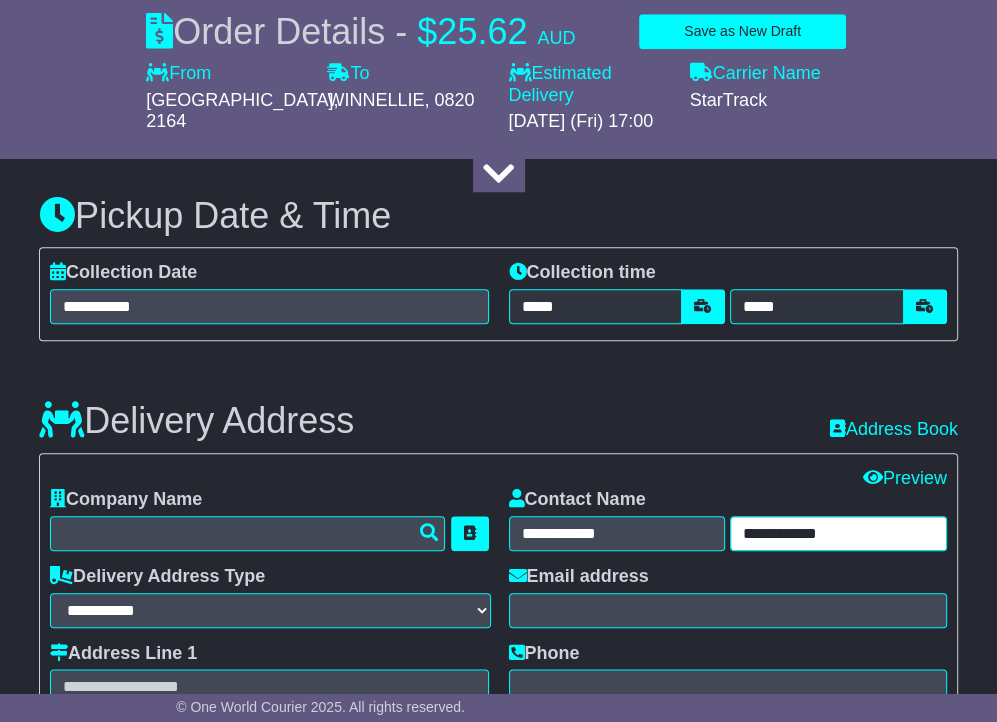 type on "**********" 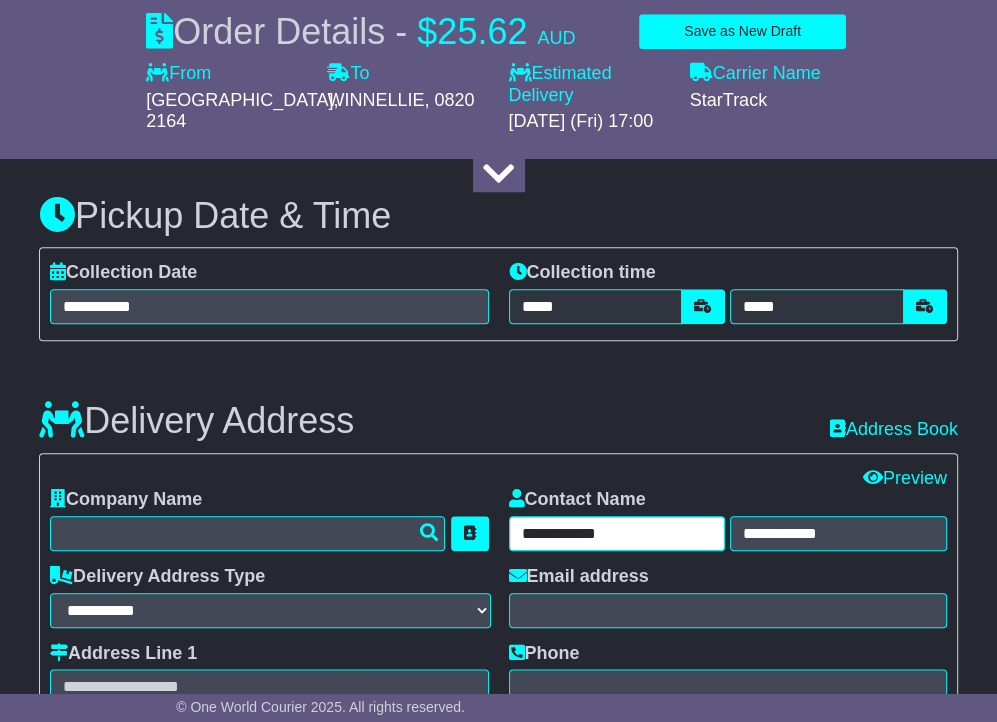 drag, startPoint x: 655, startPoint y: 526, endPoint x: 580, endPoint y: 547, distance: 77.88453 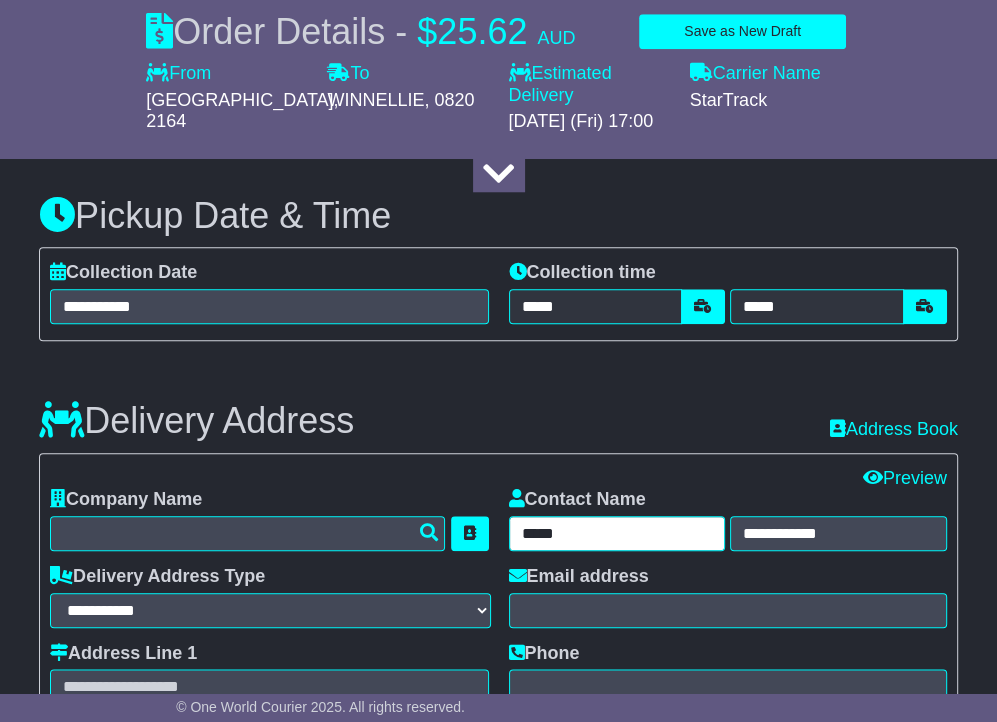 type on "****" 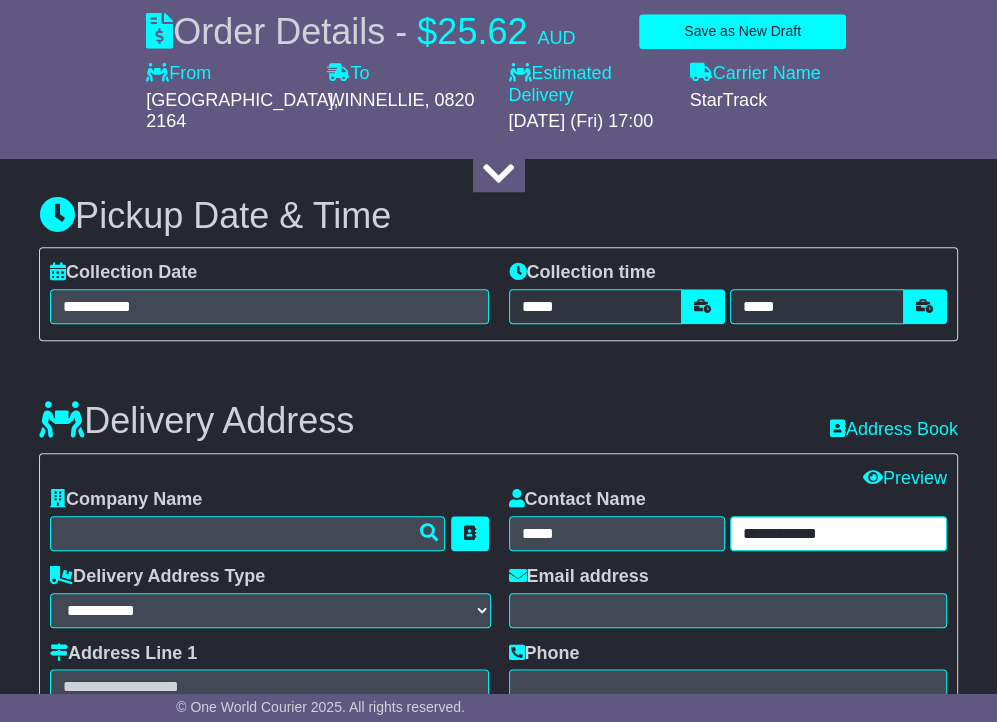 drag, startPoint x: 779, startPoint y: 533, endPoint x: 676, endPoint y: 551, distance: 104.56099 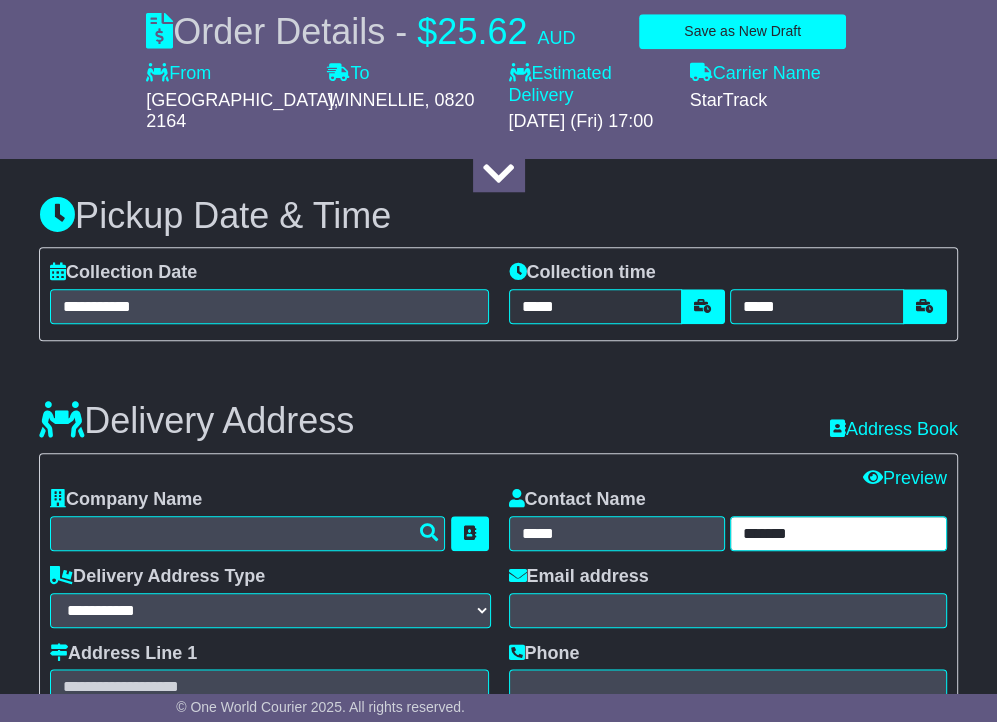 type on "*******" 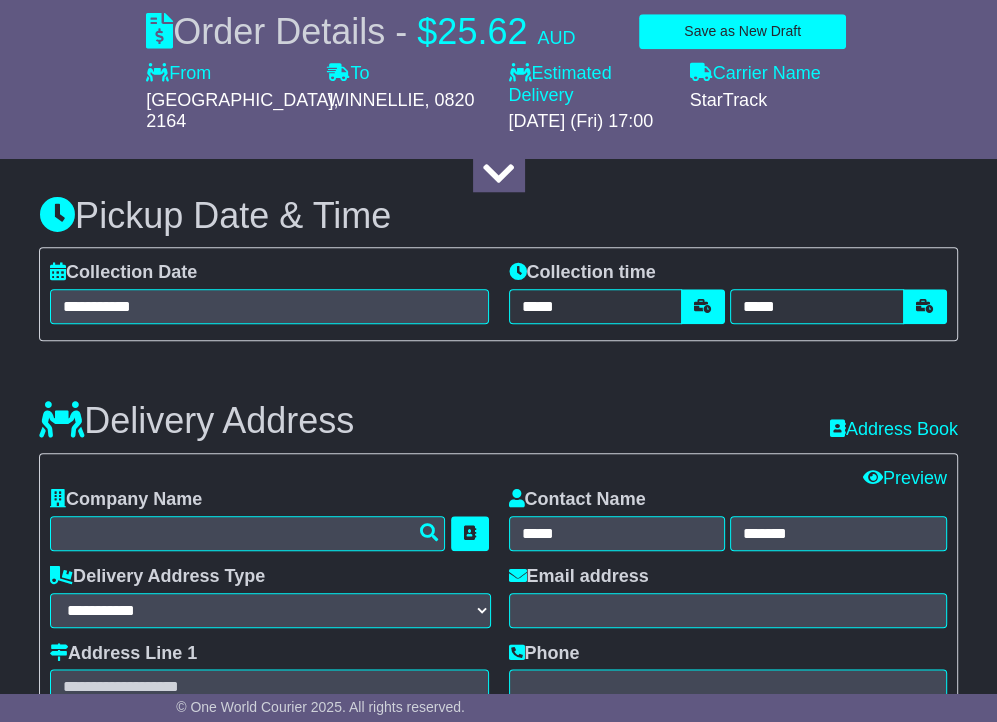 click on "Delivery Address
Recent:
Address Book" at bounding box center (498, 406) 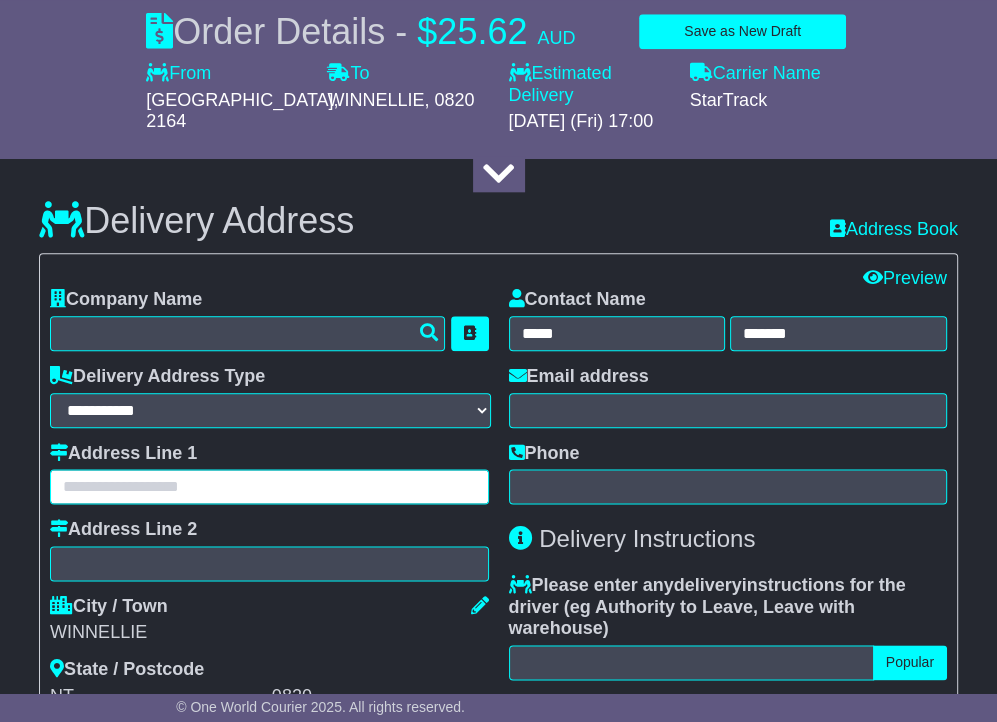 click at bounding box center (269, 486) 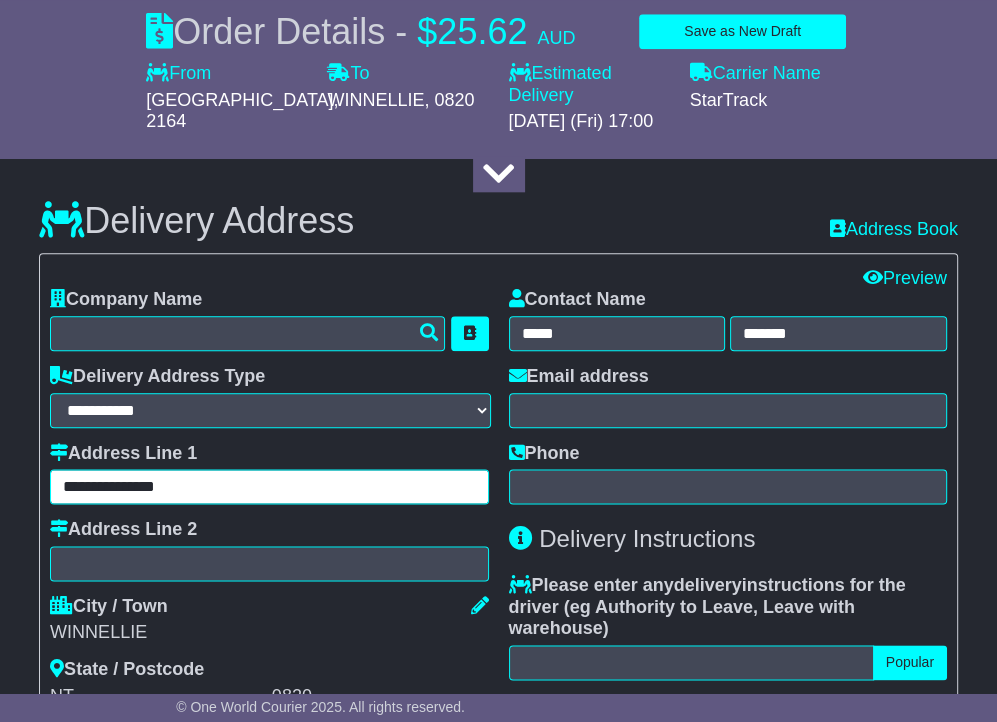 type on "**********" 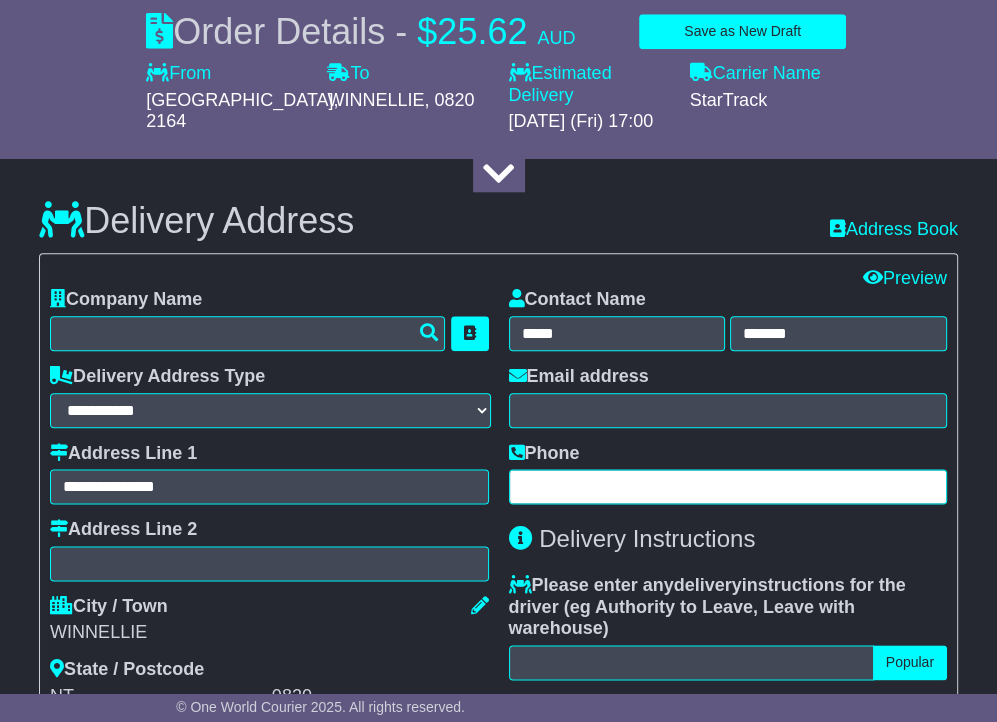 click at bounding box center (728, 486) 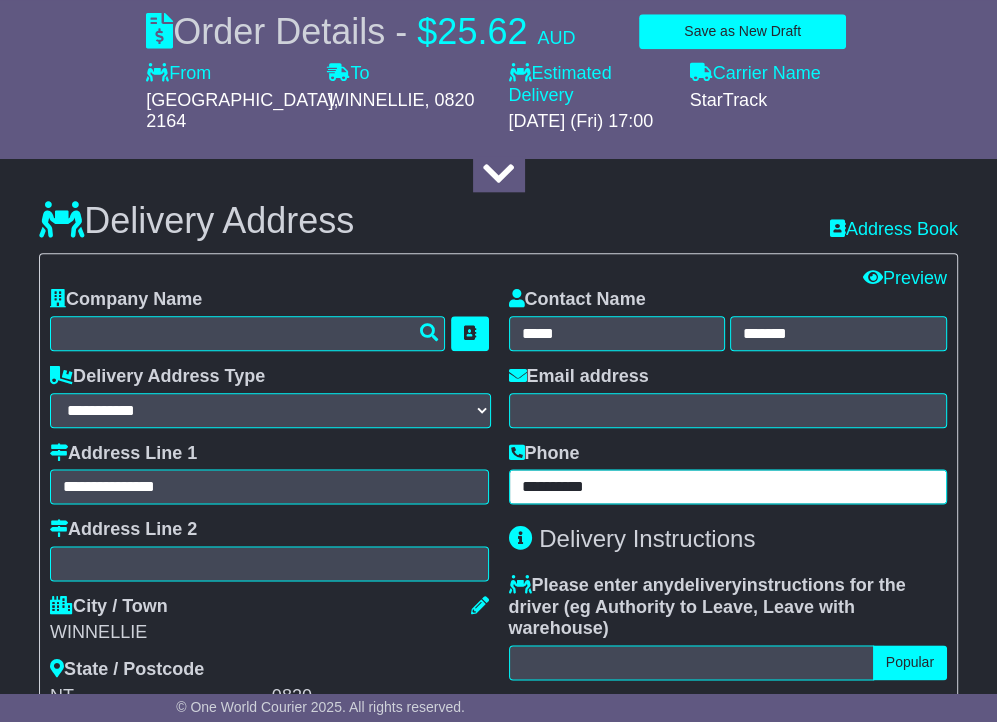 type on "**********" 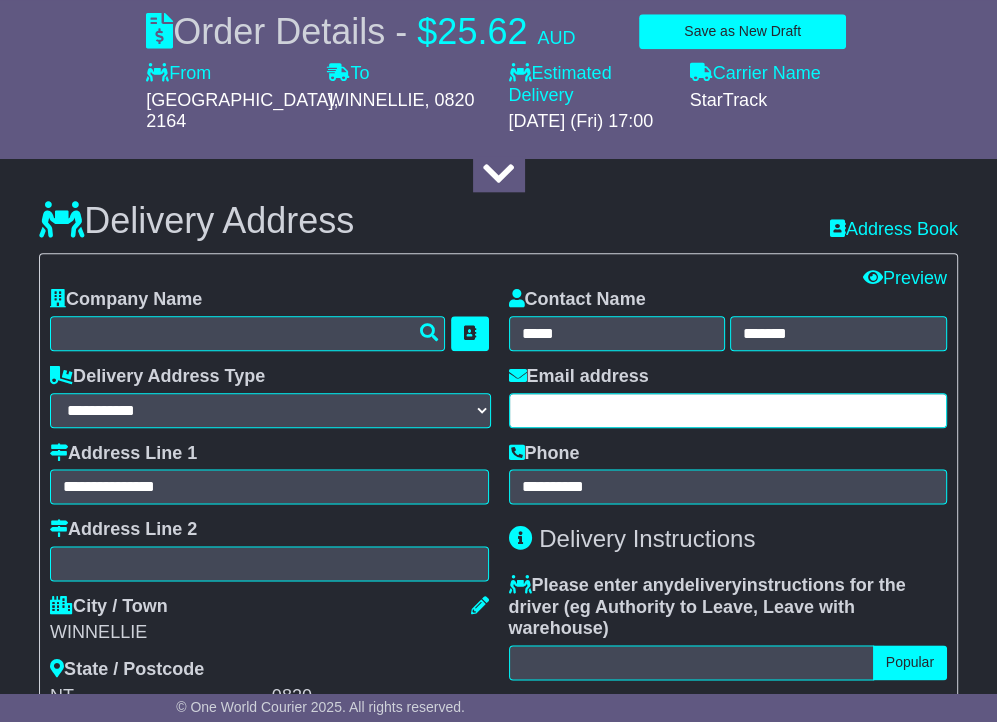 click at bounding box center [728, 410] 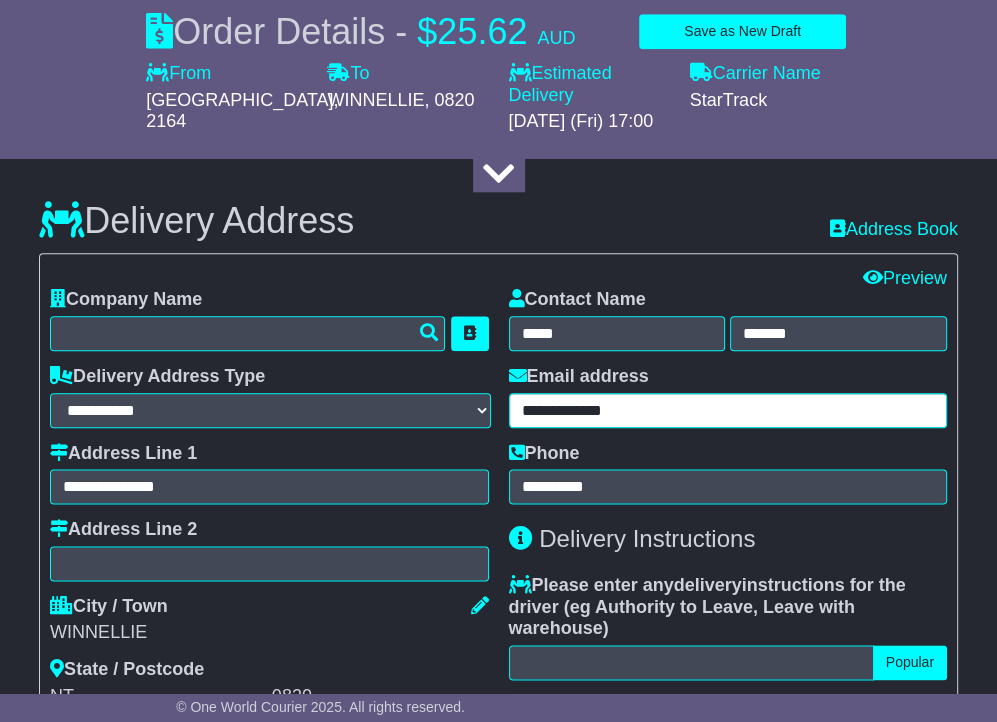 type on "**********" 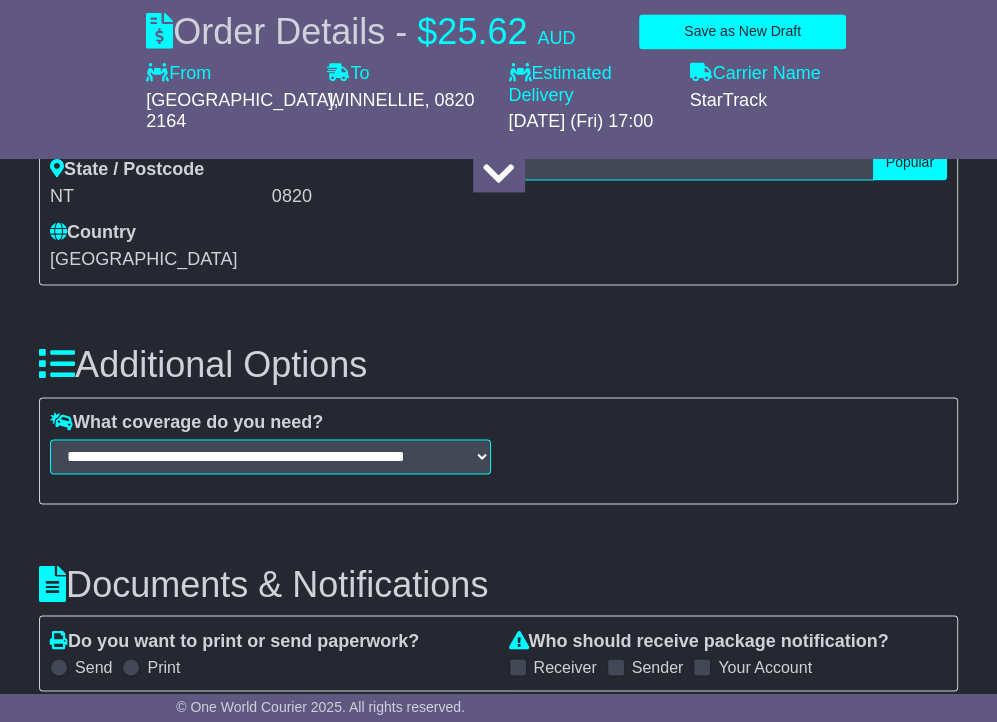 scroll, scrollTop: 2100, scrollLeft: 0, axis: vertical 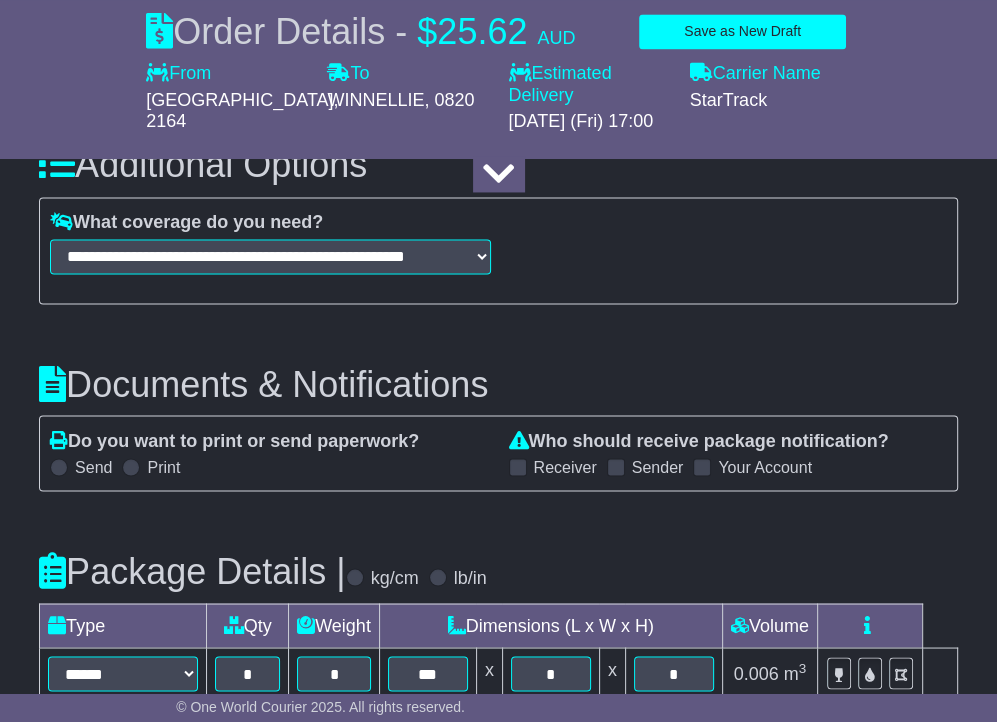 click on "Documents & Notifications
Do you want to print or send paperwork?
Send
Print
Who should receive package notification?
Receiver
Sender
Your Account" at bounding box center (498, 412) 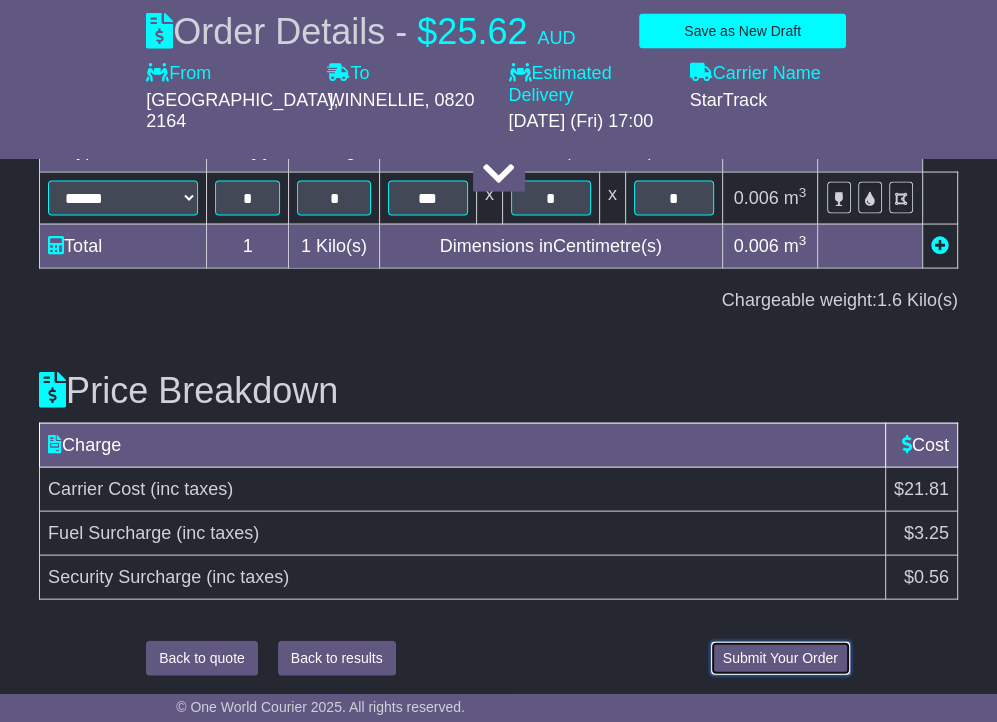 click on "Submit Your Order" at bounding box center (780, 658) 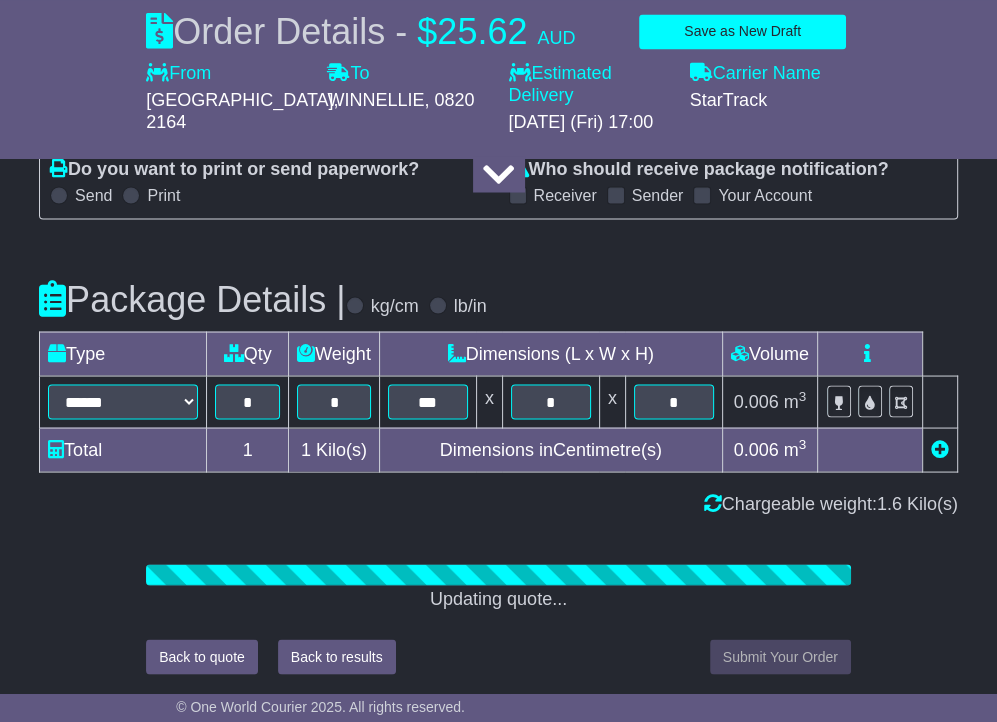 scroll, scrollTop: 2575, scrollLeft: 0, axis: vertical 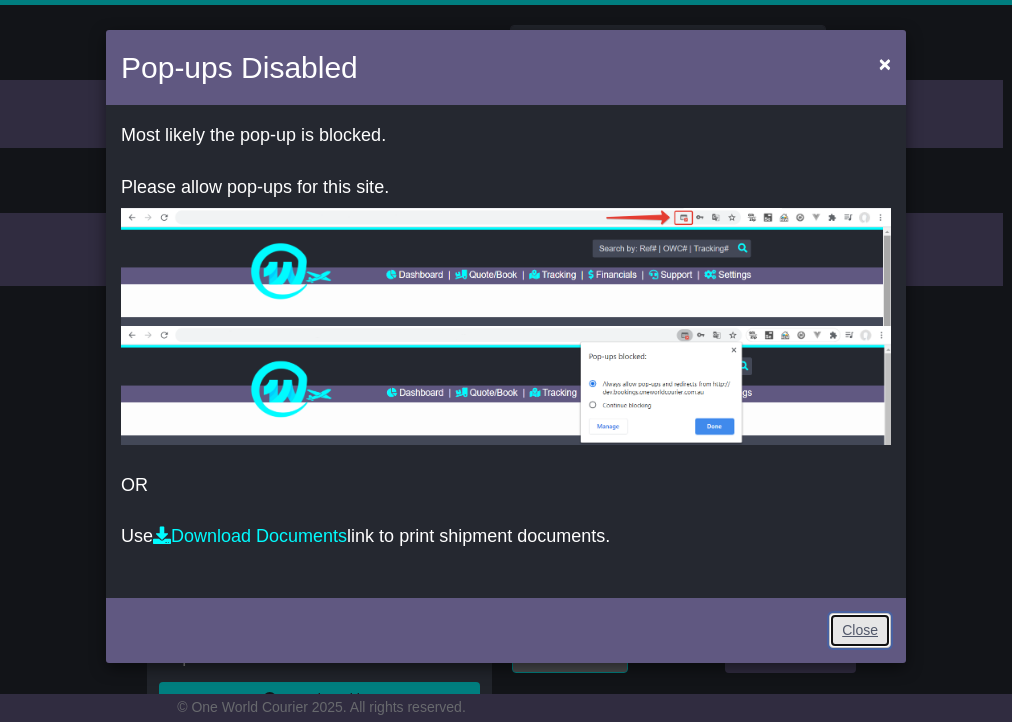 click on "Close" at bounding box center (860, 630) 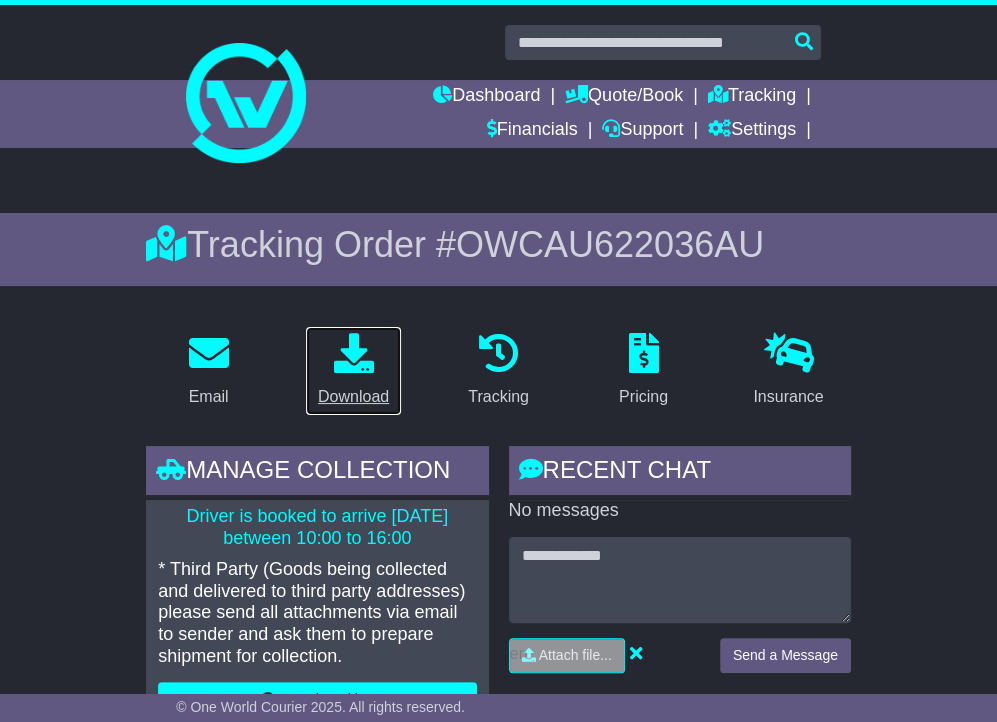 click at bounding box center [354, 353] 